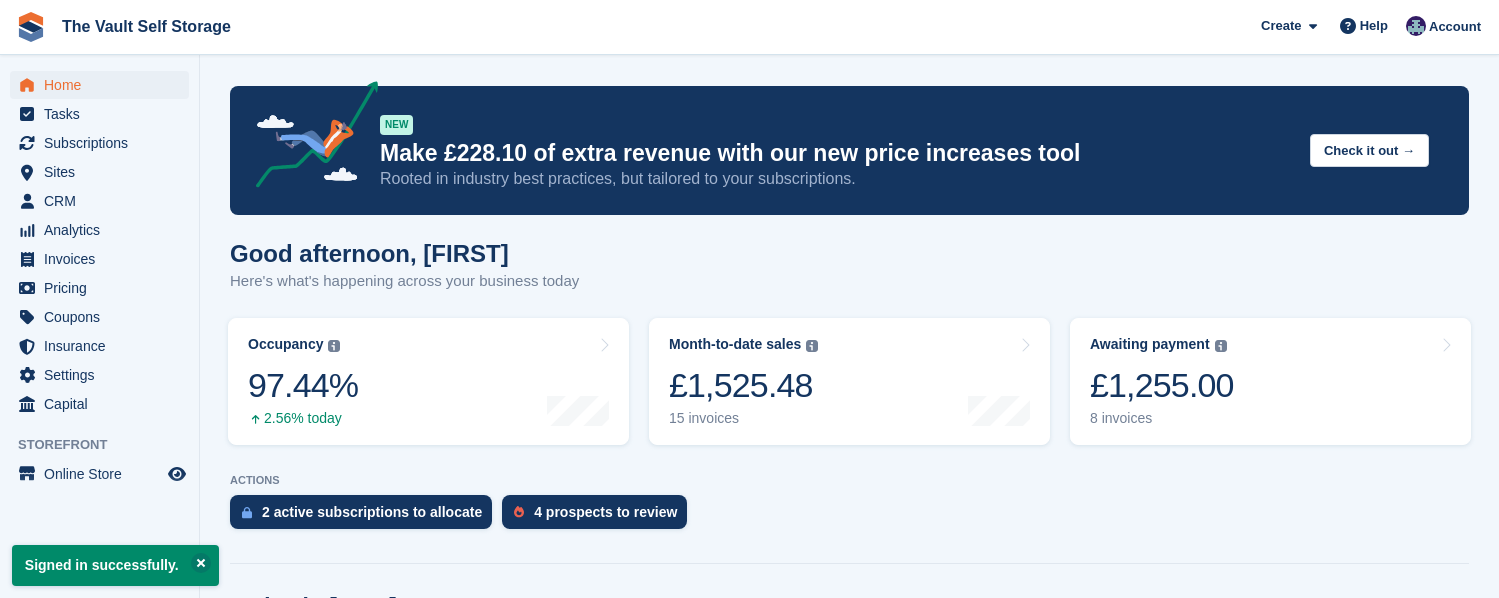 scroll, scrollTop: 0, scrollLeft: 0, axis: both 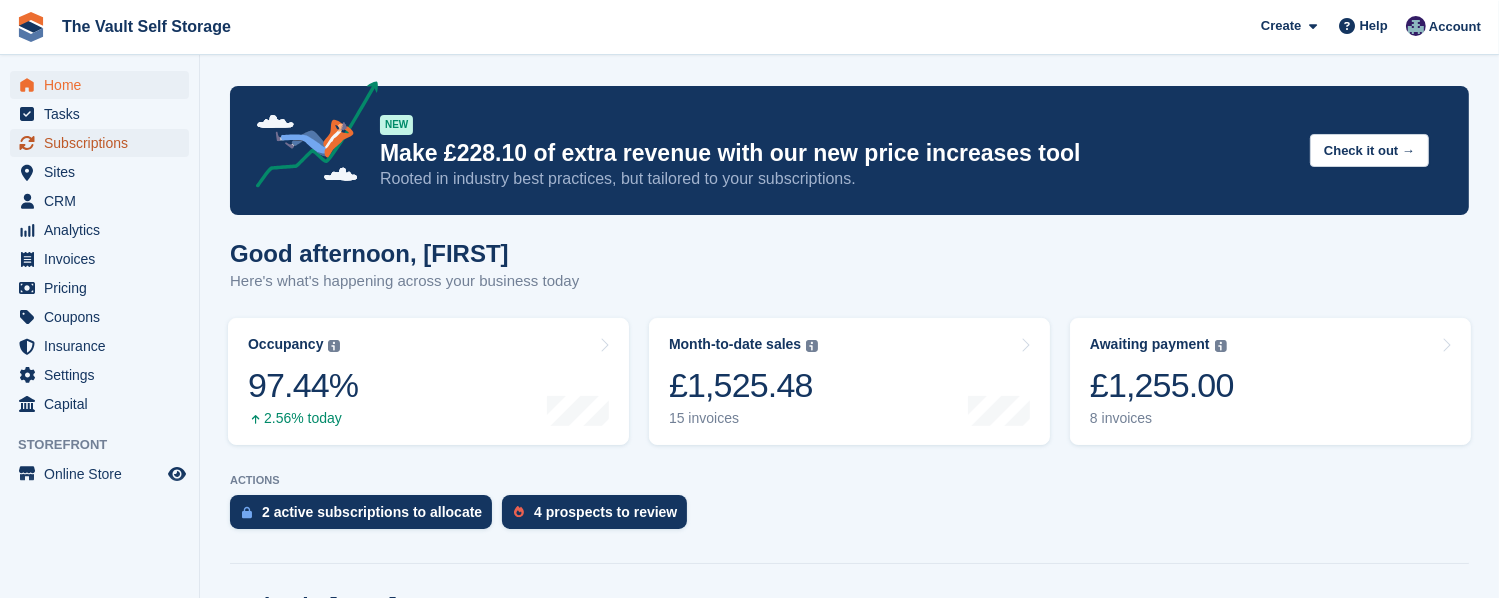 click on "Subscriptions" at bounding box center (104, 143) 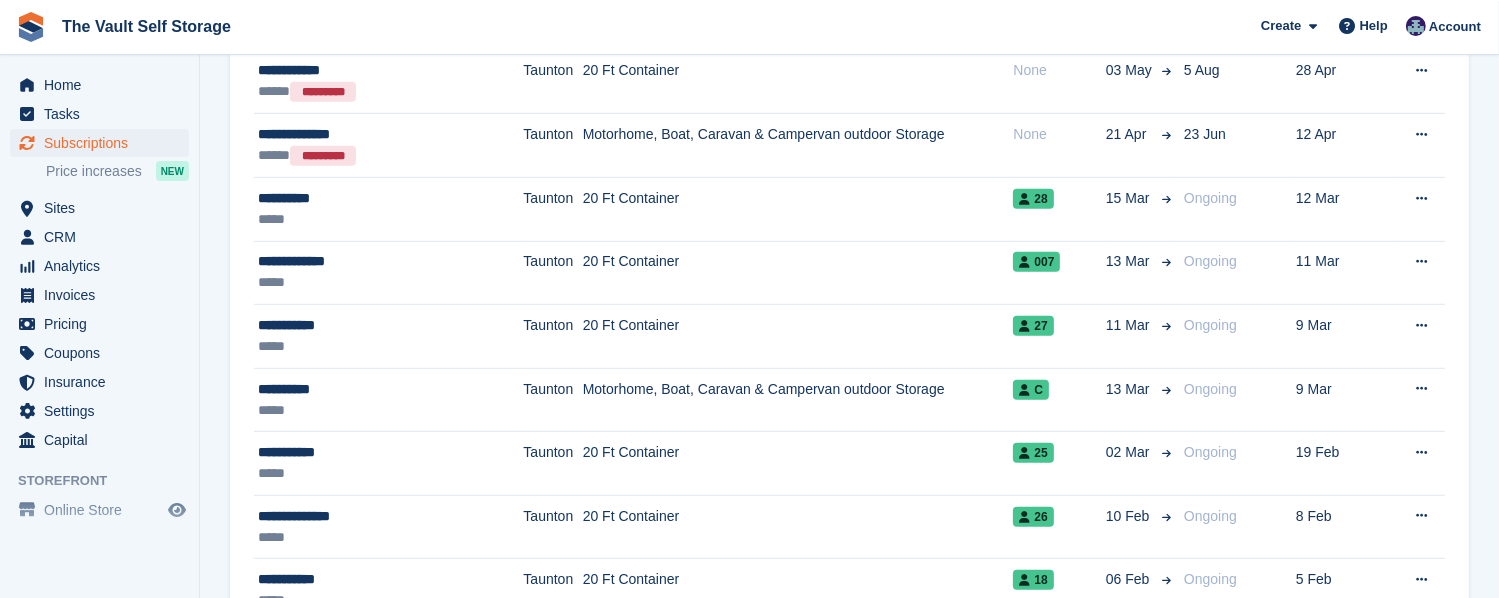 scroll, scrollTop: 1400, scrollLeft: 0, axis: vertical 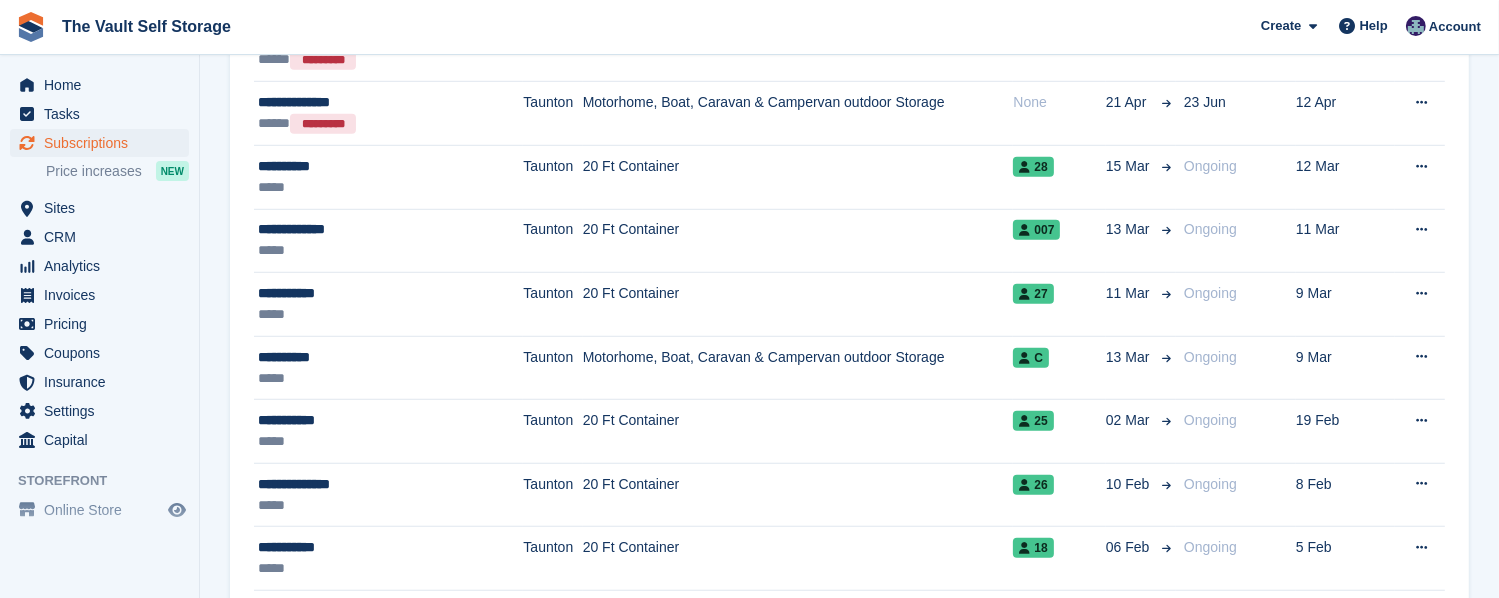 click on "20 Ft Container" at bounding box center (798, 432) 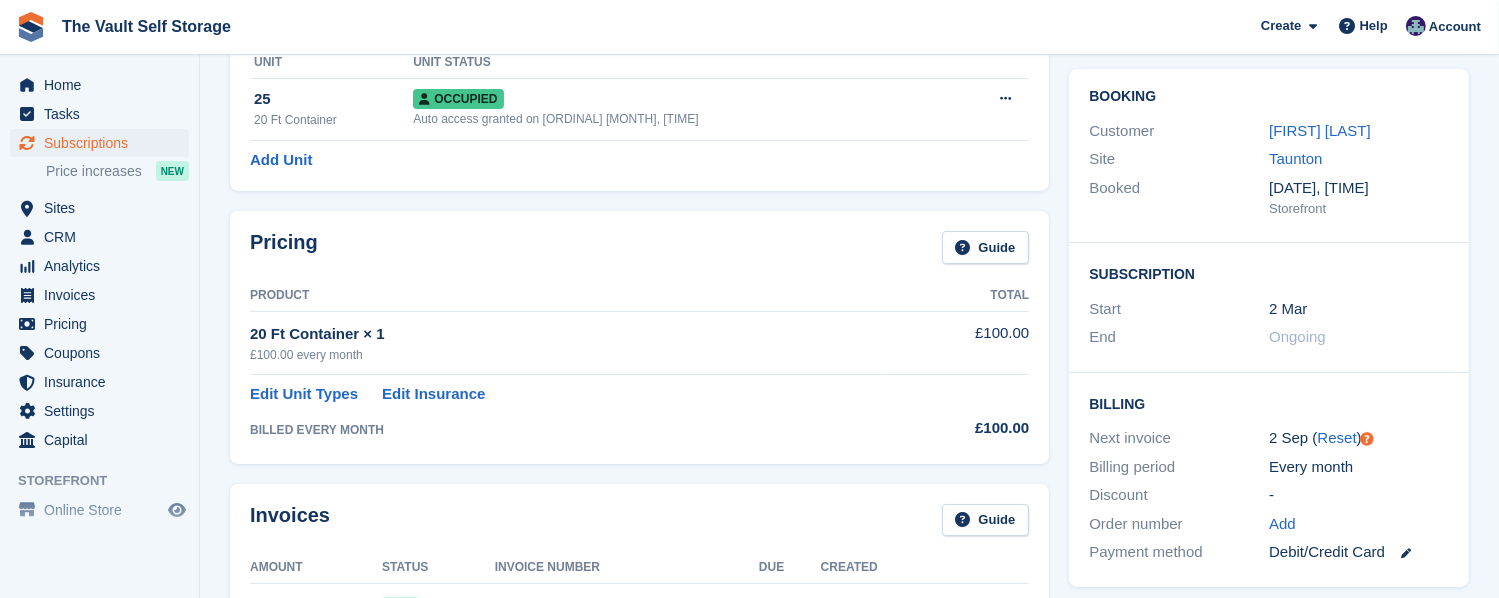 scroll, scrollTop: 0, scrollLeft: 0, axis: both 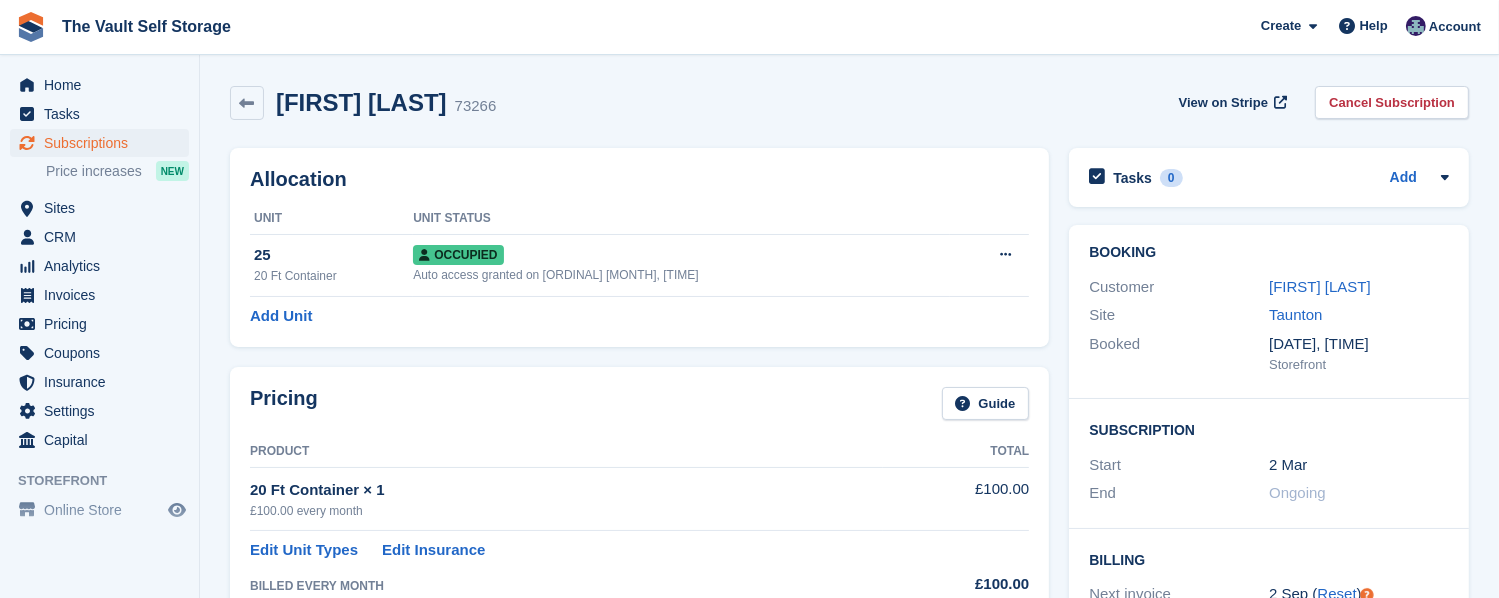 click at bounding box center [247, 103] 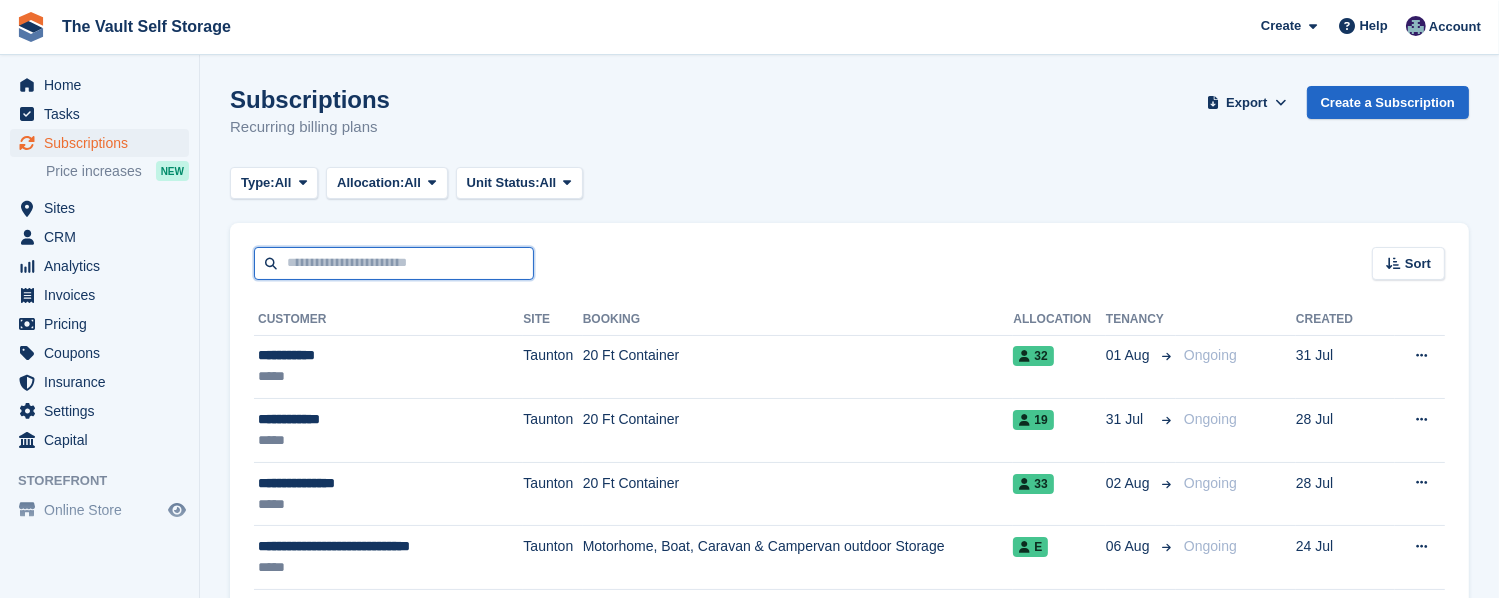 click at bounding box center [394, 263] 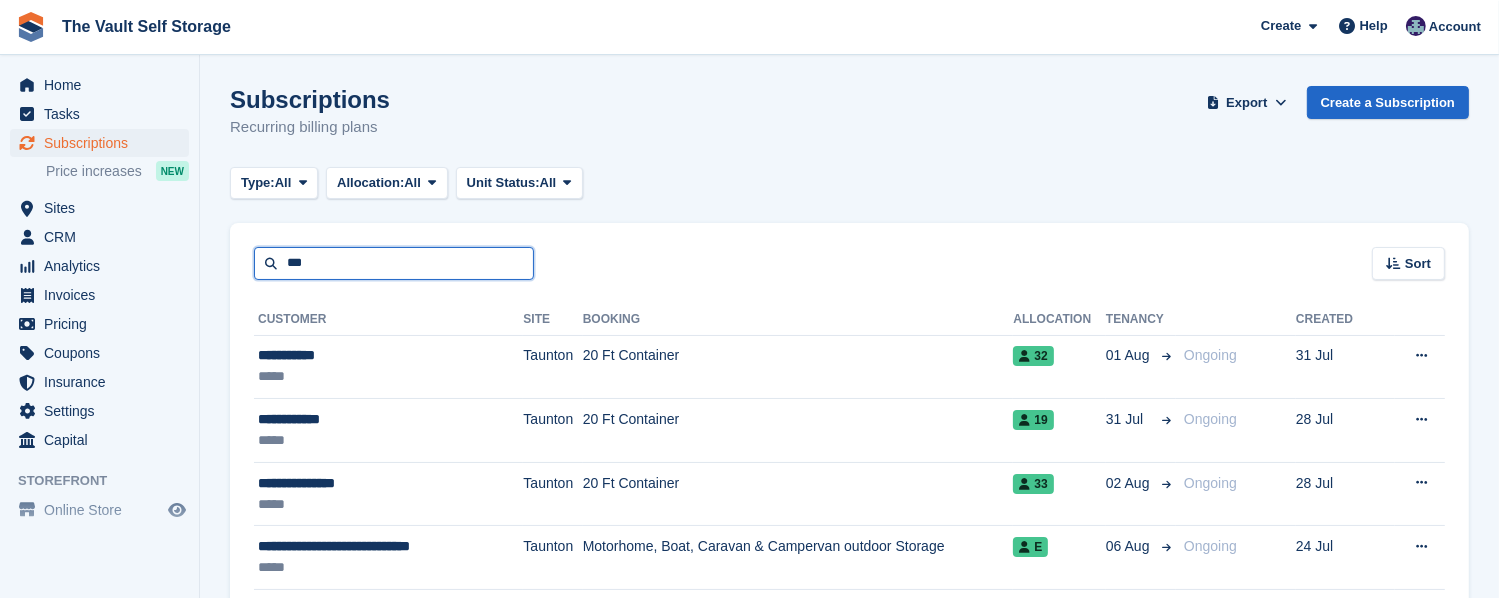 type on "***" 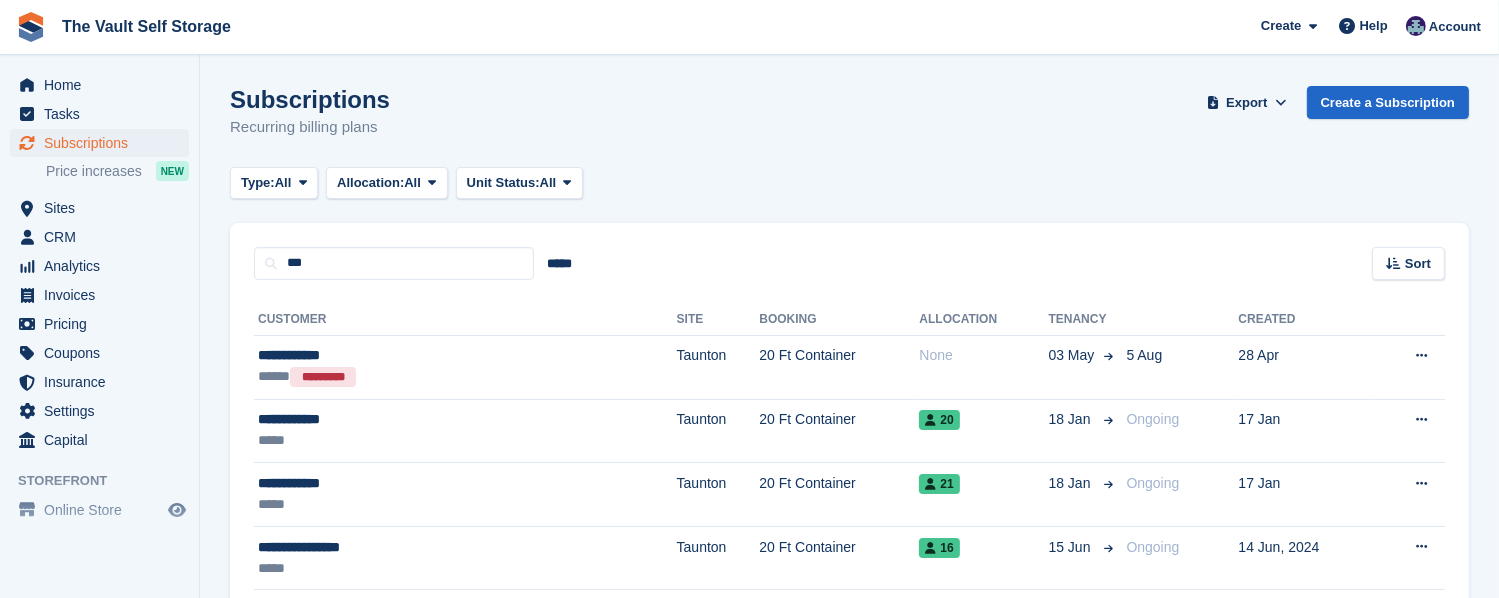 scroll, scrollTop: 100, scrollLeft: 0, axis: vertical 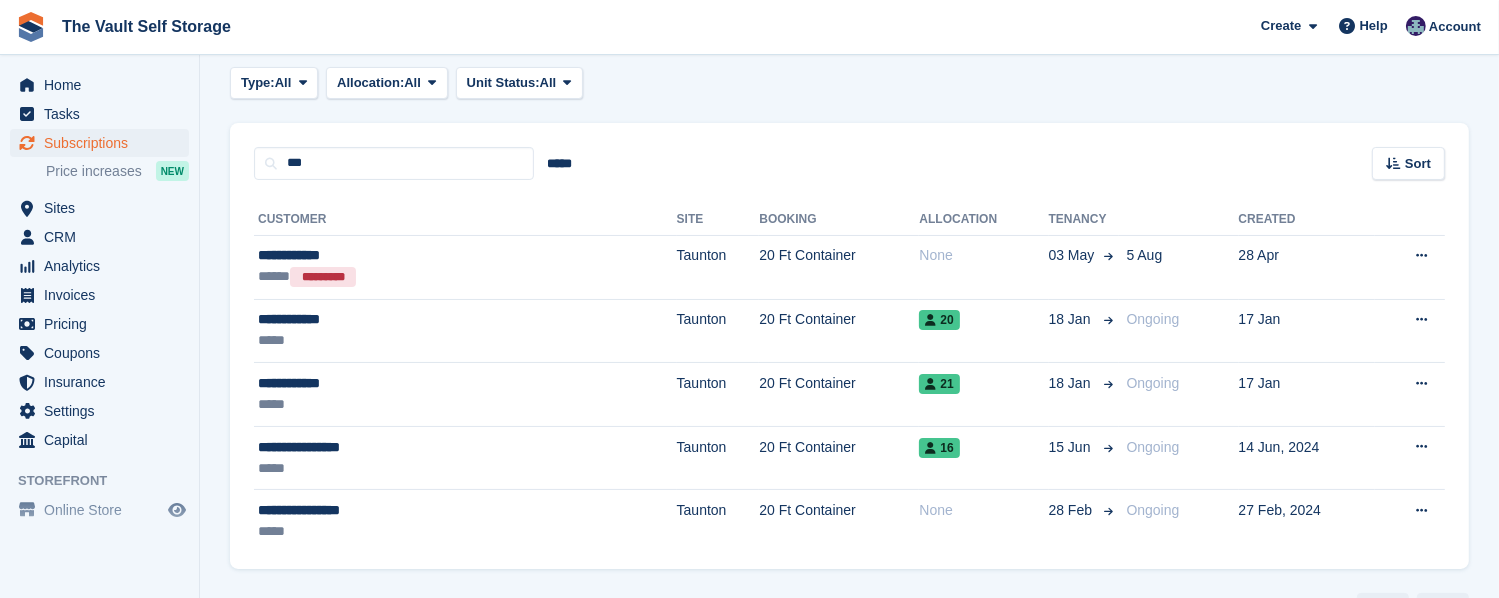 click on "*****" at bounding box center [383, 468] 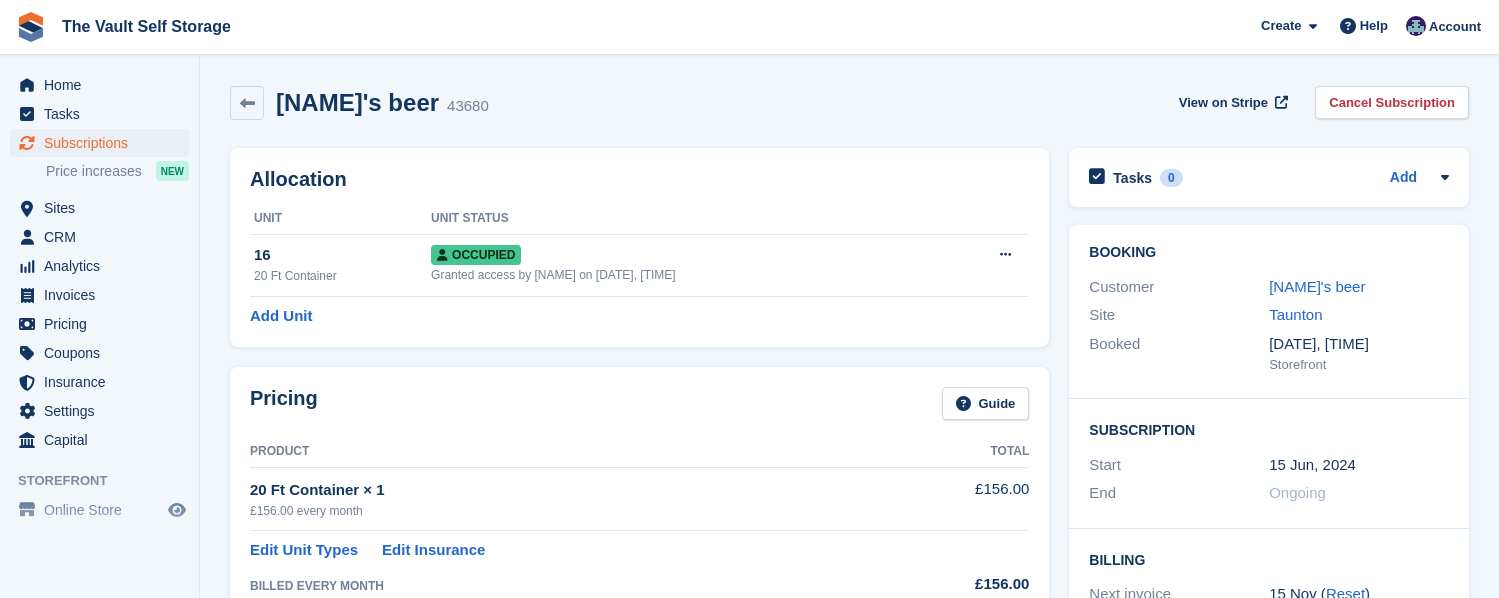 scroll, scrollTop: 0, scrollLeft: 0, axis: both 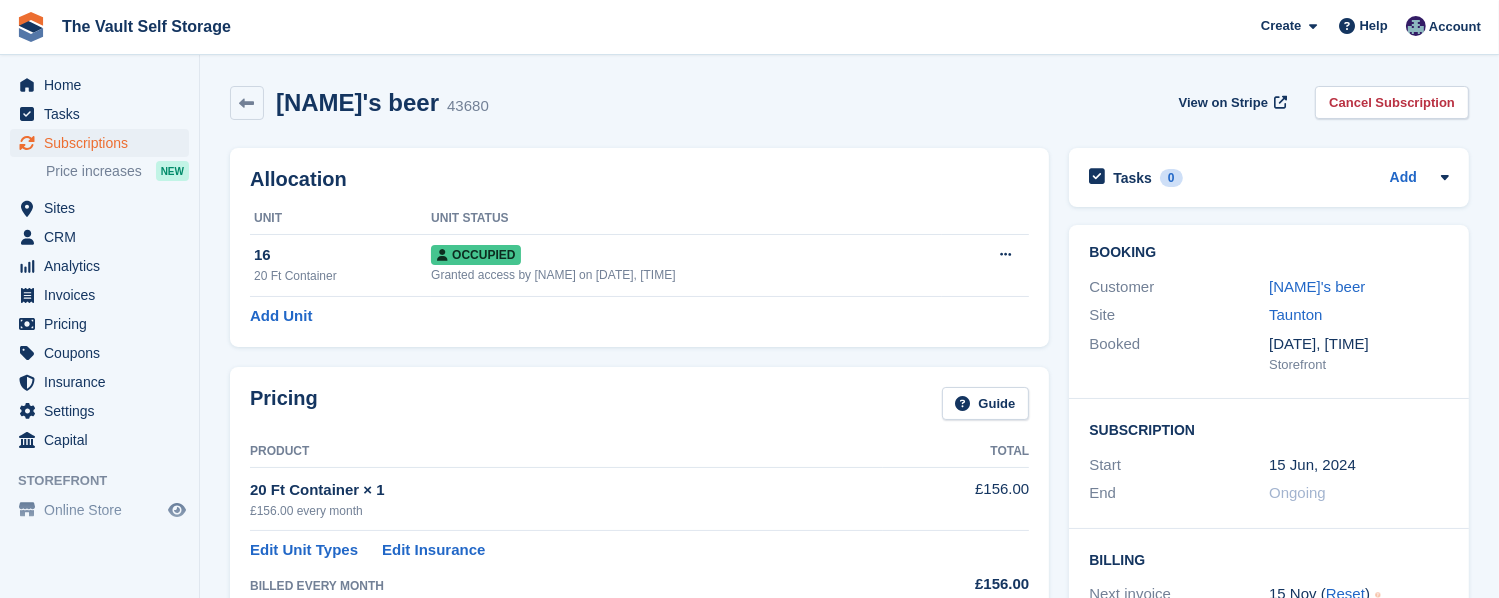 click at bounding box center (1005, 254) 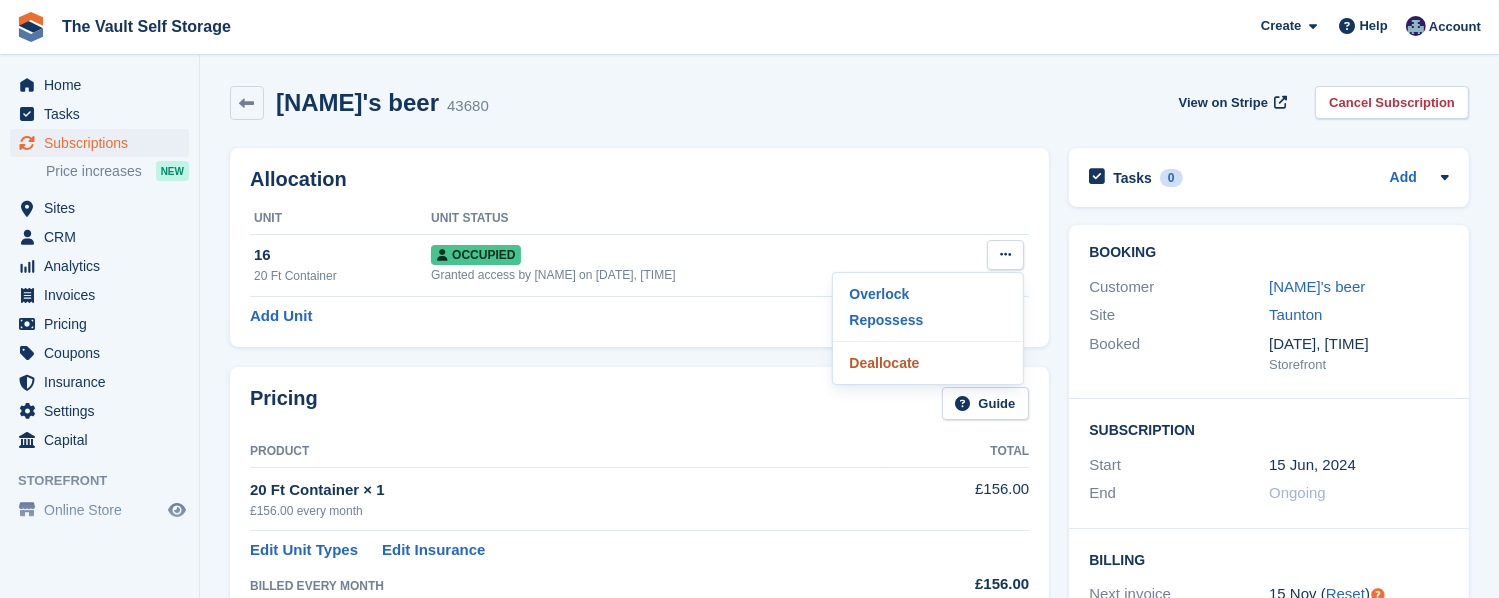 drag, startPoint x: 921, startPoint y: 364, endPoint x: 856, endPoint y: 57, distance: 313.80566 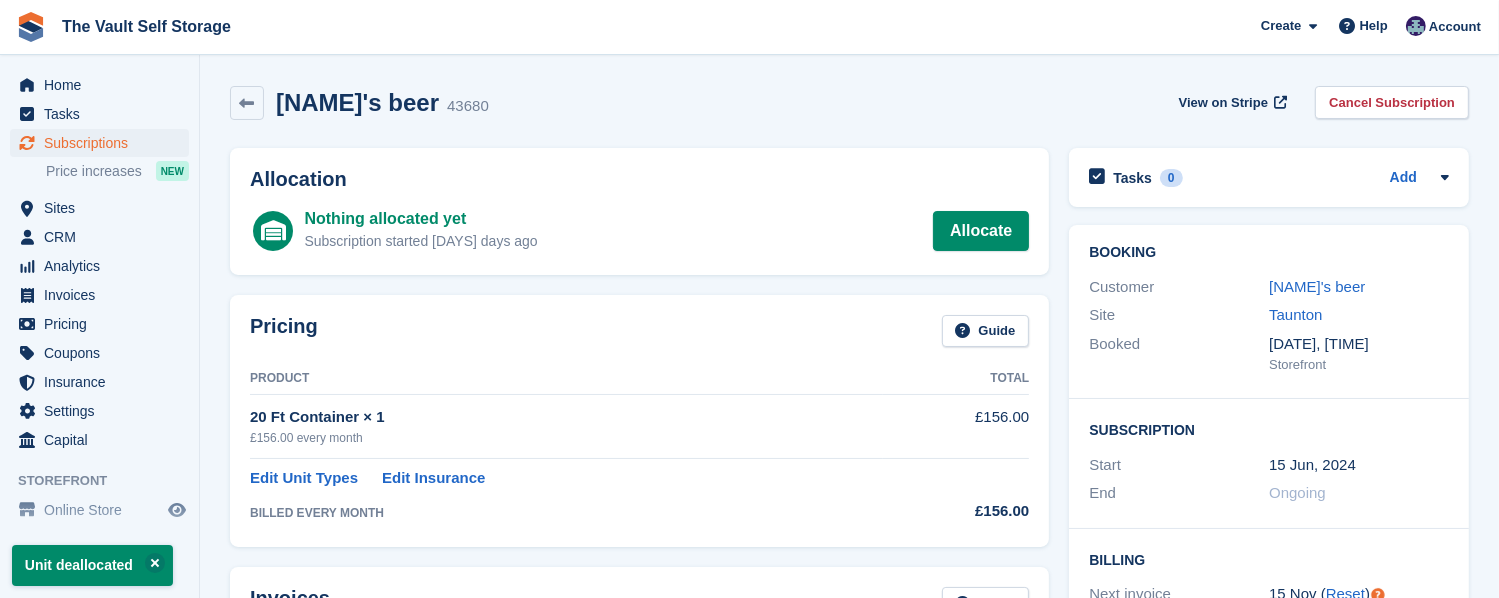 click on "Cancel Subscription" at bounding box center (1392, 102) 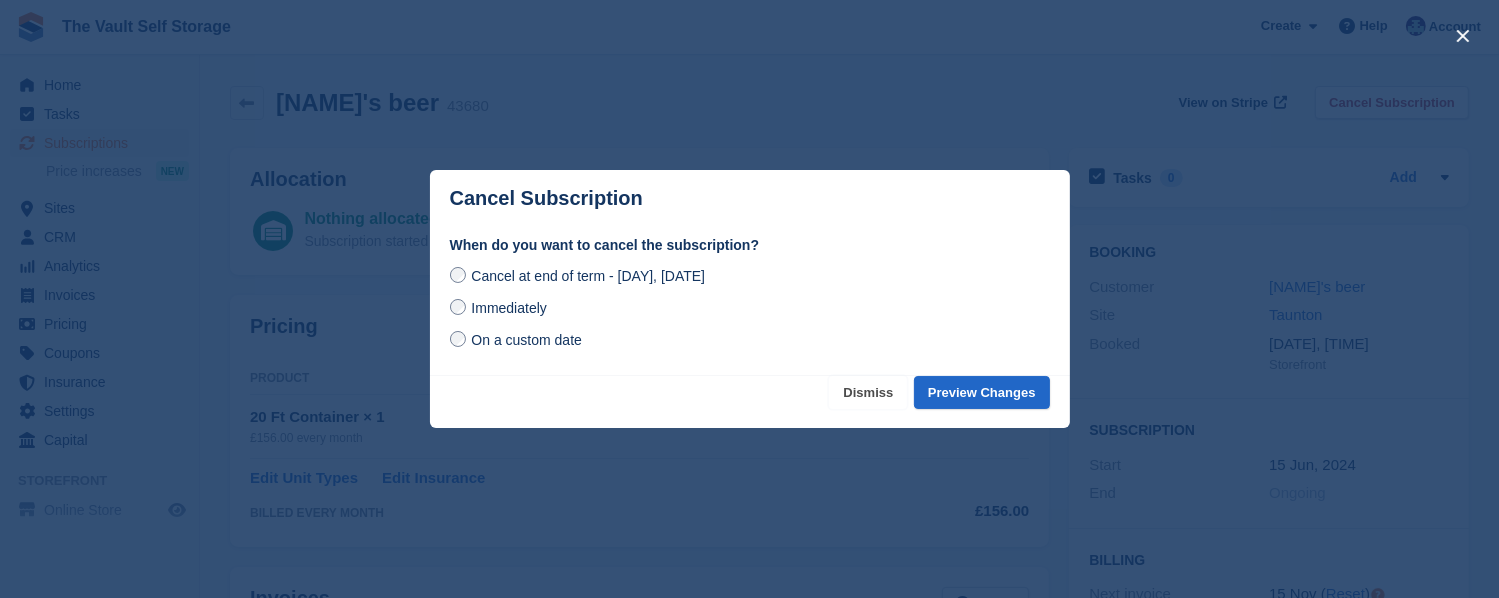 click on "Dismiss" at bounding box center (868, 392) 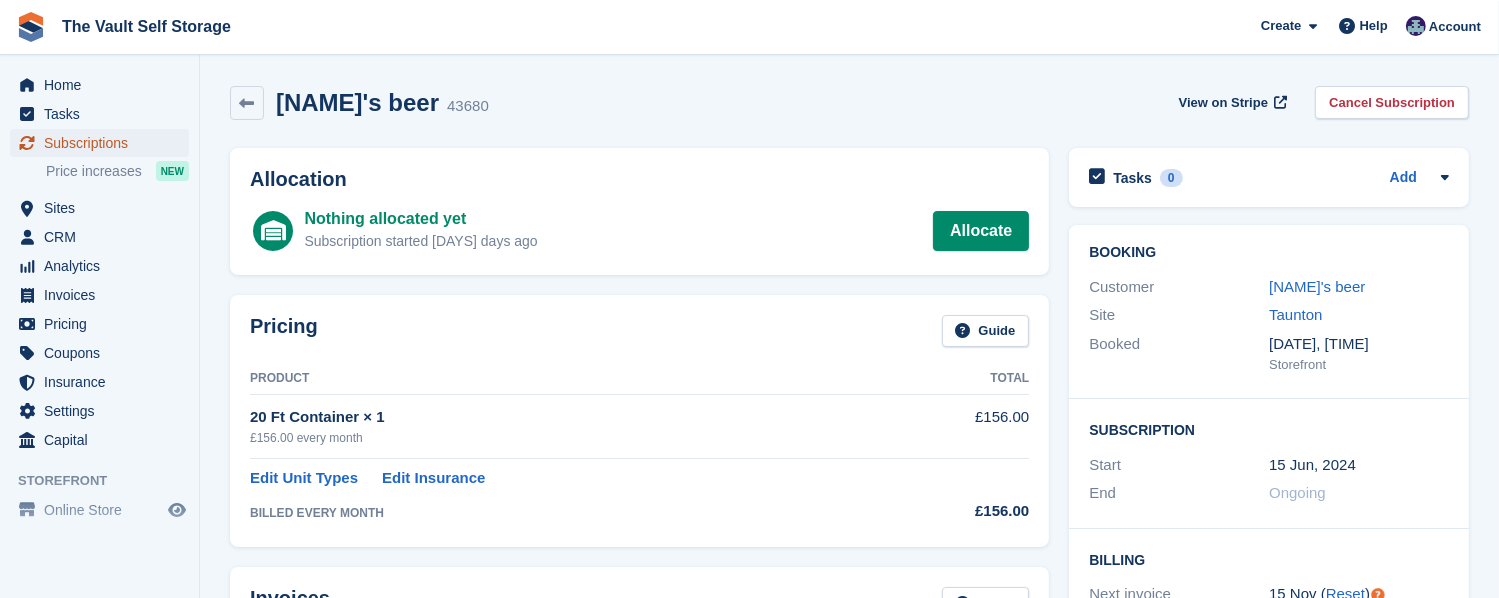 click on "Subscriptions" at bounding box center (104, 143) 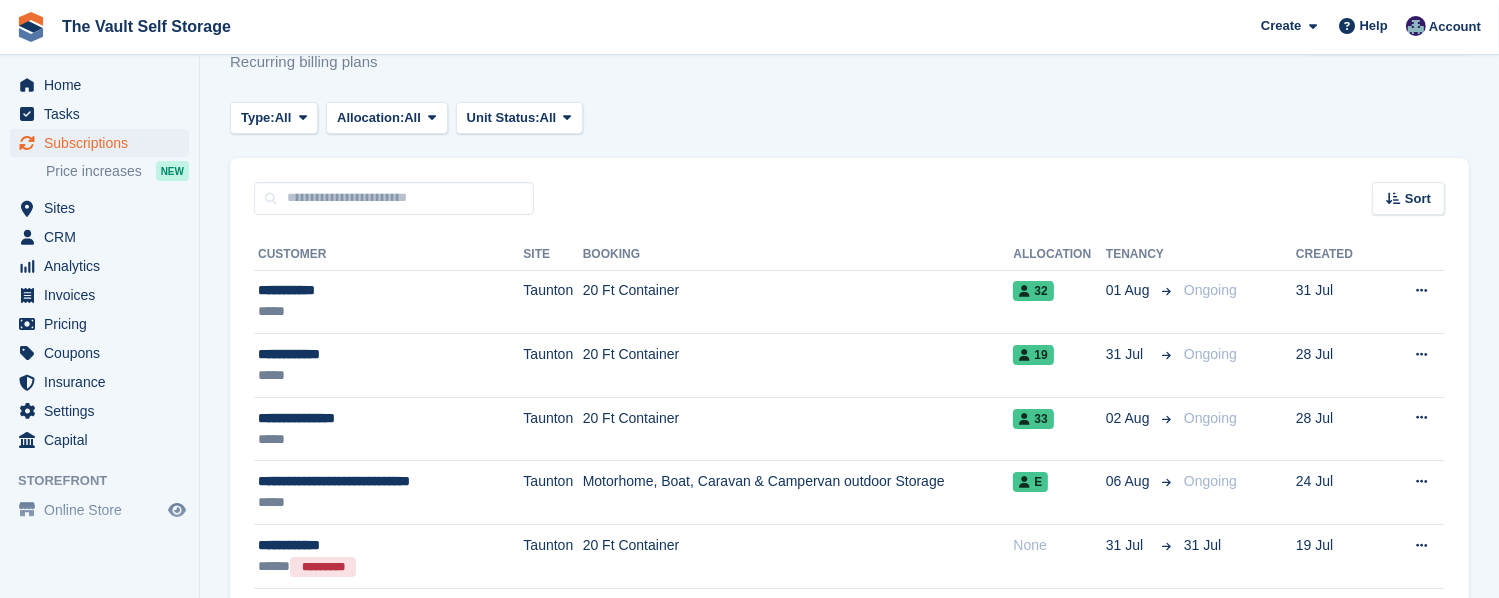 scroll, scrollTop: 100, scrollLeft: 0, axis: vertical 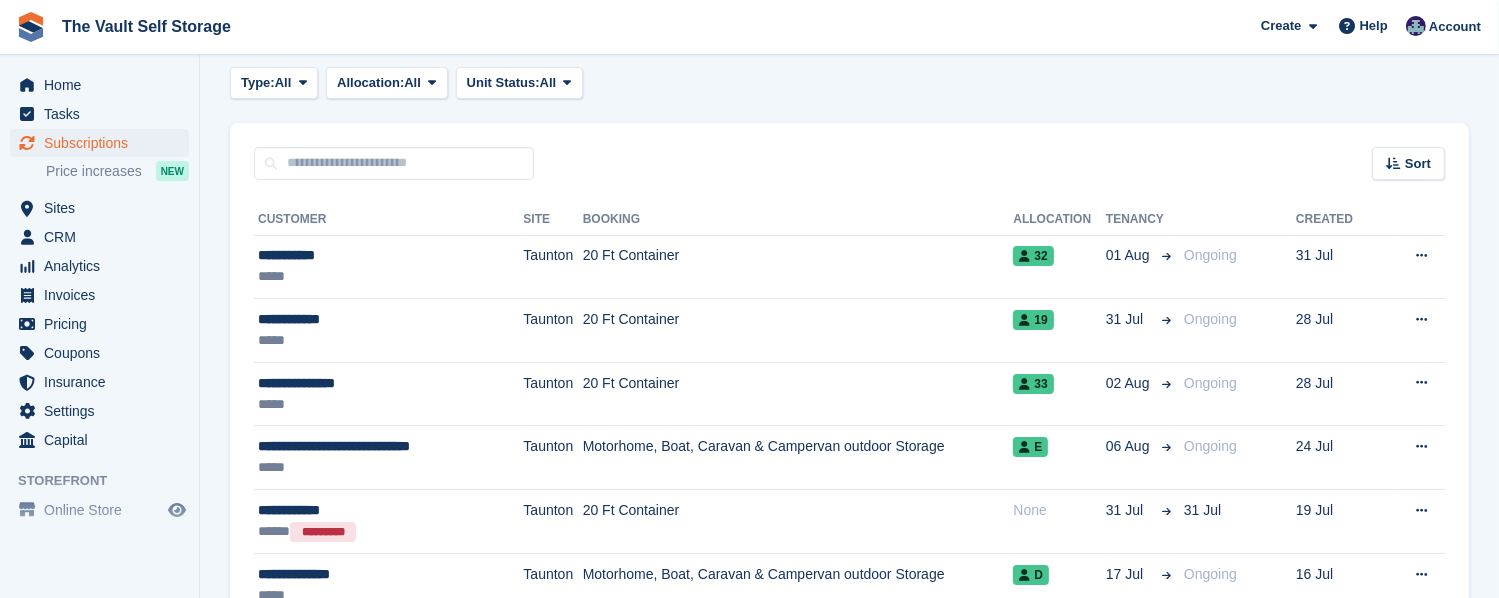 click on "*****" at bounding box center (369, 404) 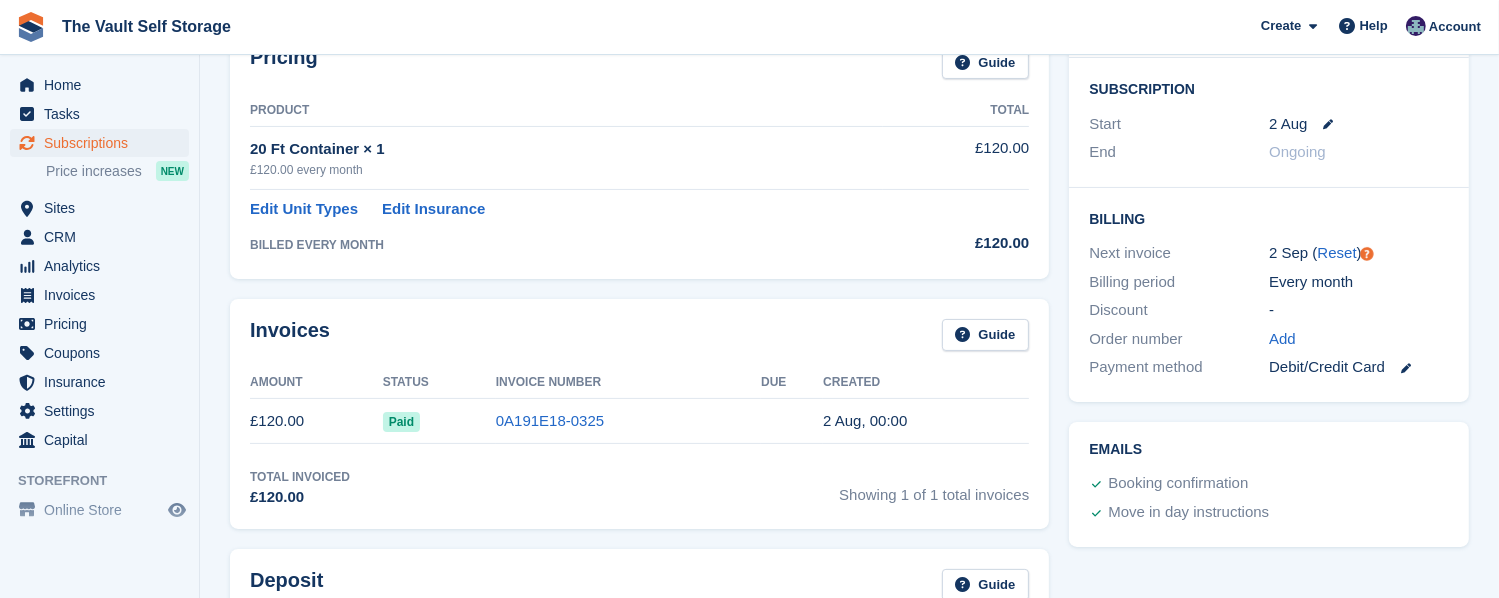 scroll, scrollTop: 400, scrollLeft: 0, axis: vertical 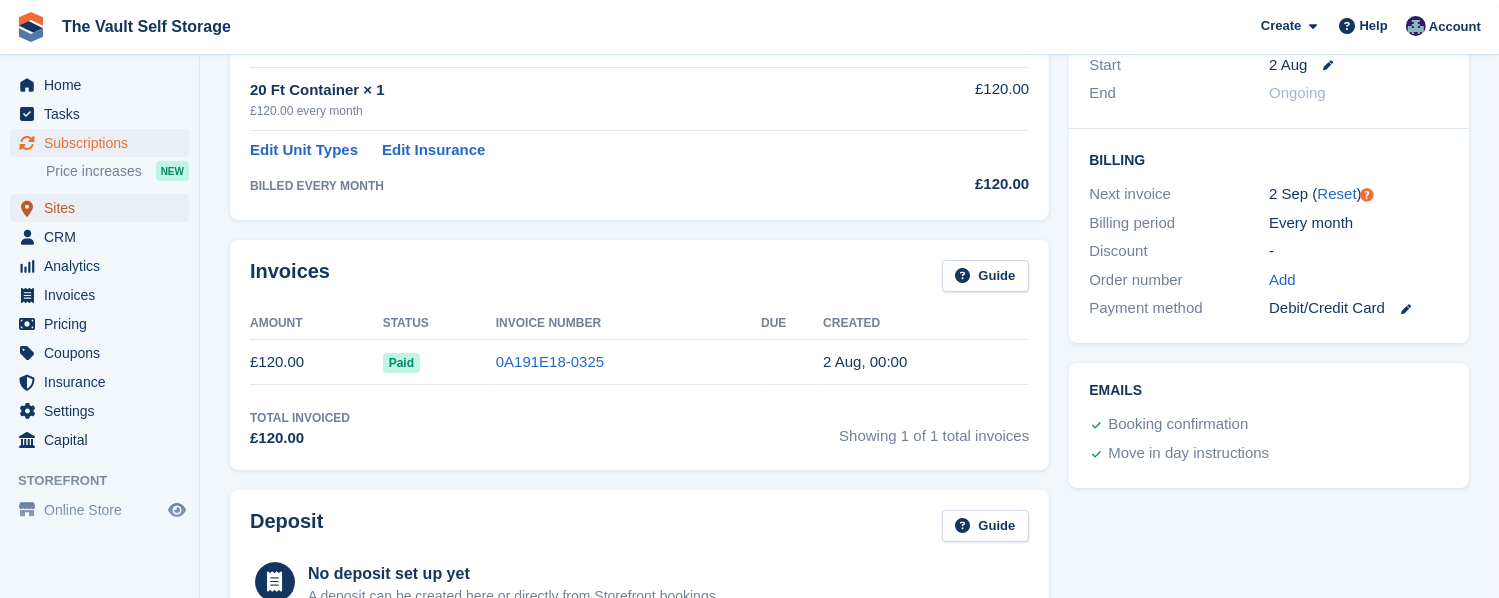 click on "Sites" at bounding box center [104, 208] 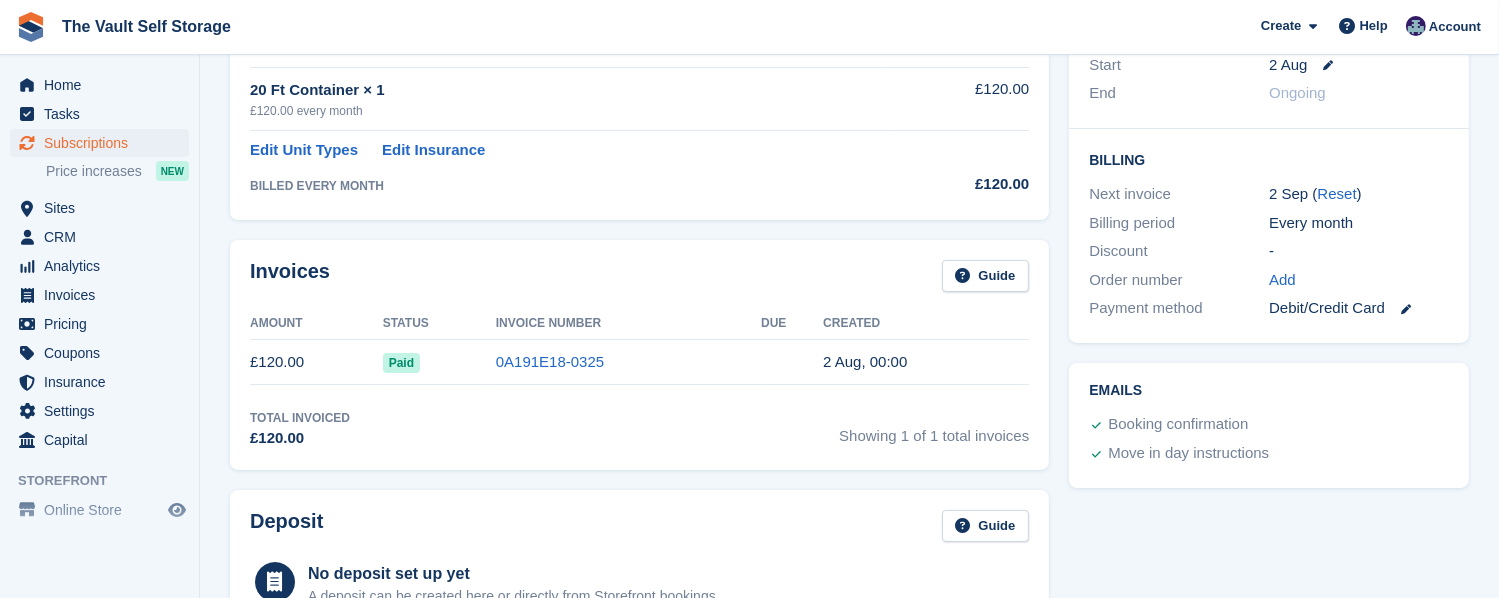 scroll, scrollTop: 0, scrollLeft: 0, axis: both 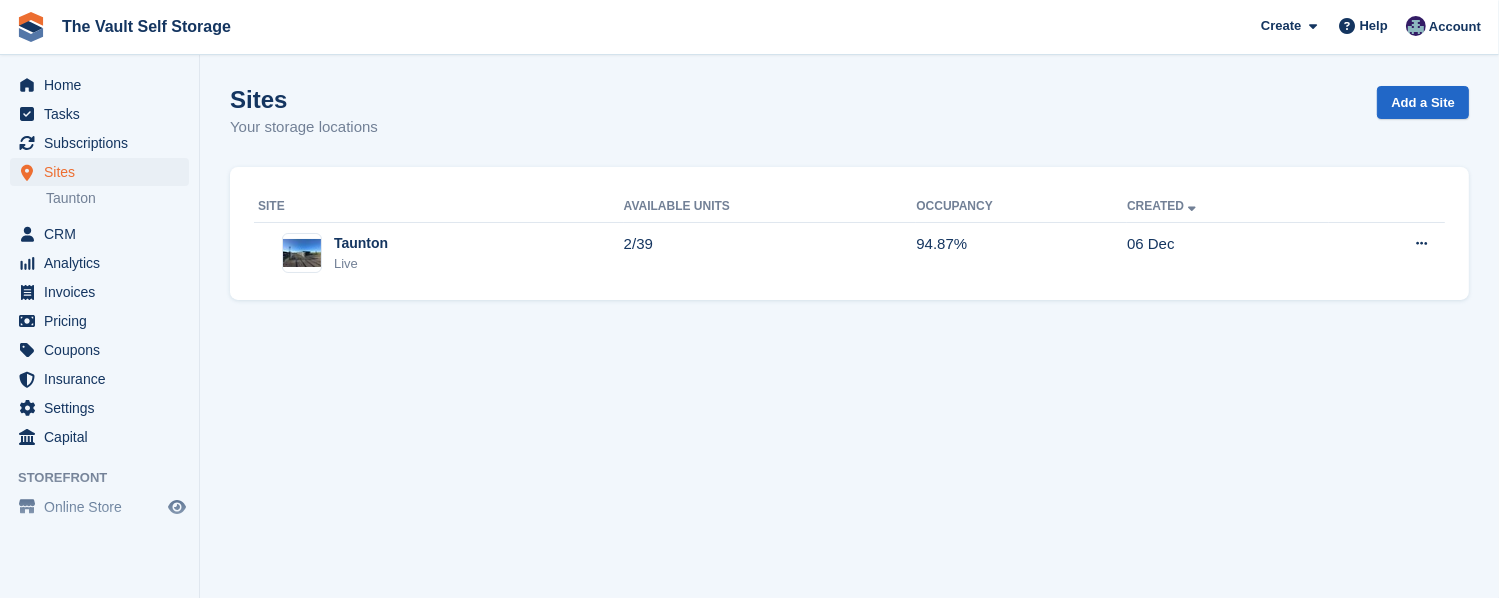 click on "Taunton
Live" at bounding box center [441, 253] 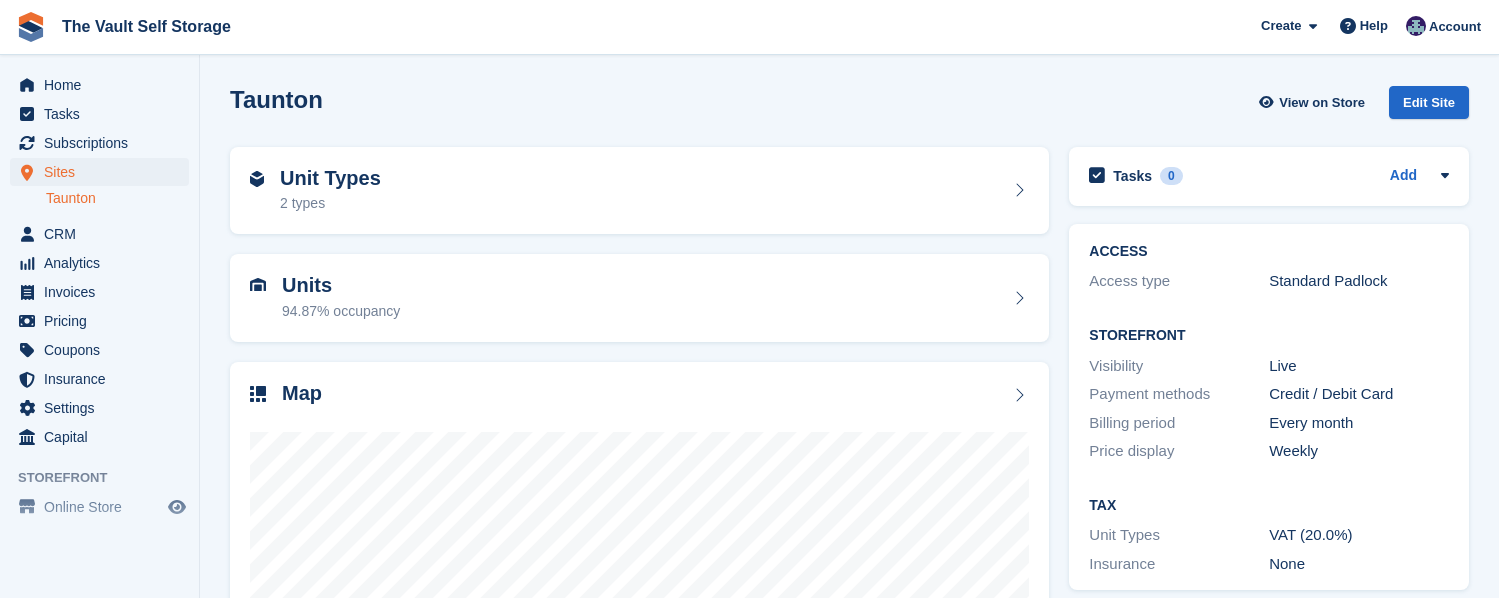 scroll, scrollTop: 0, scrollLeft: 0, axis: both 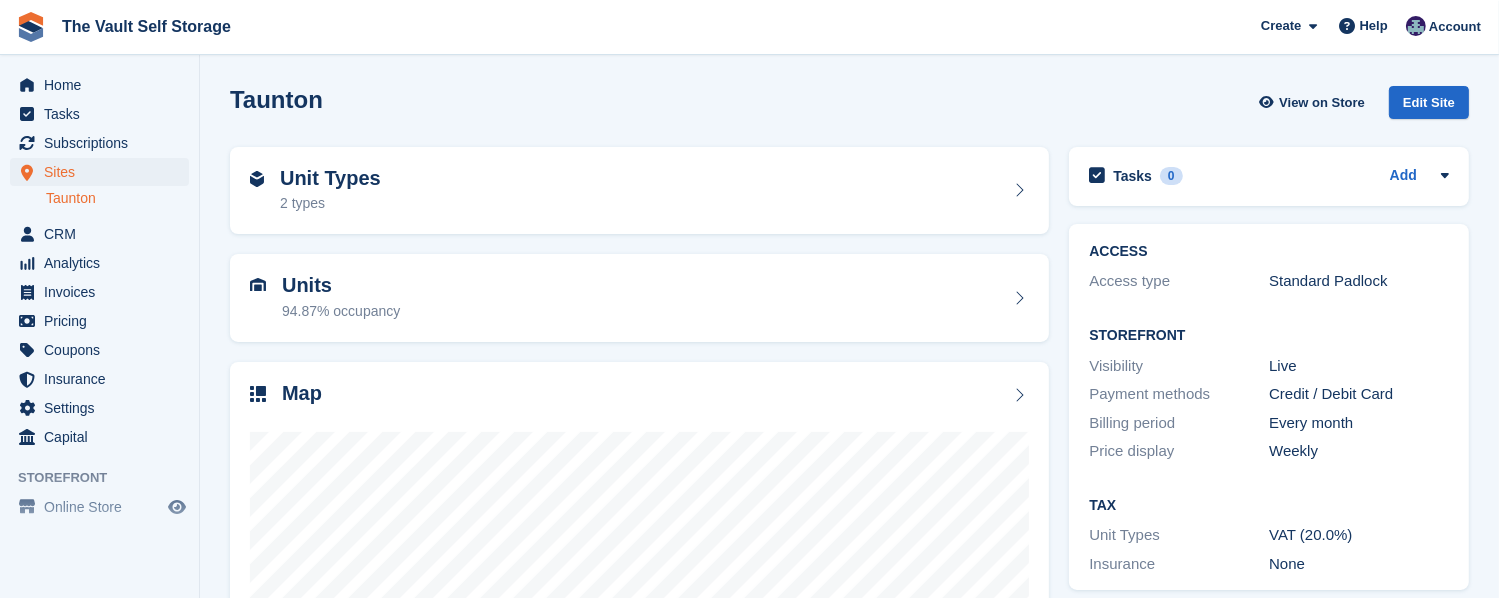 click on "Edit Site" at bounding box center (1429, 102) 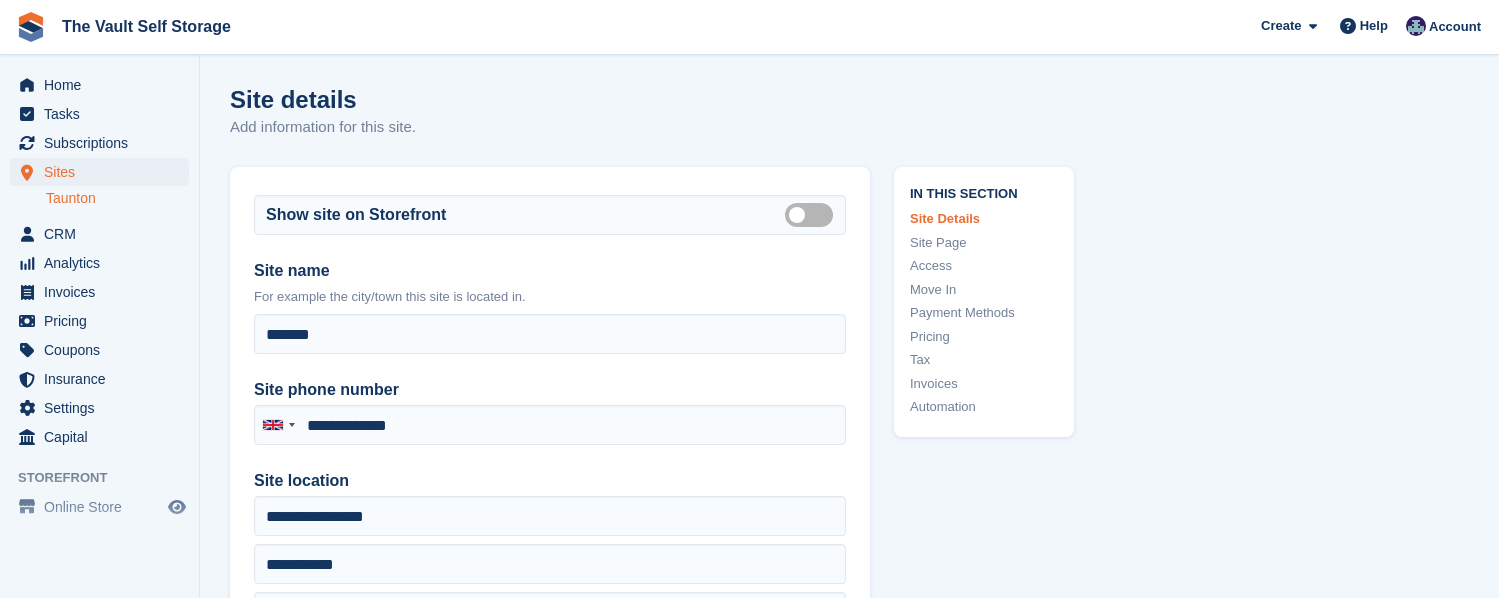 scroll, scrollTop: 0, scrollLeft: 0, axis: both 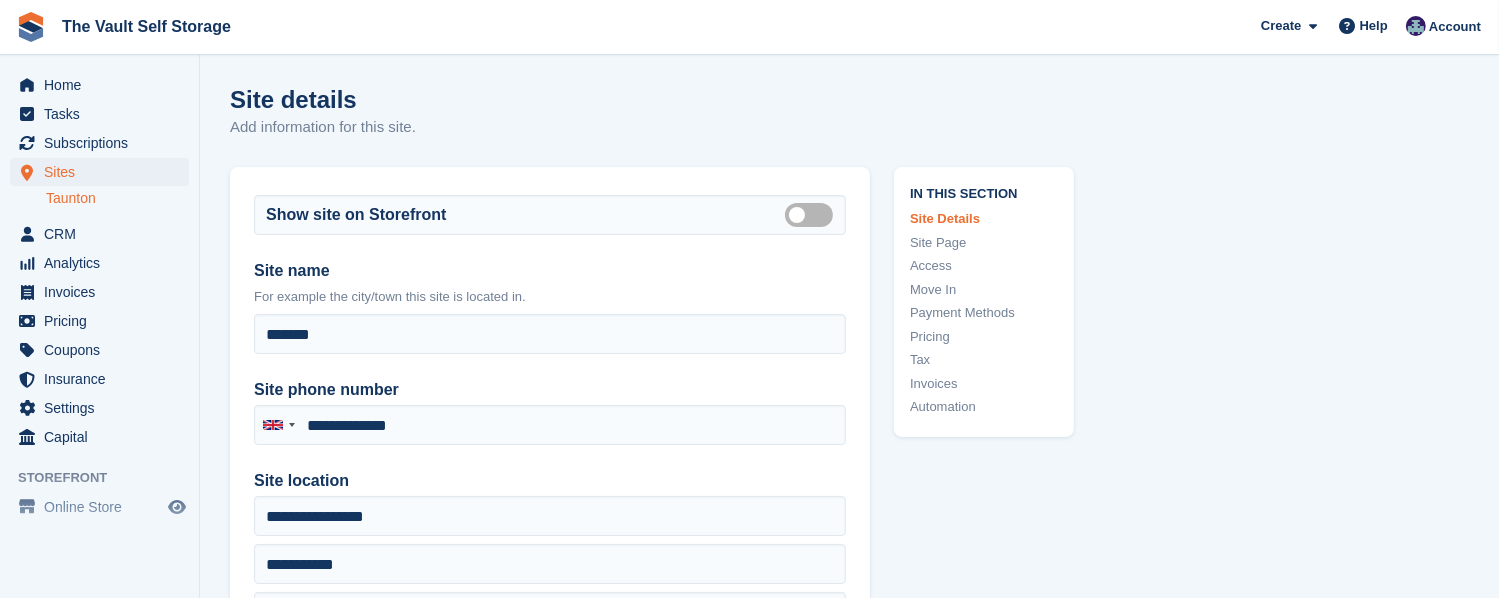 type on "**********" 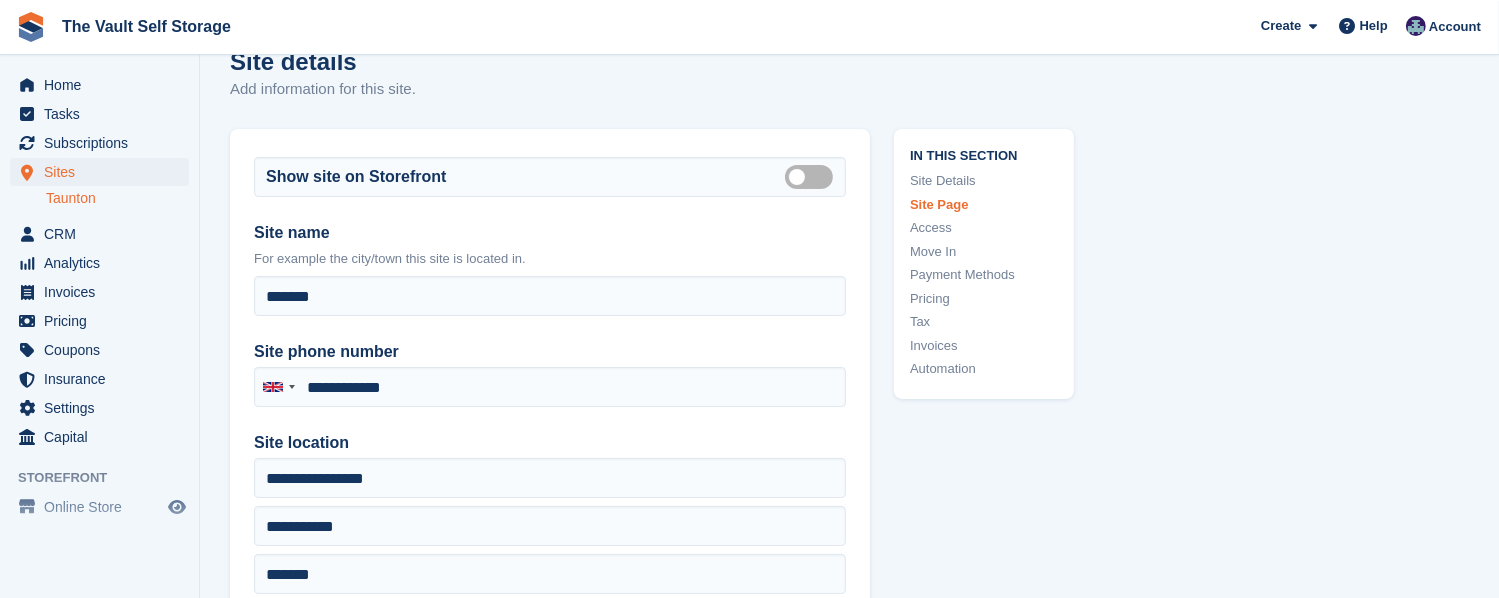 scroll, scrollTop: 0, scrollLeft: 0, axis: both 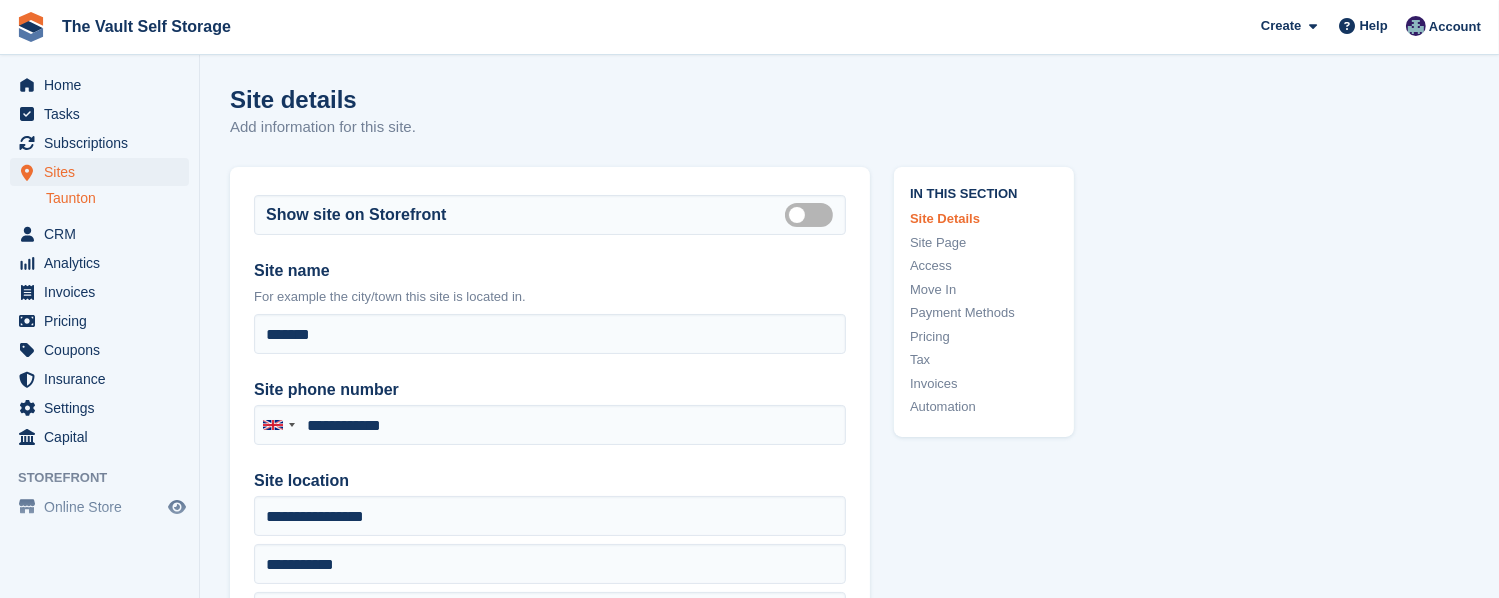 click on "Taunton" at bounding box center (117, 198) 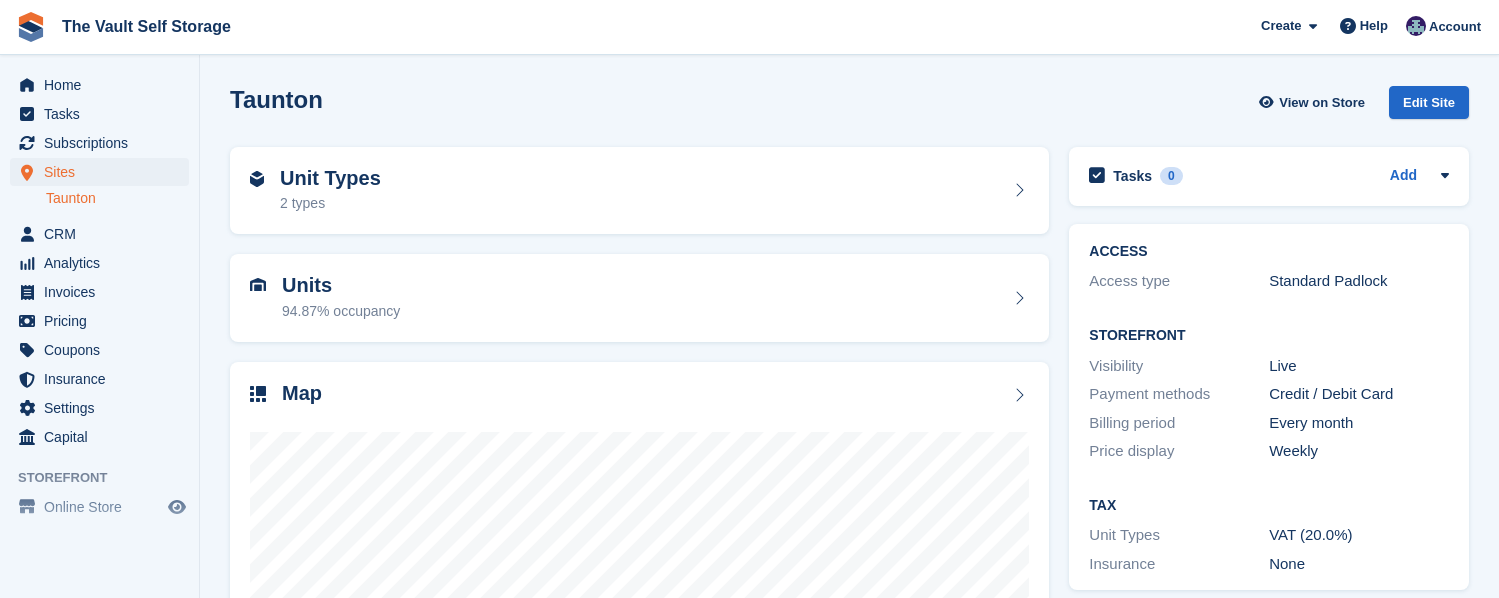 scroll, scrollTop: 0, scrollLeft: 0, axis: both 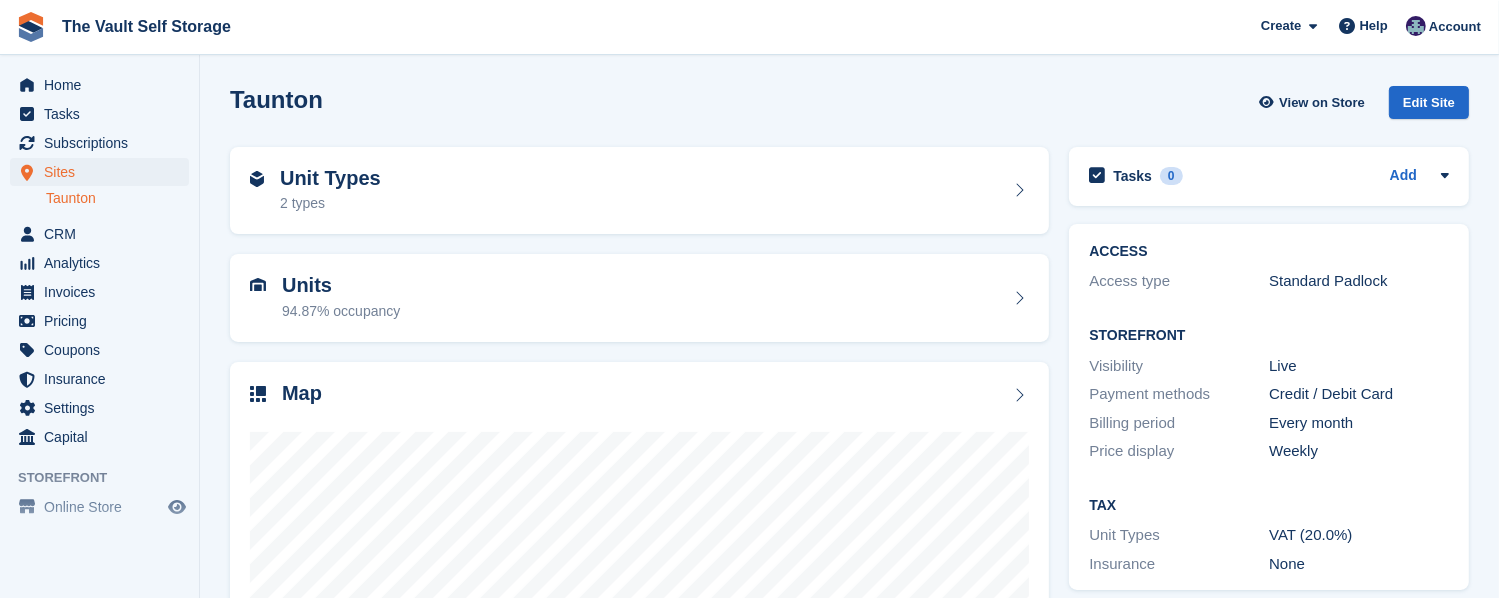 click on "Unit Types
2 types" at bounding box center (639, 191) 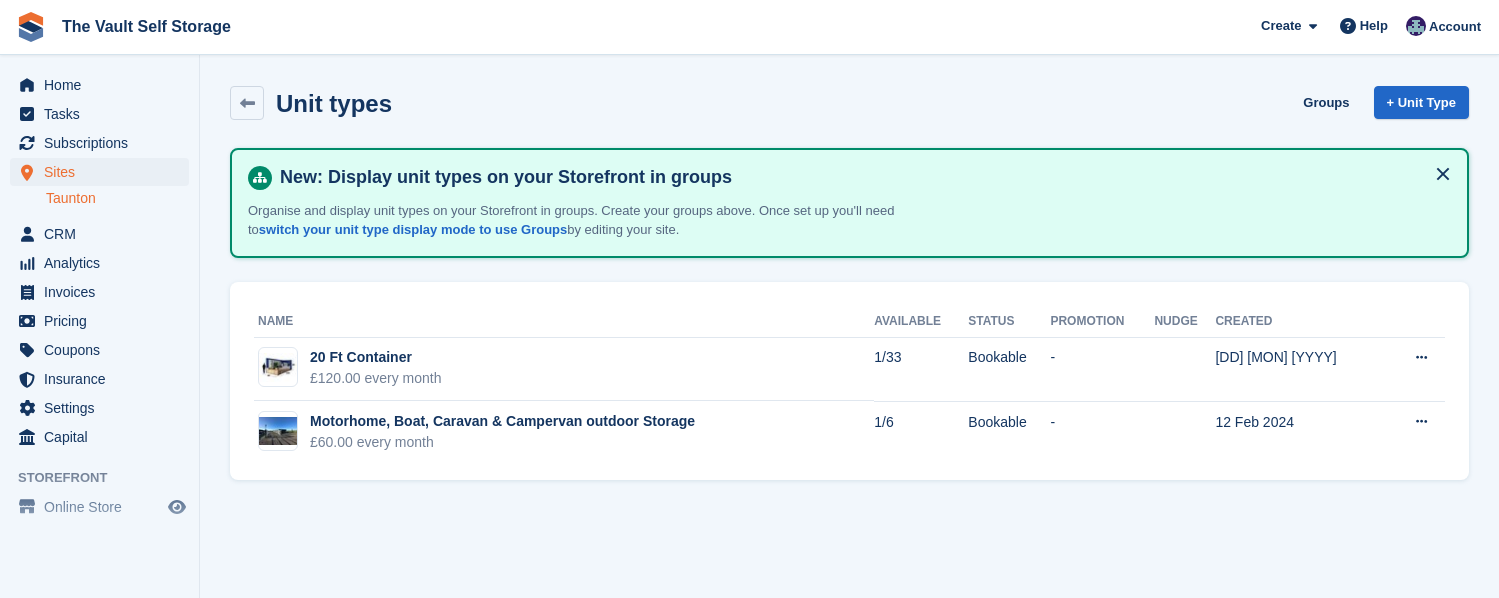 scroll, scrollTop: 0, scrollLeft: 0, axis: both 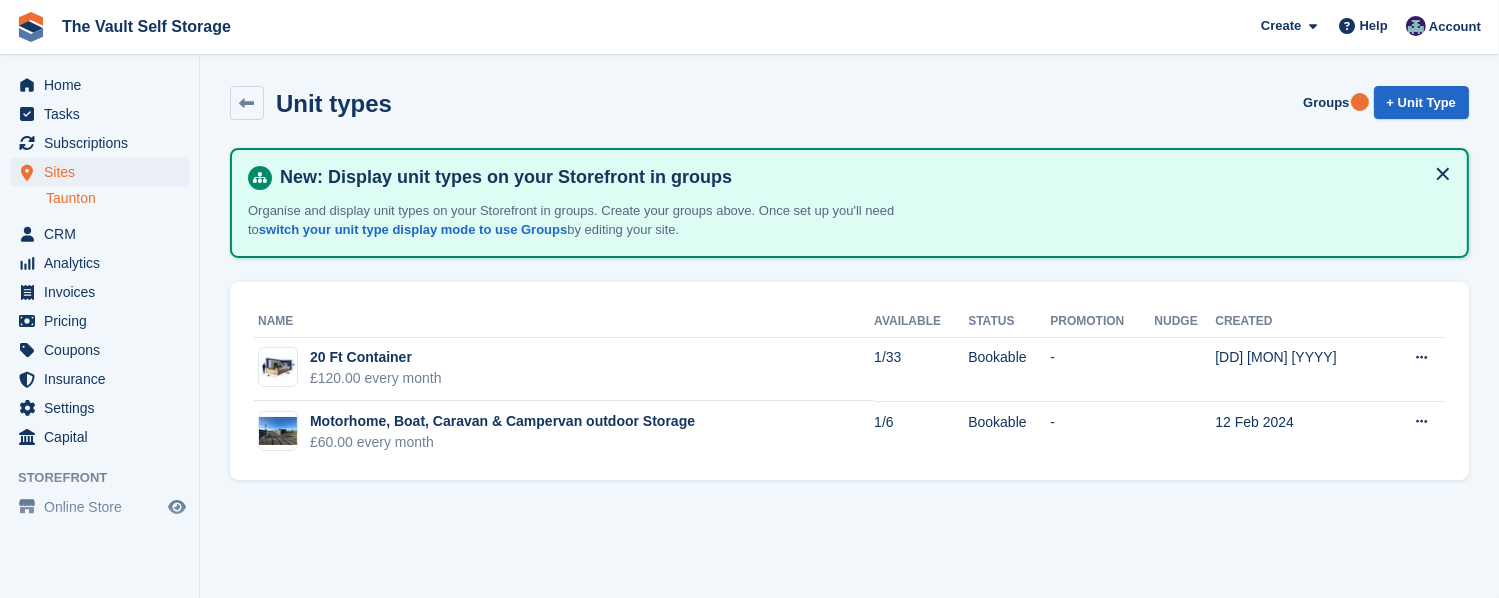click on "20 Ft Container
£120.00 every month" at bounding box center [564, 370] 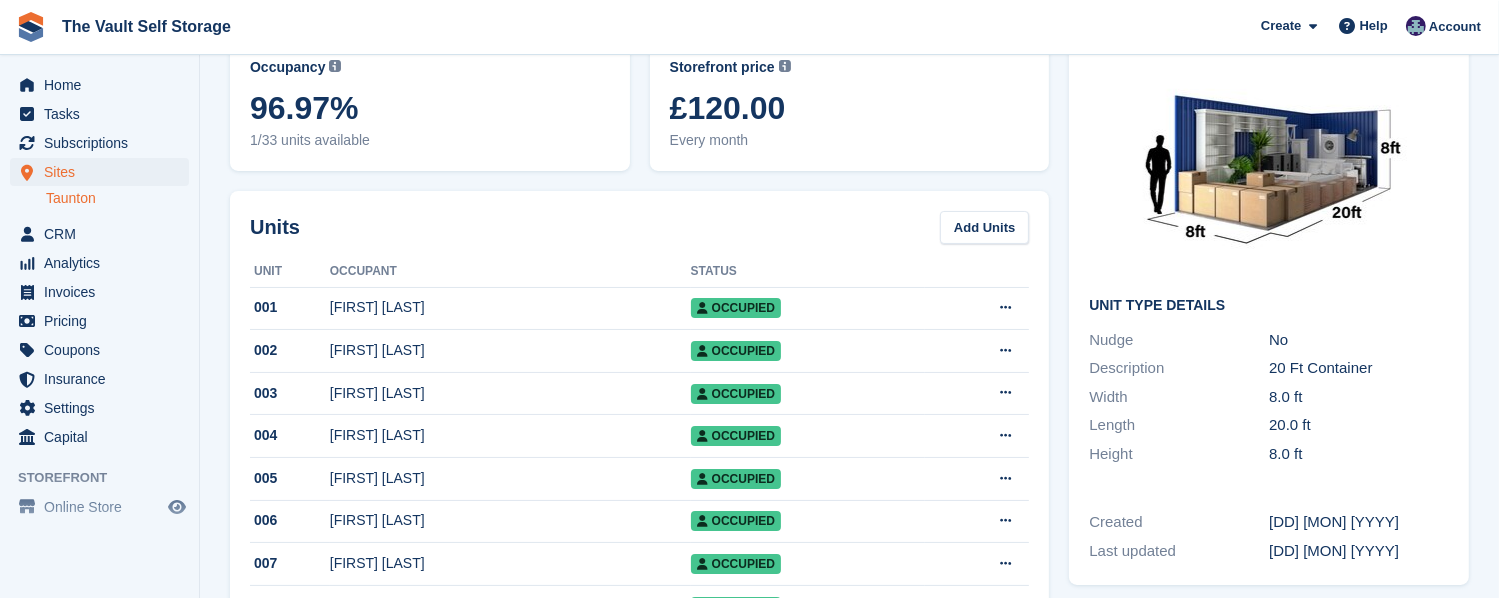scroll, scrollTop: 0, scrollLeft: 0, axis: both 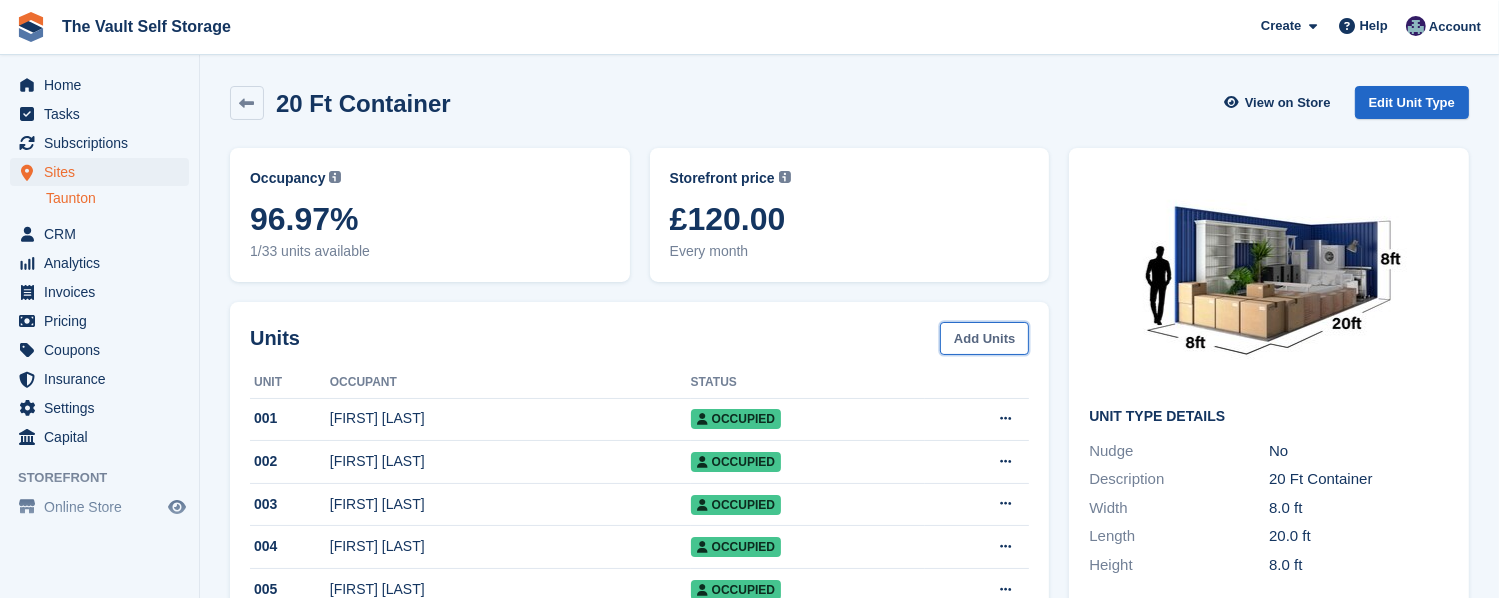 click on "Add Units" at bounding box center (984, 338) 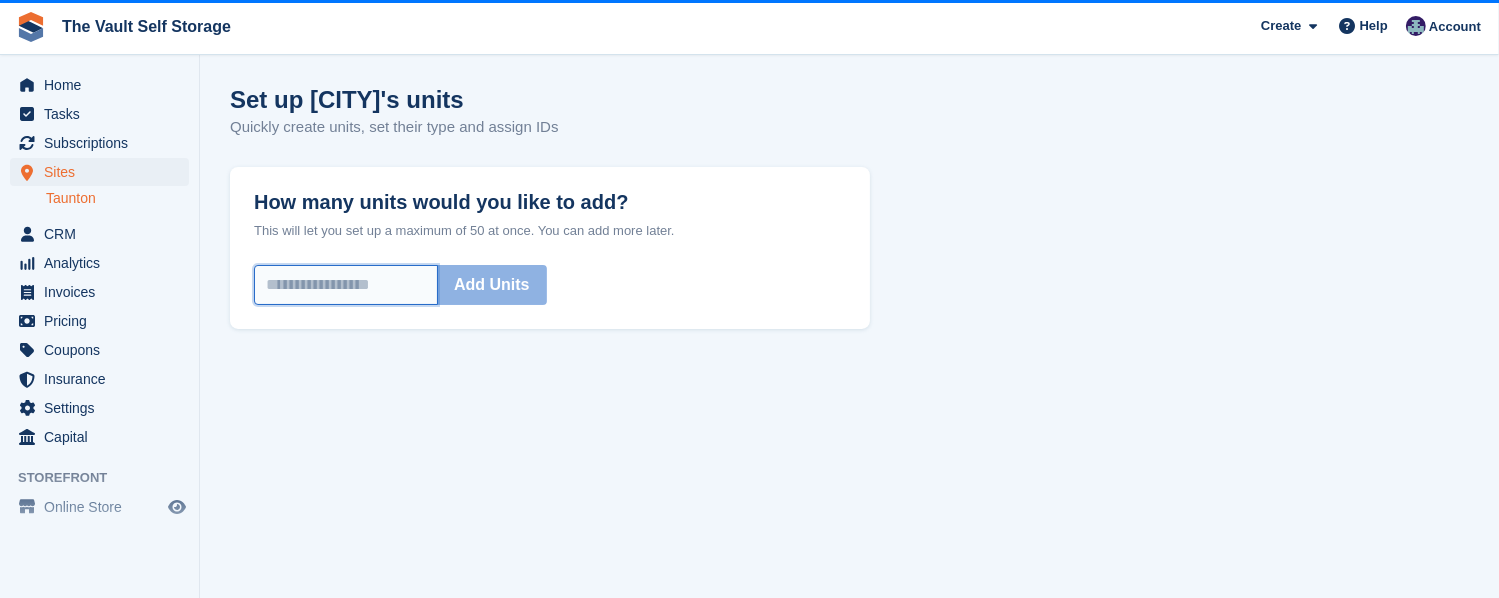 click on "How many units would you like to add?" at bounding box center (346, 285) 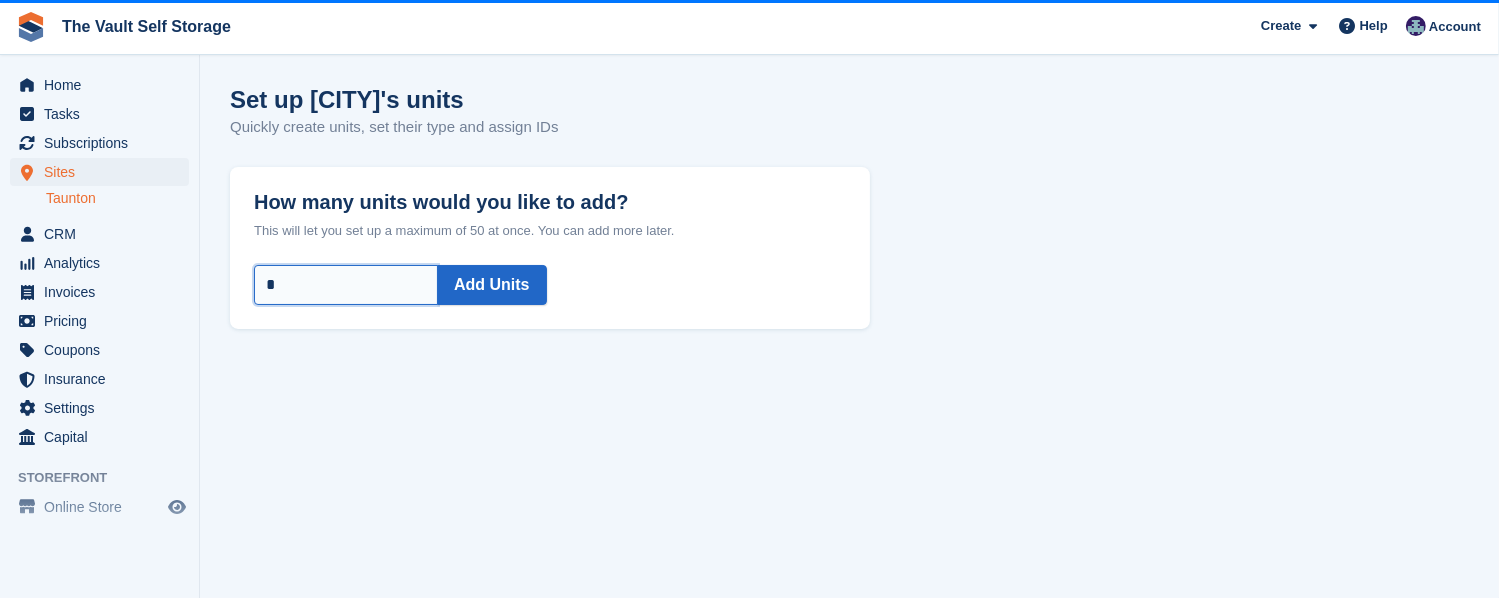 type on "*" 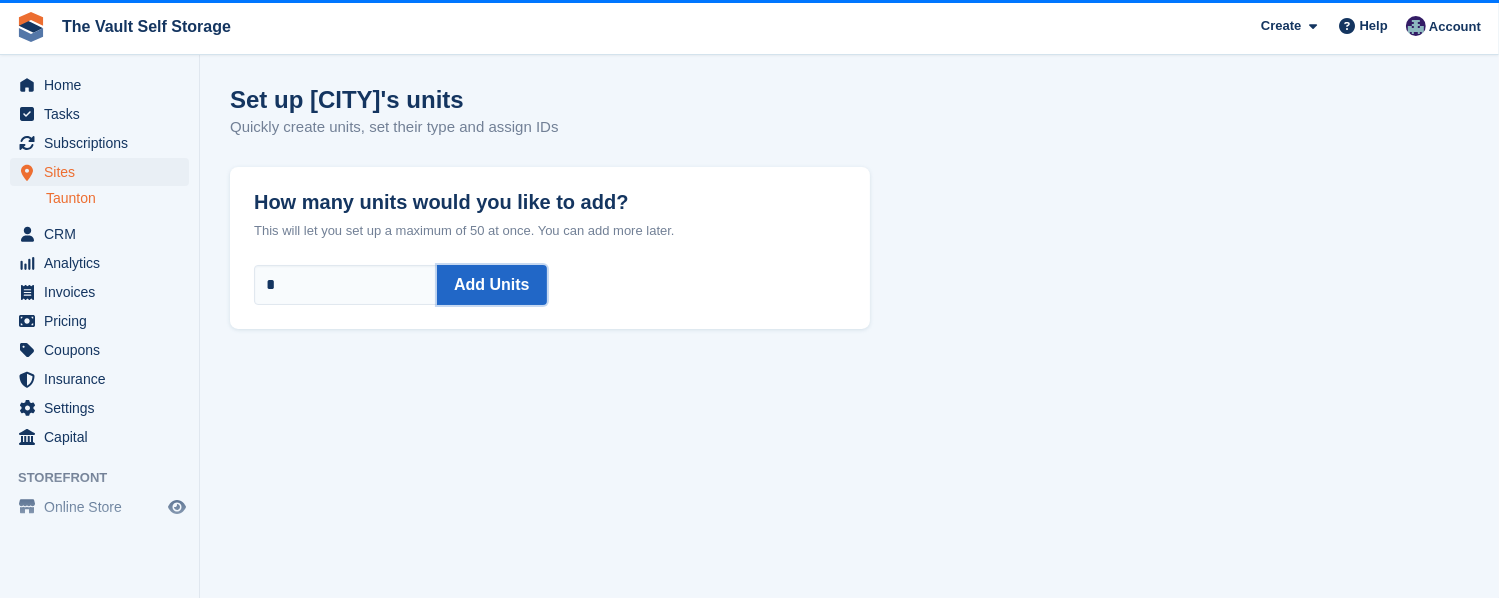 click on "Add Units" at bounding box center (492, 285) 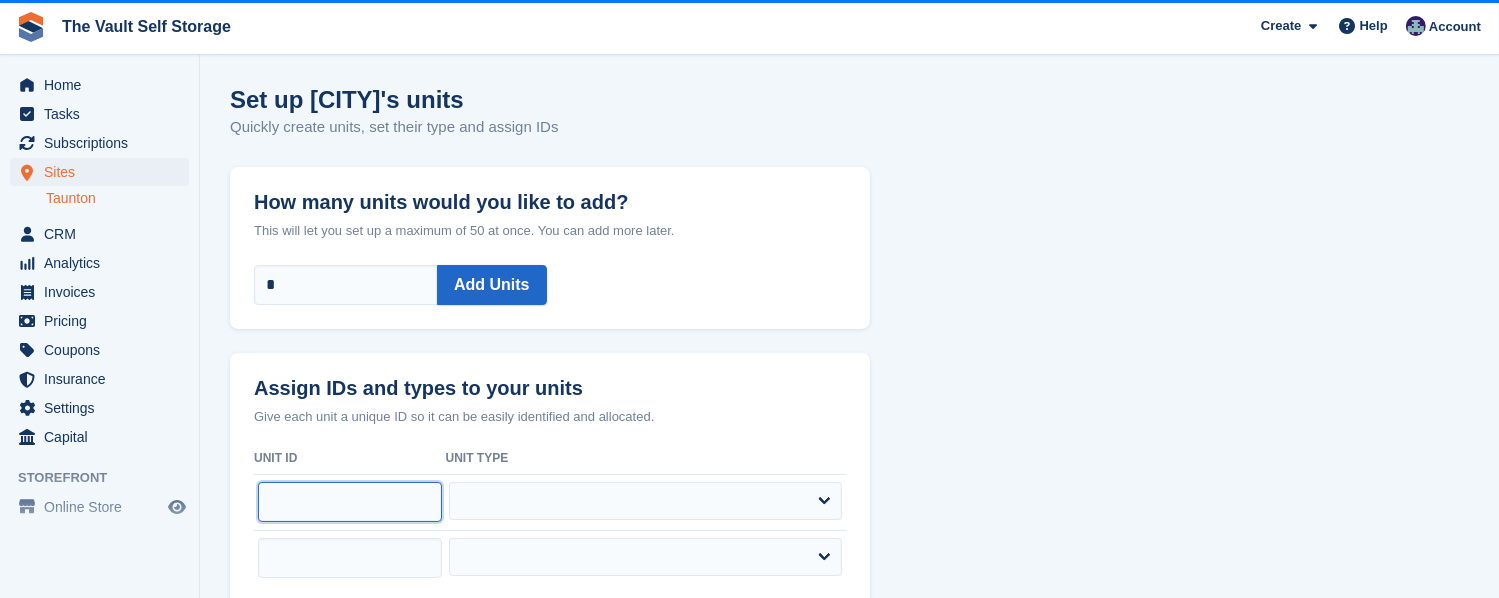click at bounding box center (350, 502) 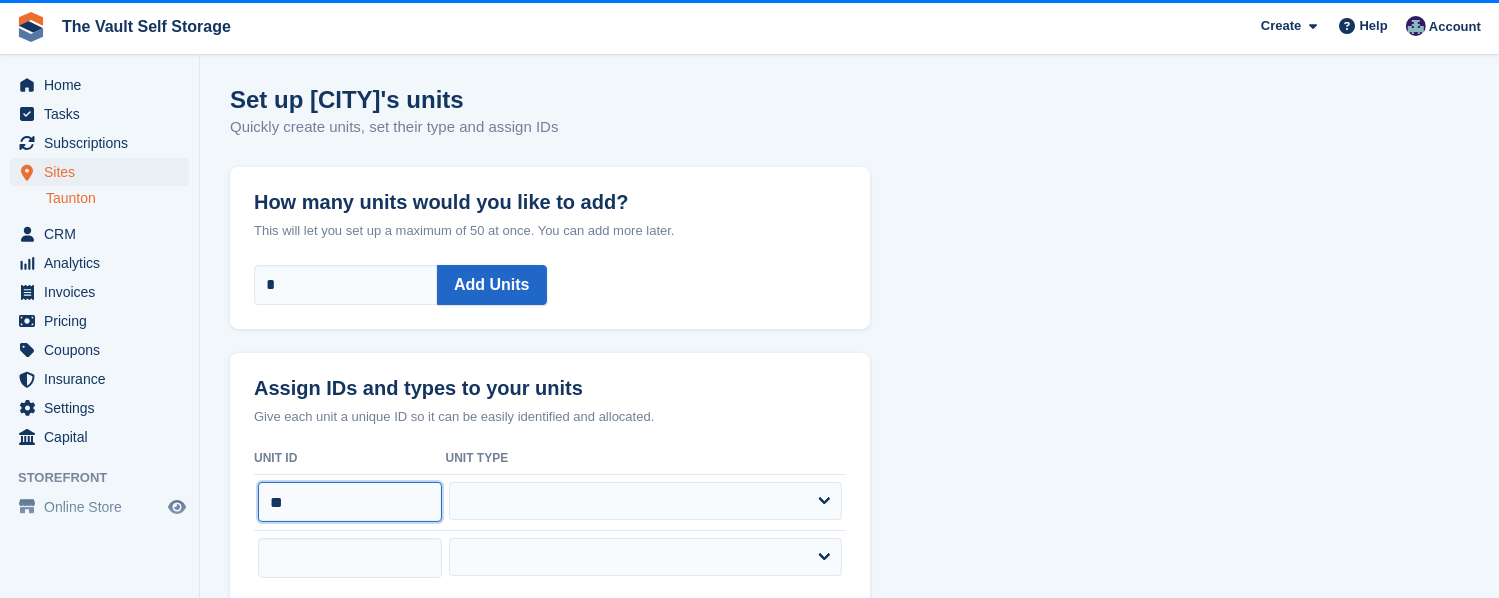 type on "**" 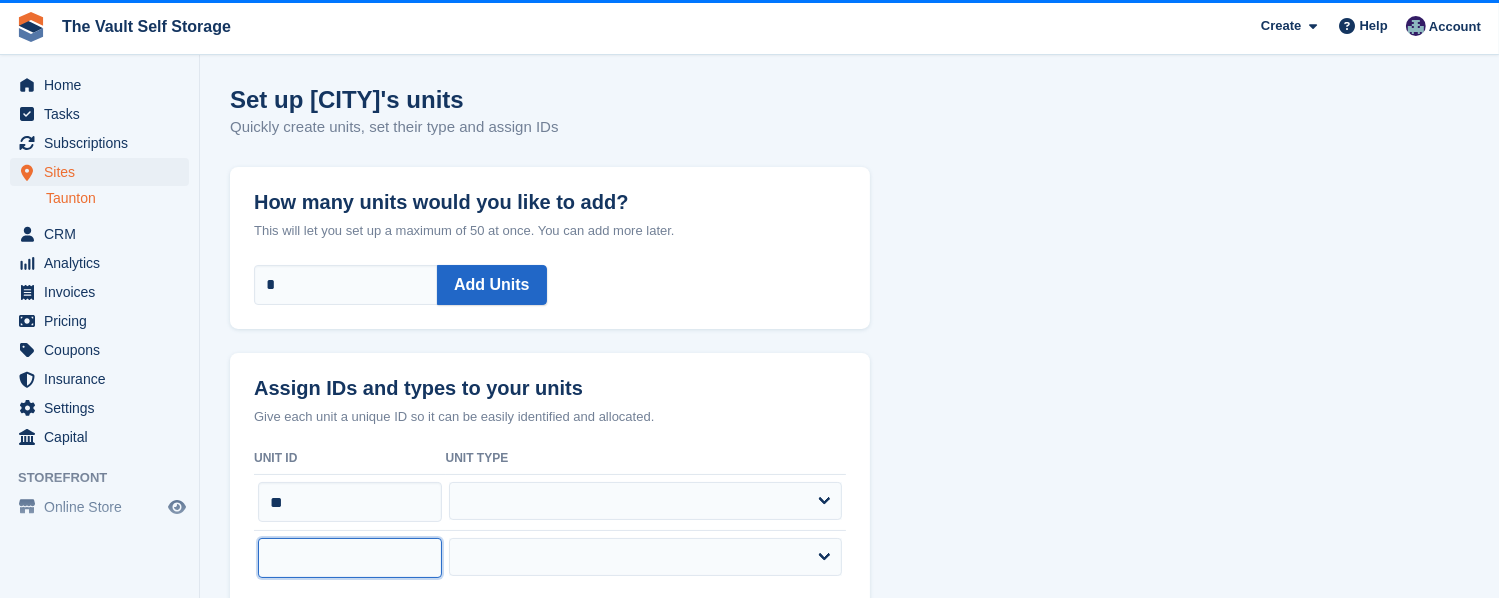 click at bounding box center (350, 558) 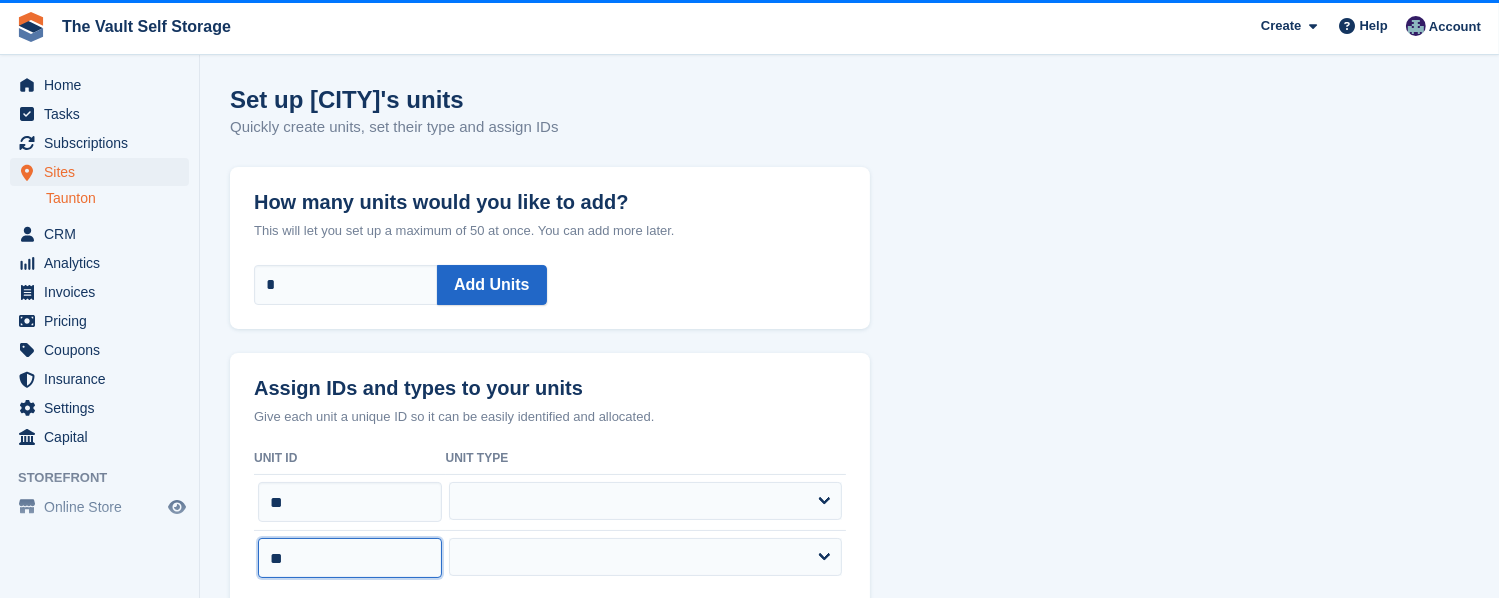 type on "**" 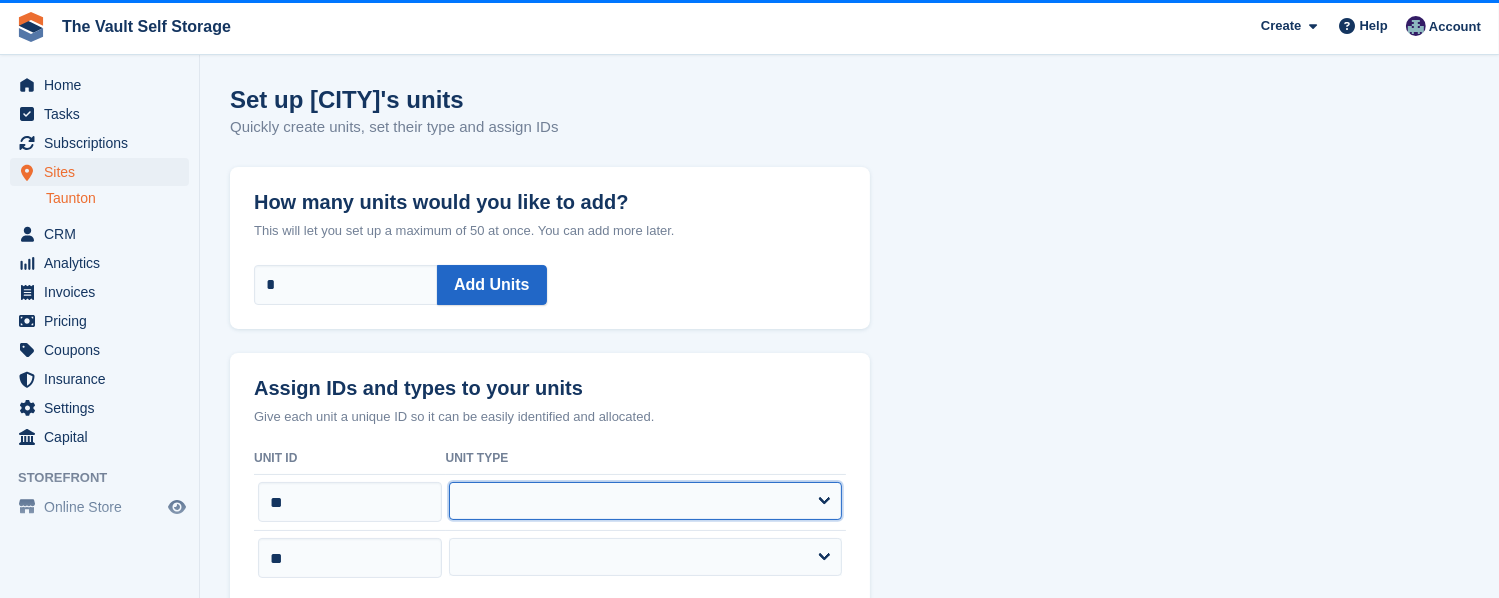 click on "**********" at bounding box center [645, 501] 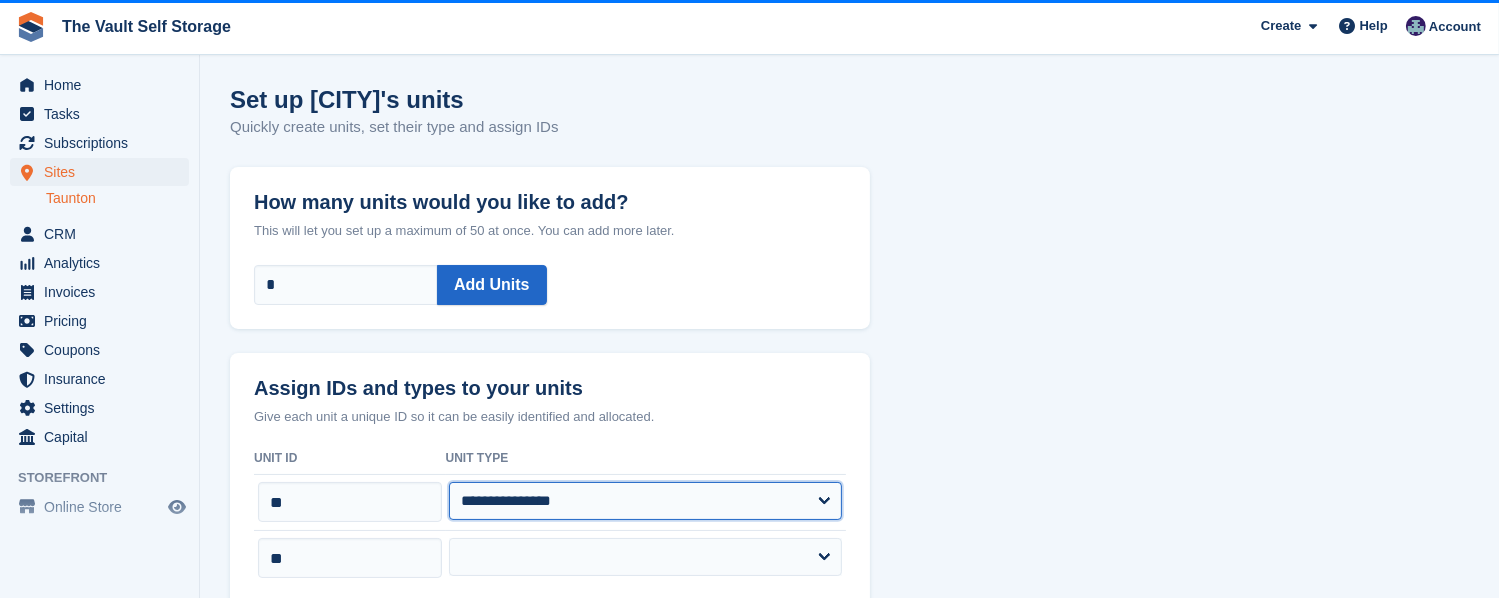click on "**********" at bounding box center [645, 501] 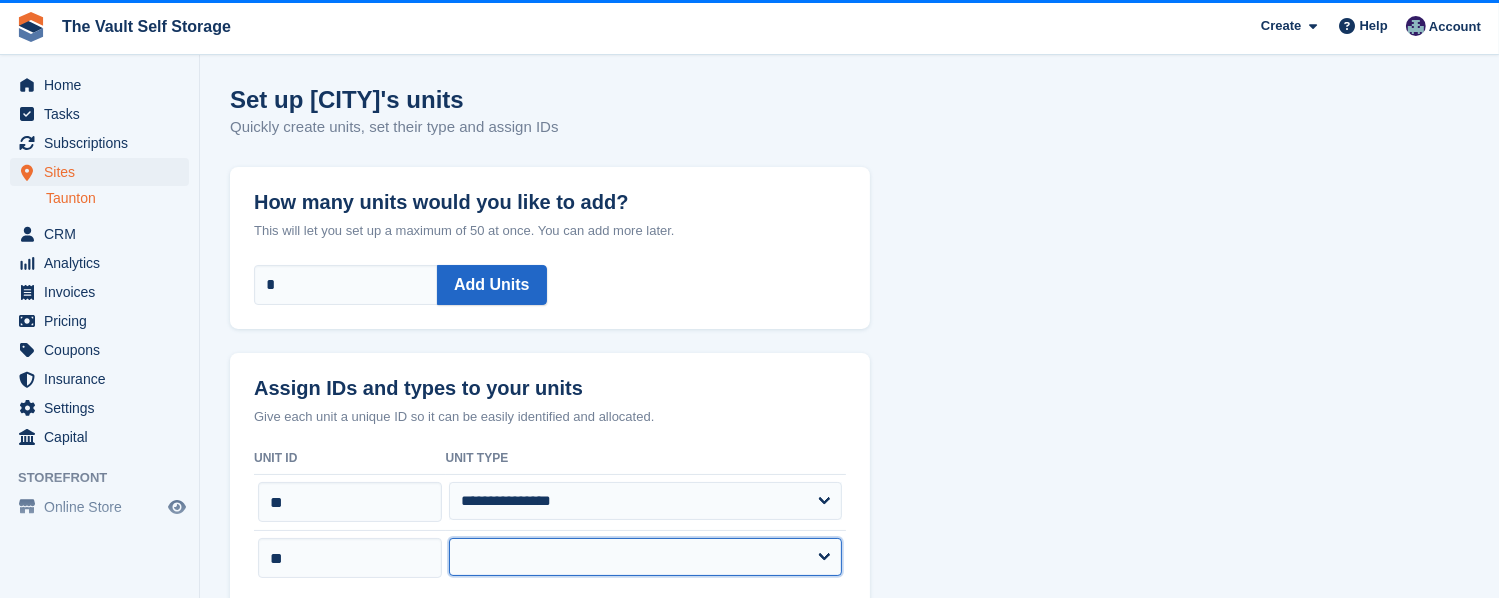 click on "**********" at bounding box center [645, 557] 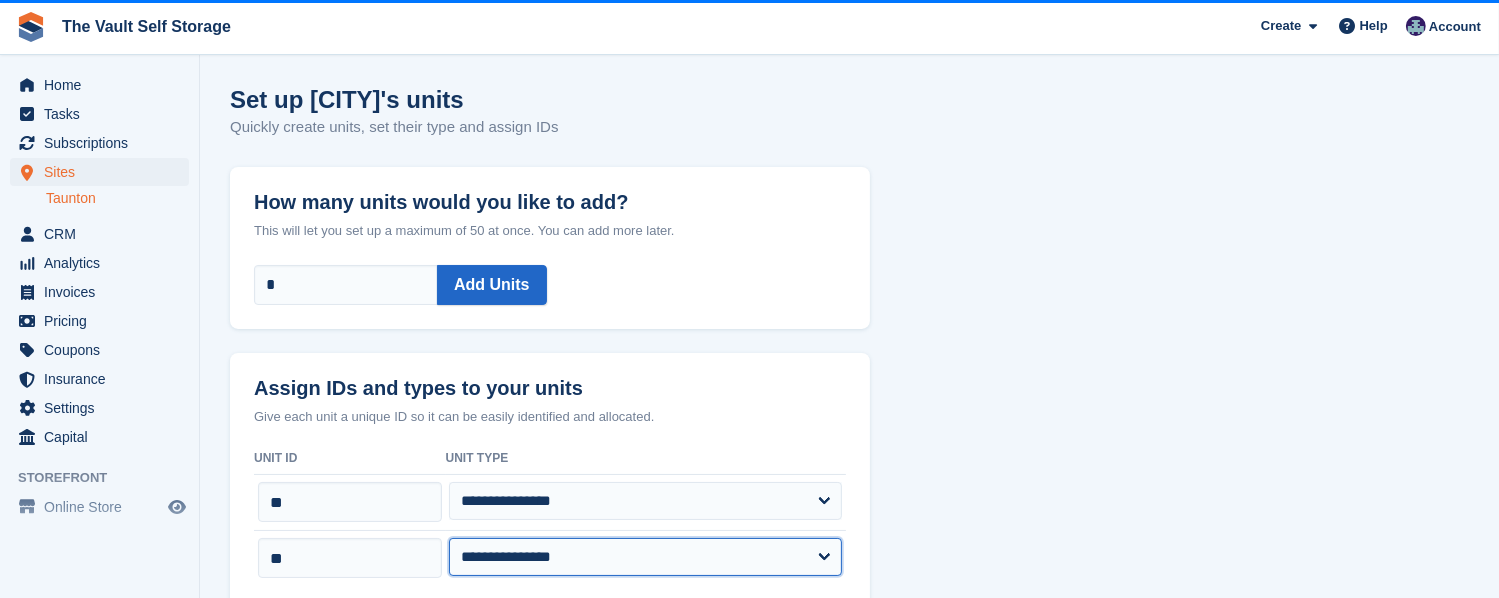 click on "**********" at bounding box center [645, 557] 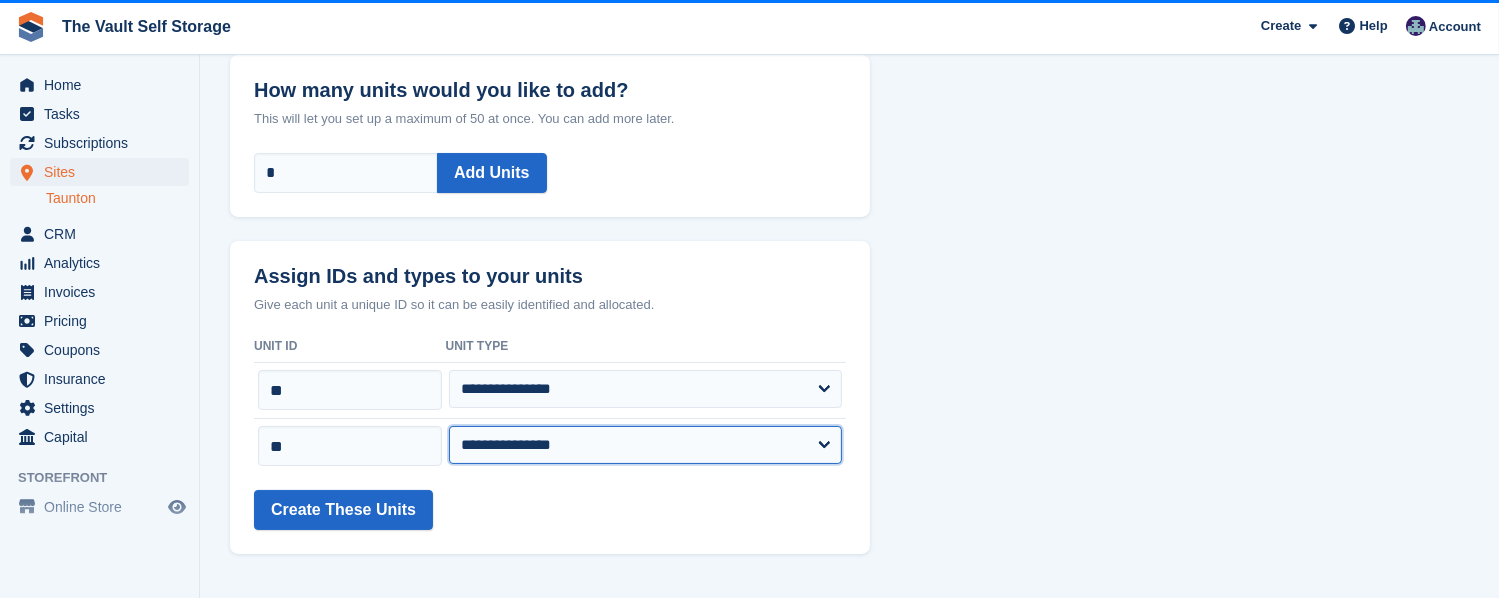 scroll, scrollTop: 120, scrollLeft: 0, axis: vertical 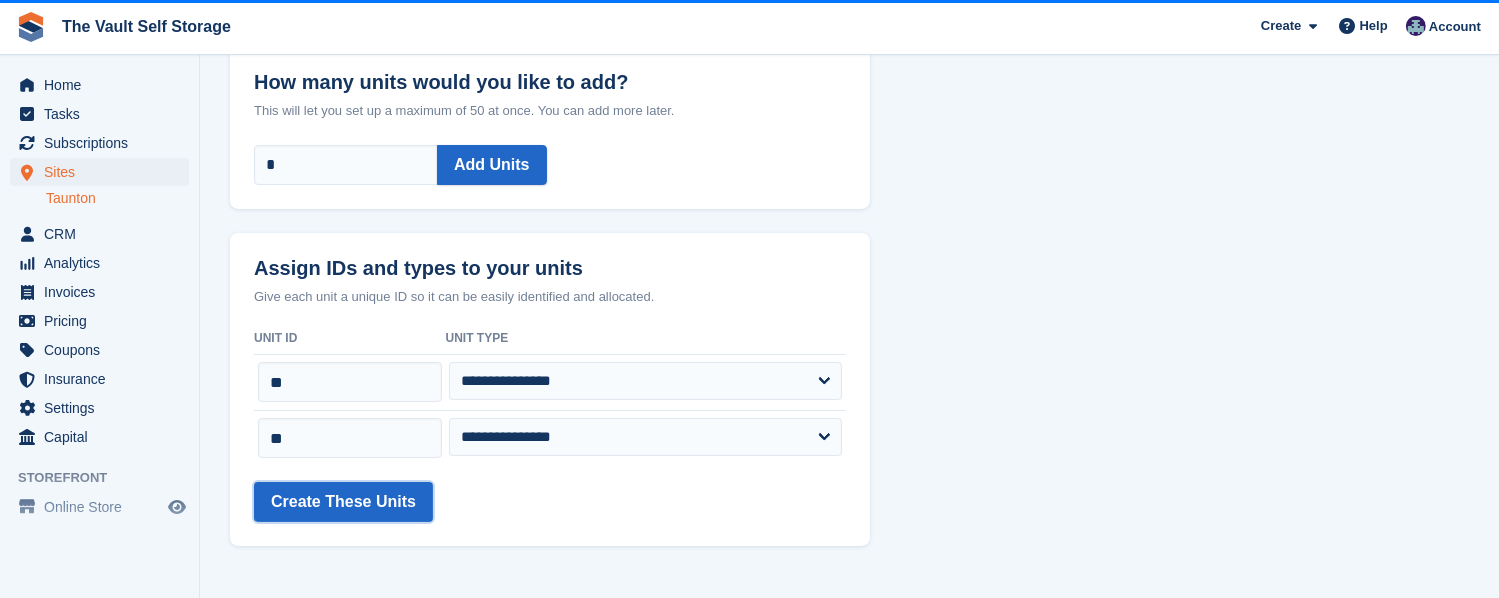 click on "Create These Units" at bounding box center (343, 502) 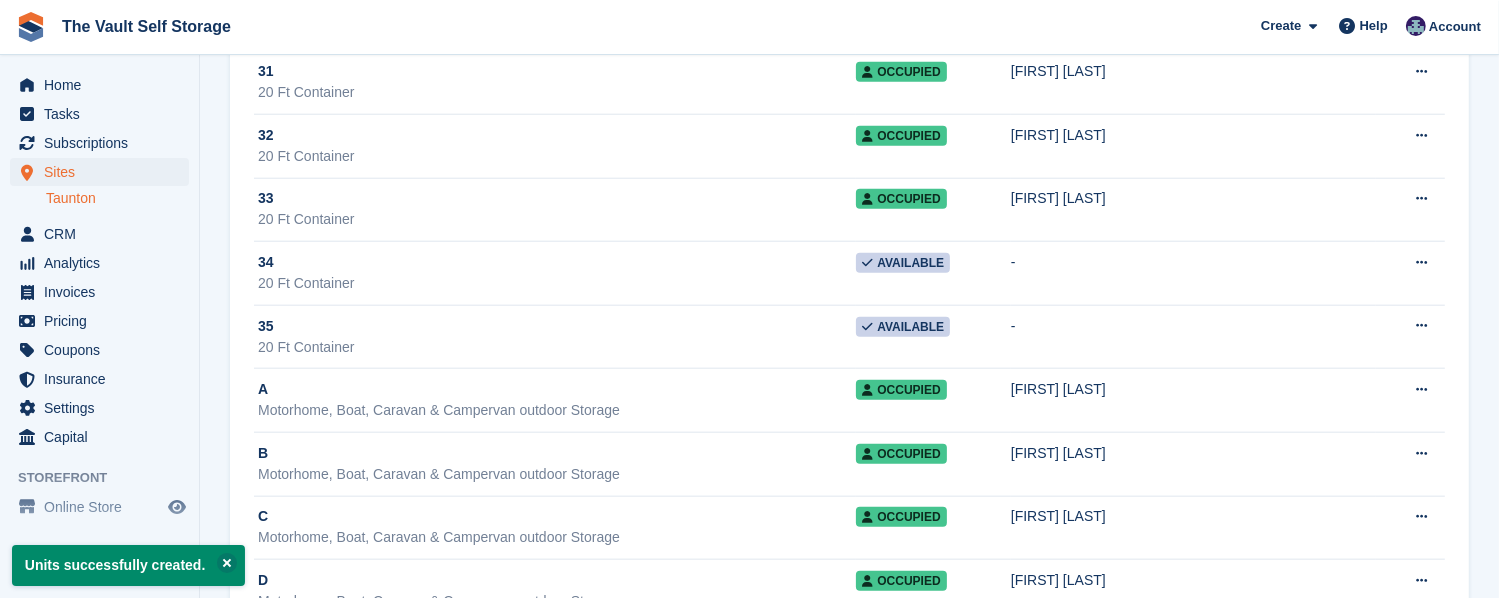 scroll, scrollTop: 2098, scrollLeft: 0, axis: vertical 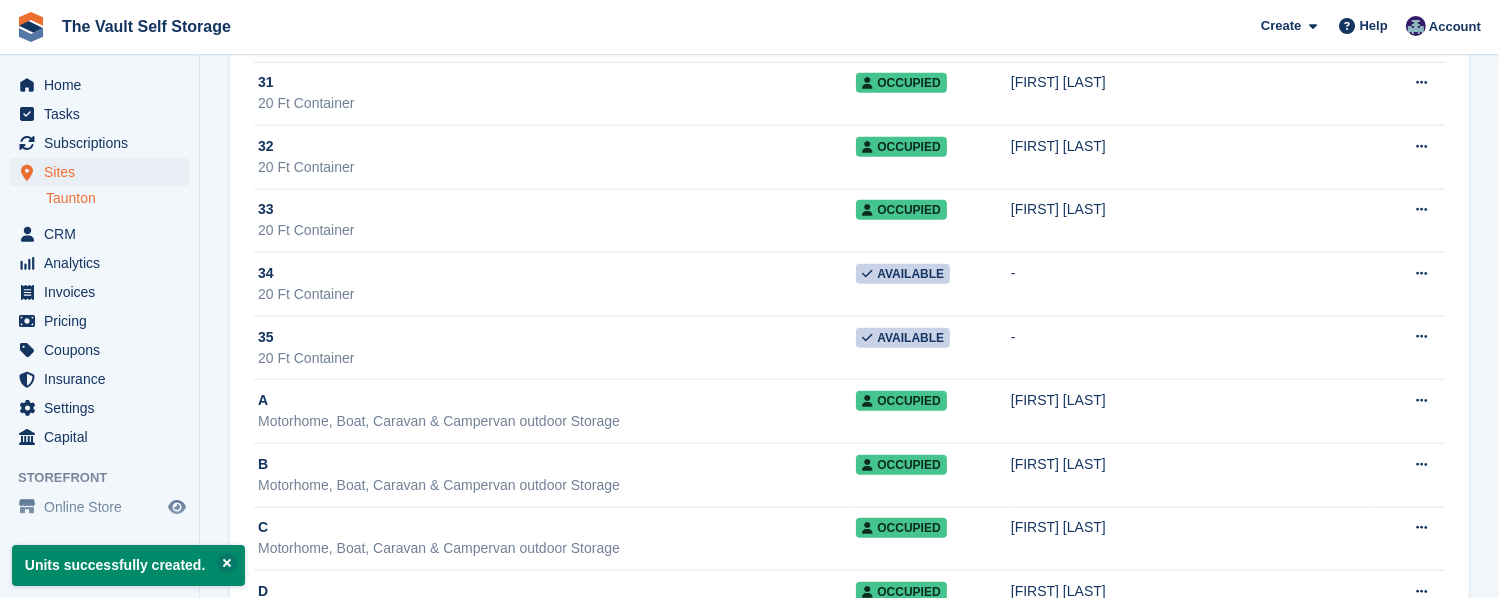 click on "Taunton" at bounding box center (117, 198) 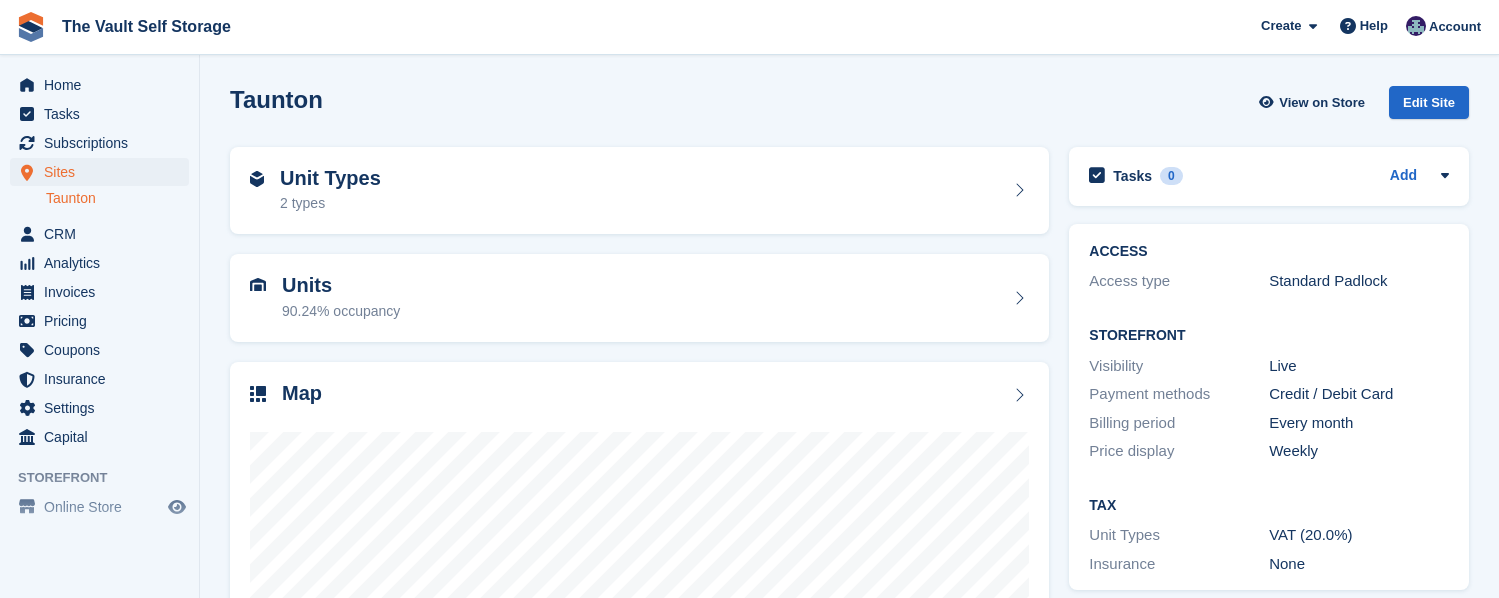 scroll, scrollTop: 0, scrollLeft: 0, axis: both 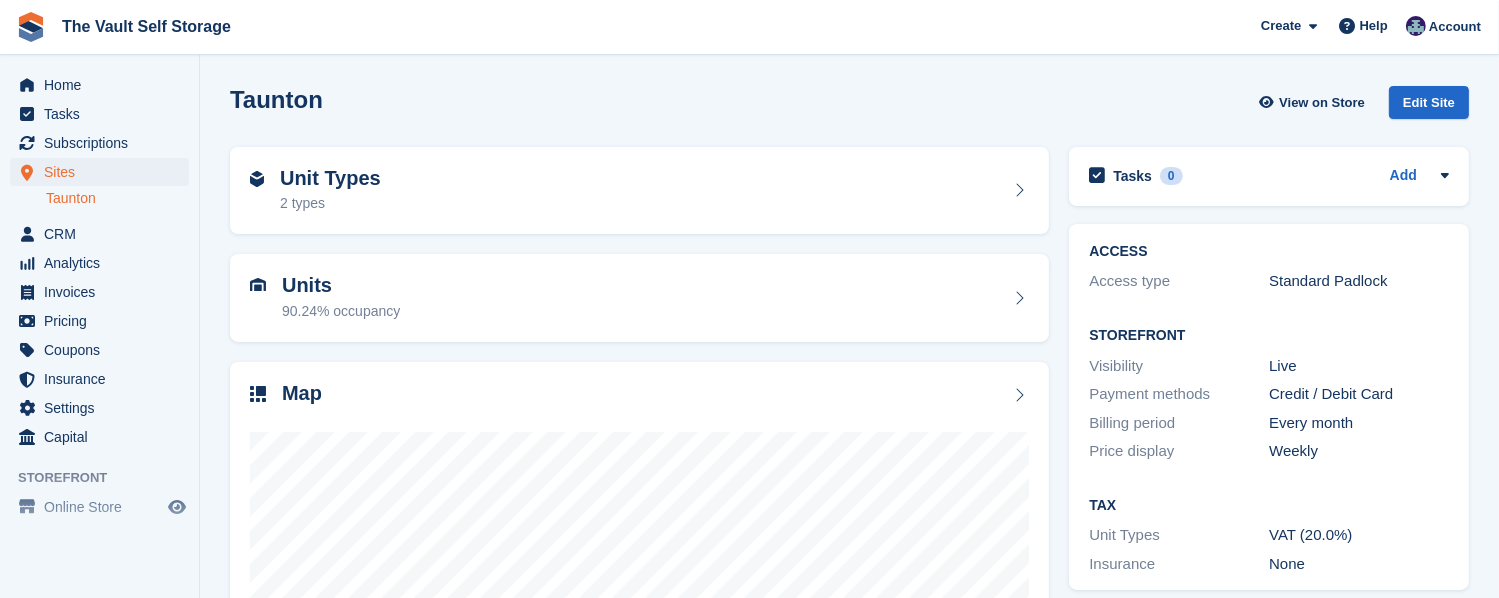 click at bounding box center (639, 608) 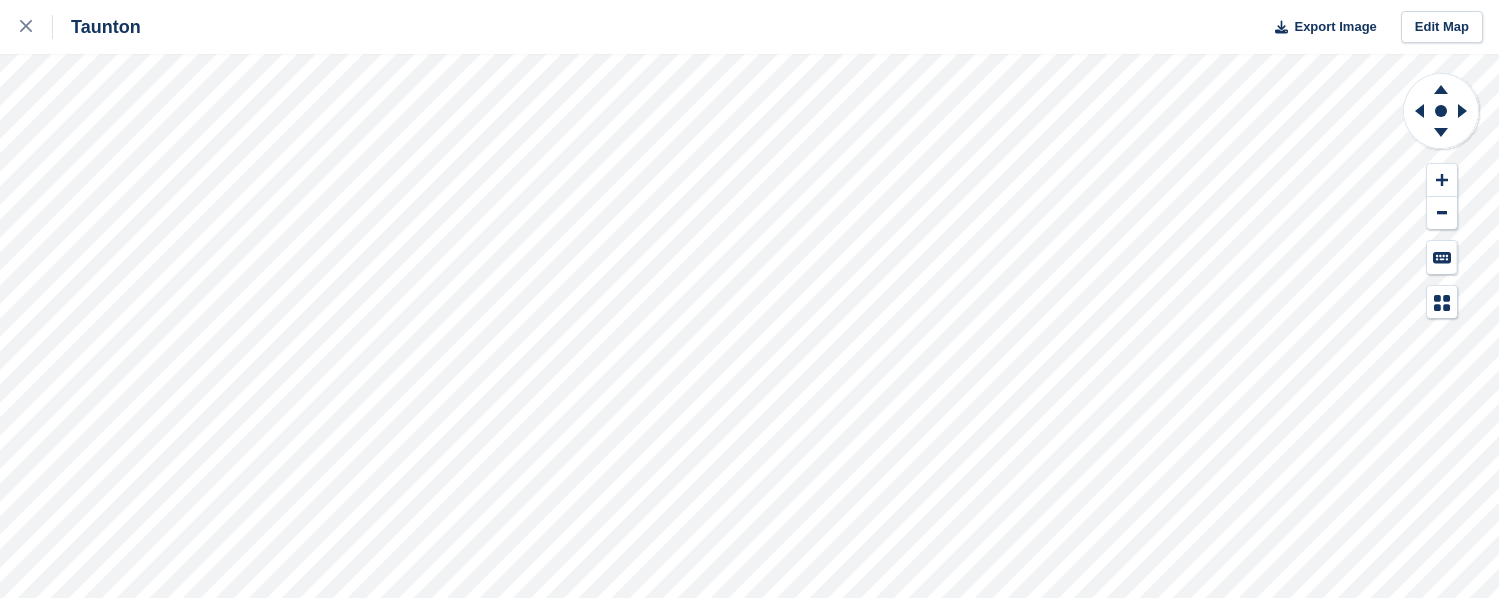 scroll, scrollTop: 0, scrollLeft: 0, axis: both 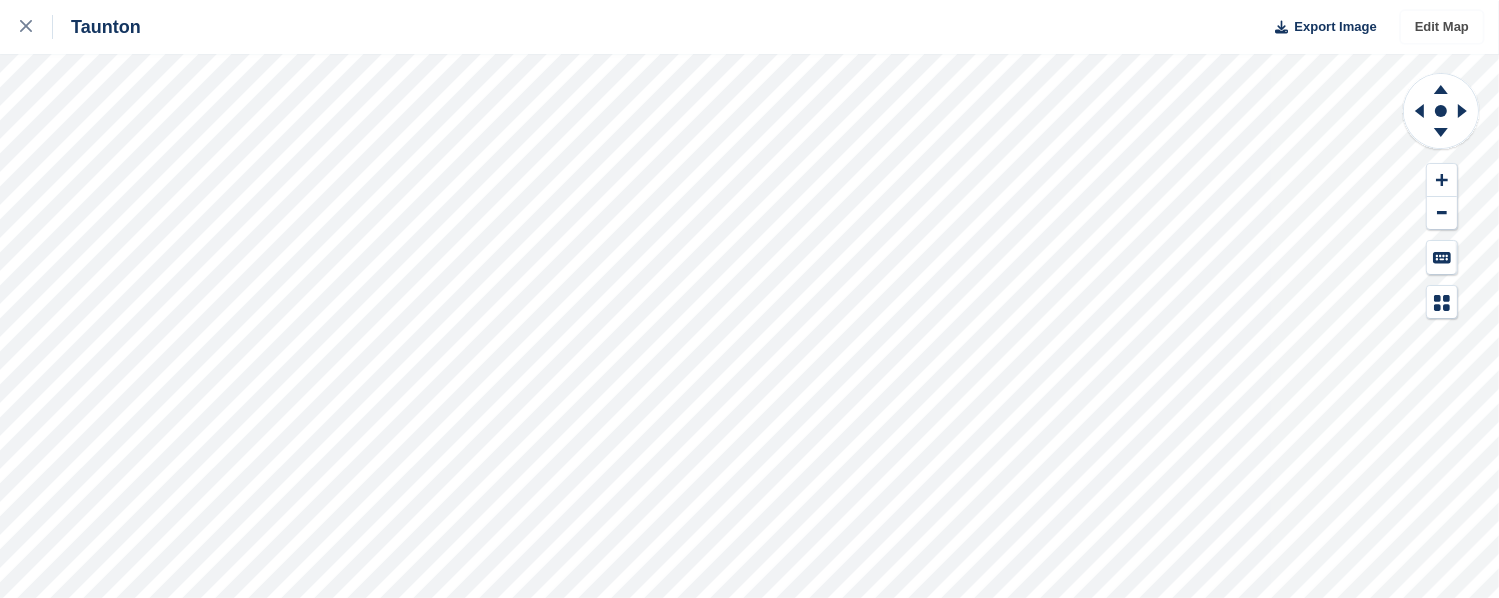 click on "Edit Map" at bounding box center (1442, 27) 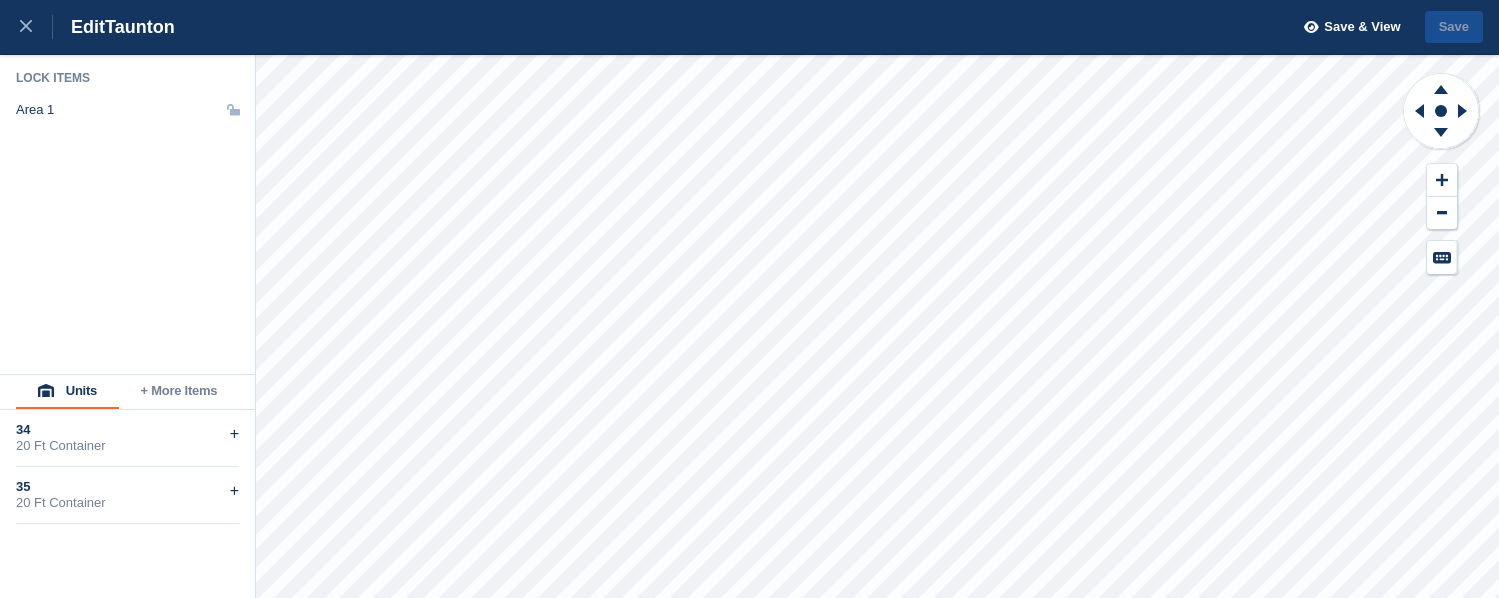 scroll, scrollTop: 0, scrollLeft: 0, axis: both 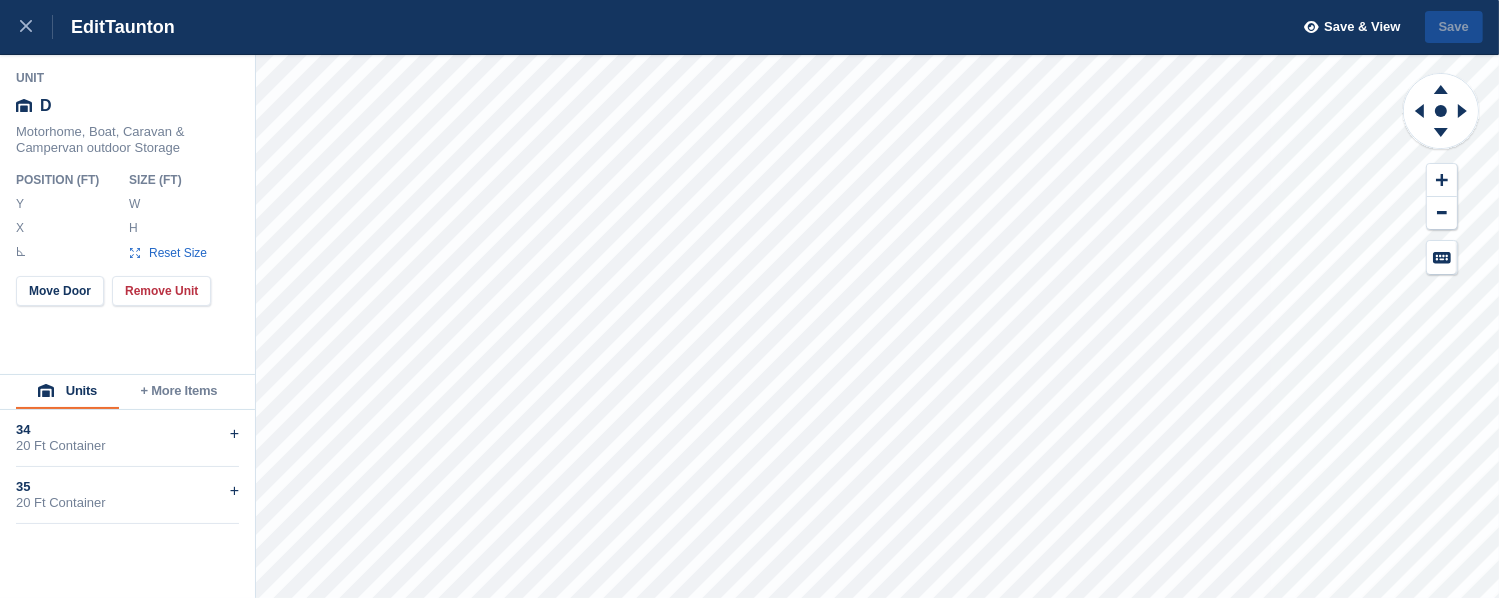 type on "*******" 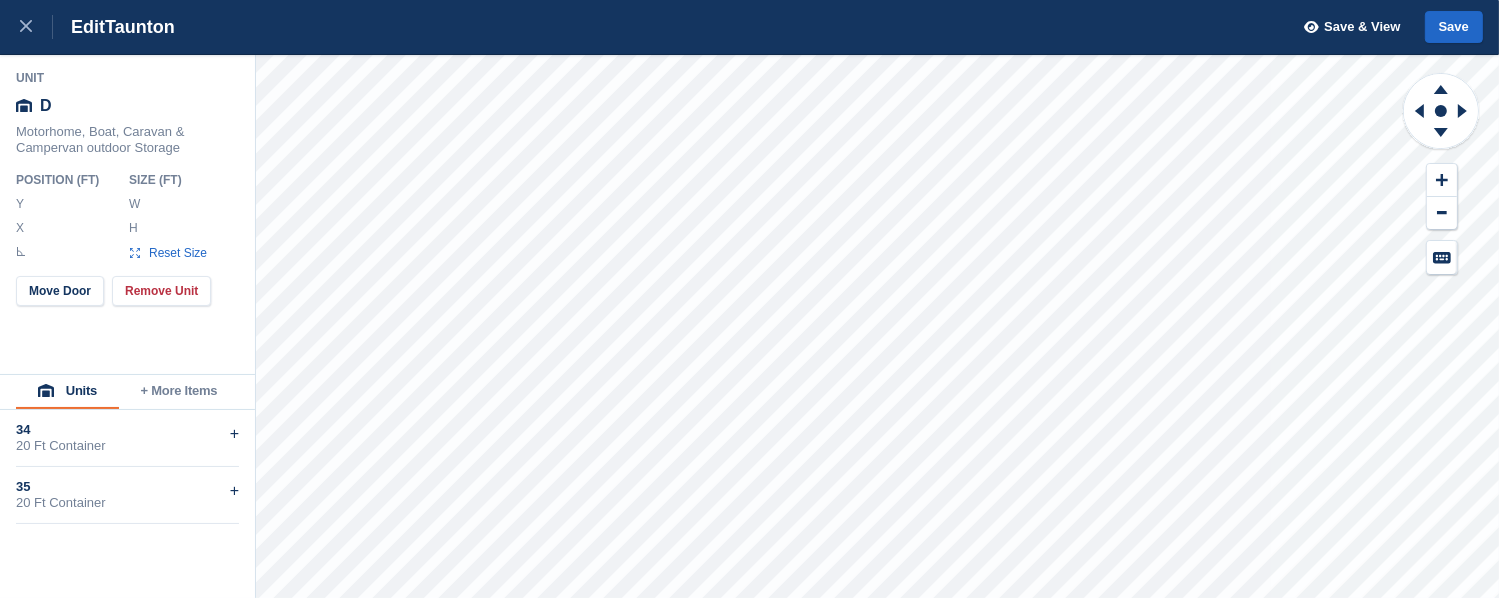 type on "*******" 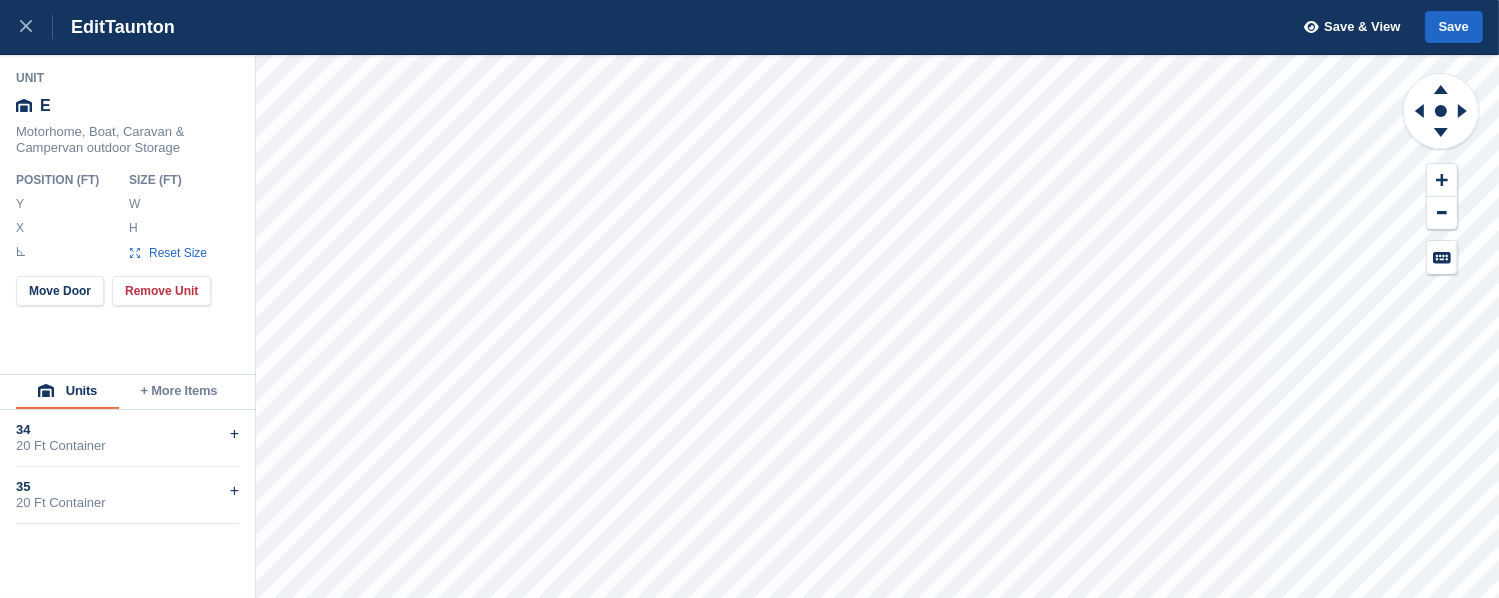 type on "*****" 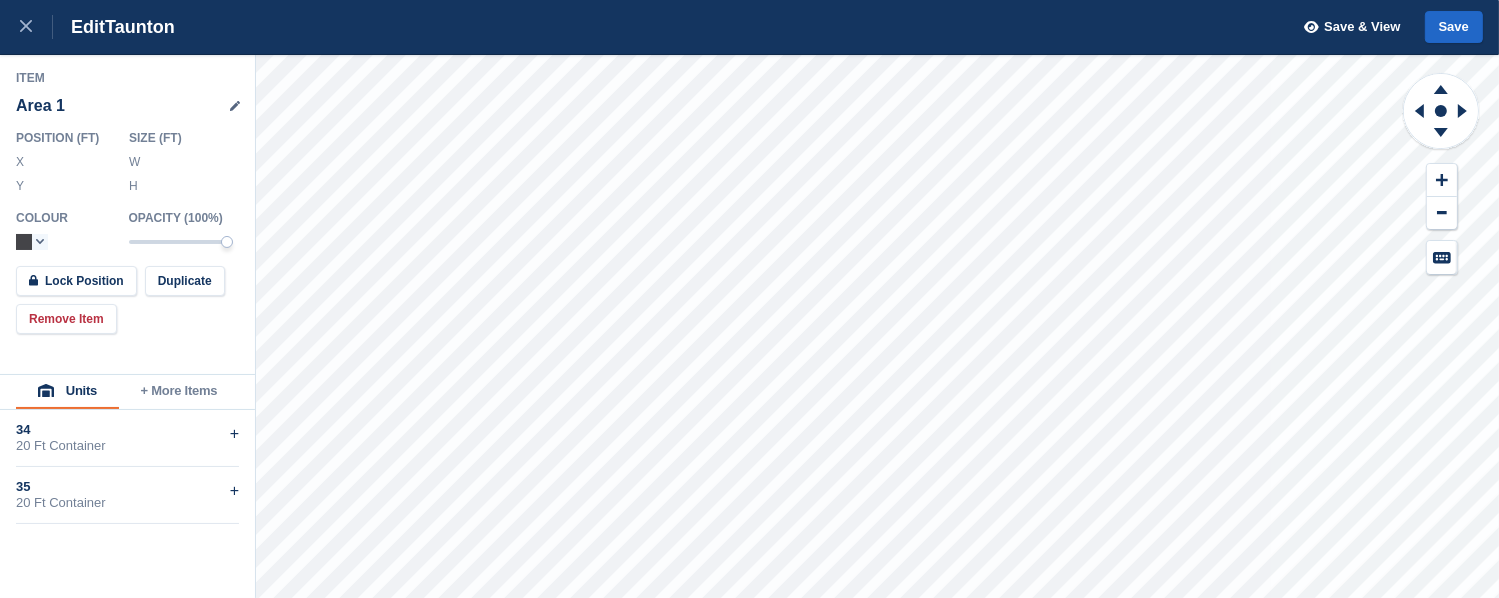 type on "*******" 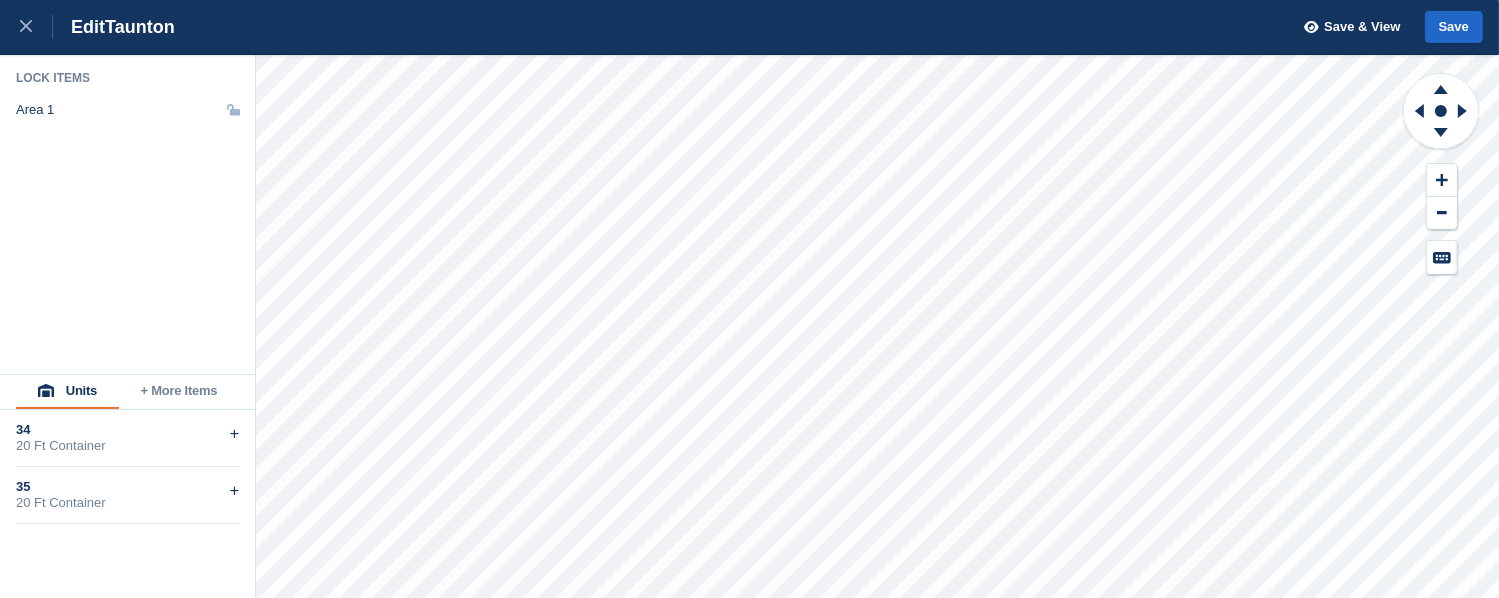 click on "20 Ft Container" at bounding box center (127, 446) 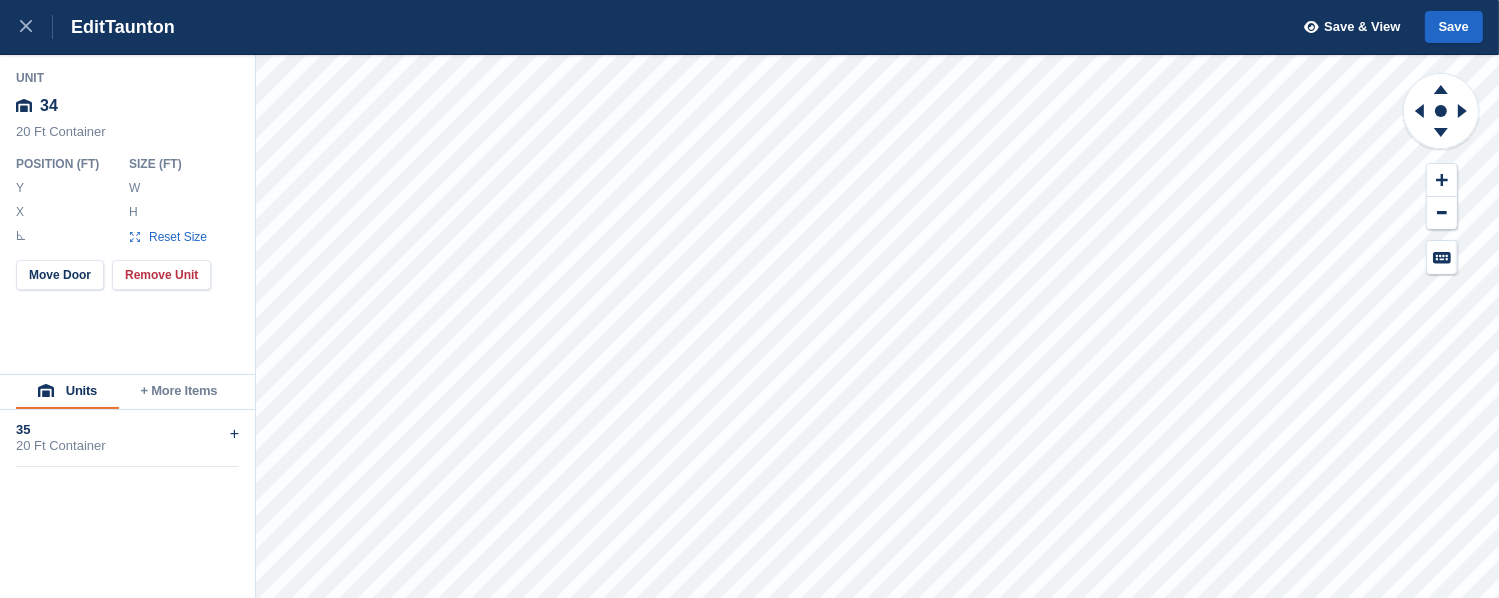 type on "**" 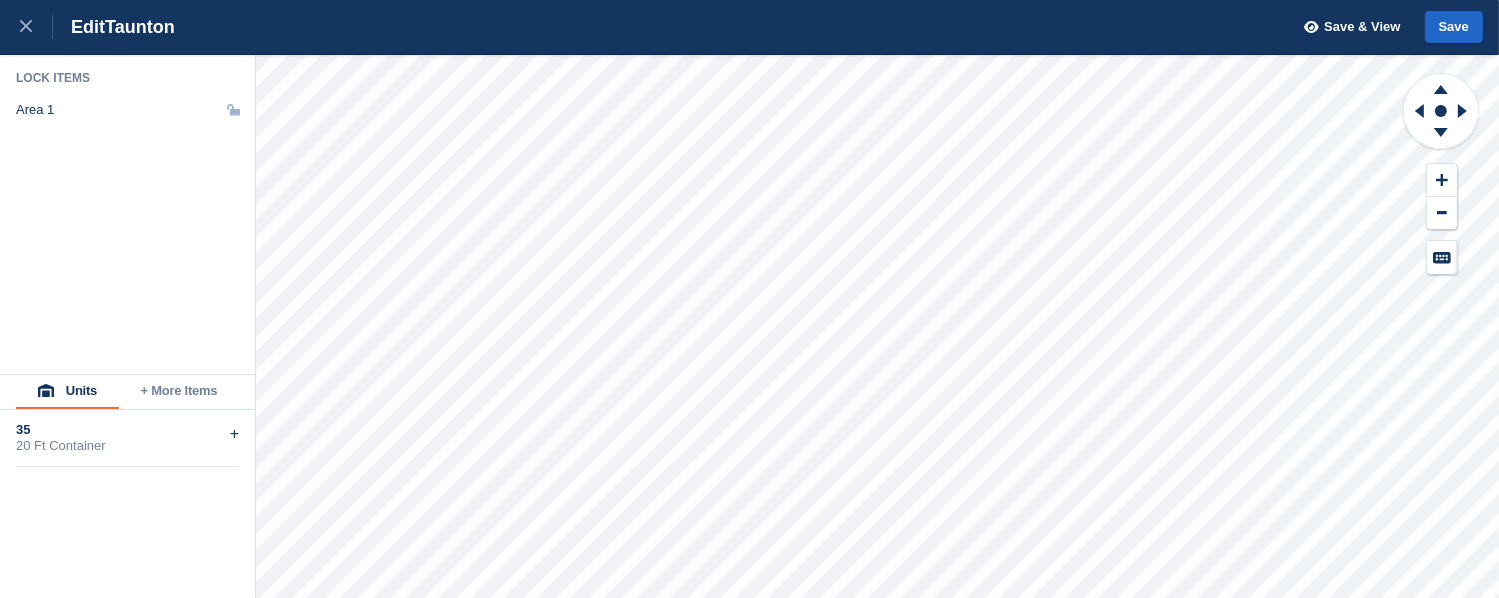 click on "35" at bounding box center (127, 430) 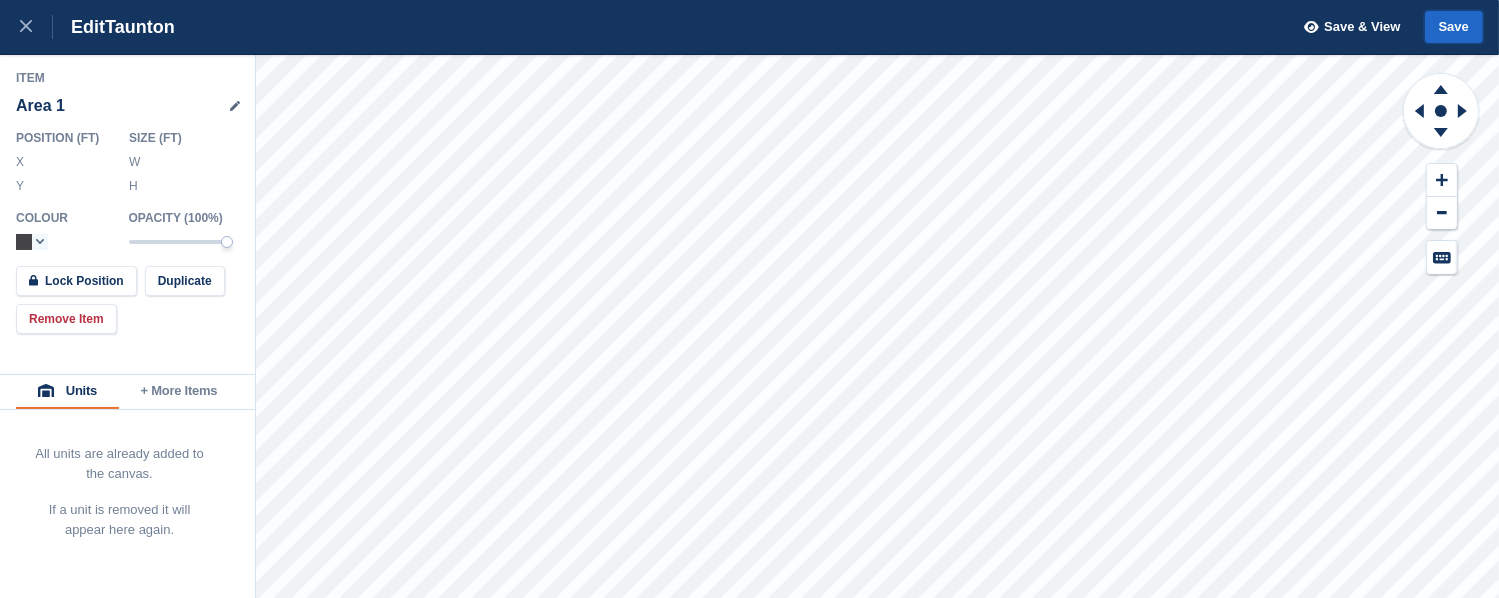 click on "Save" at bounding box center (1454, 27) 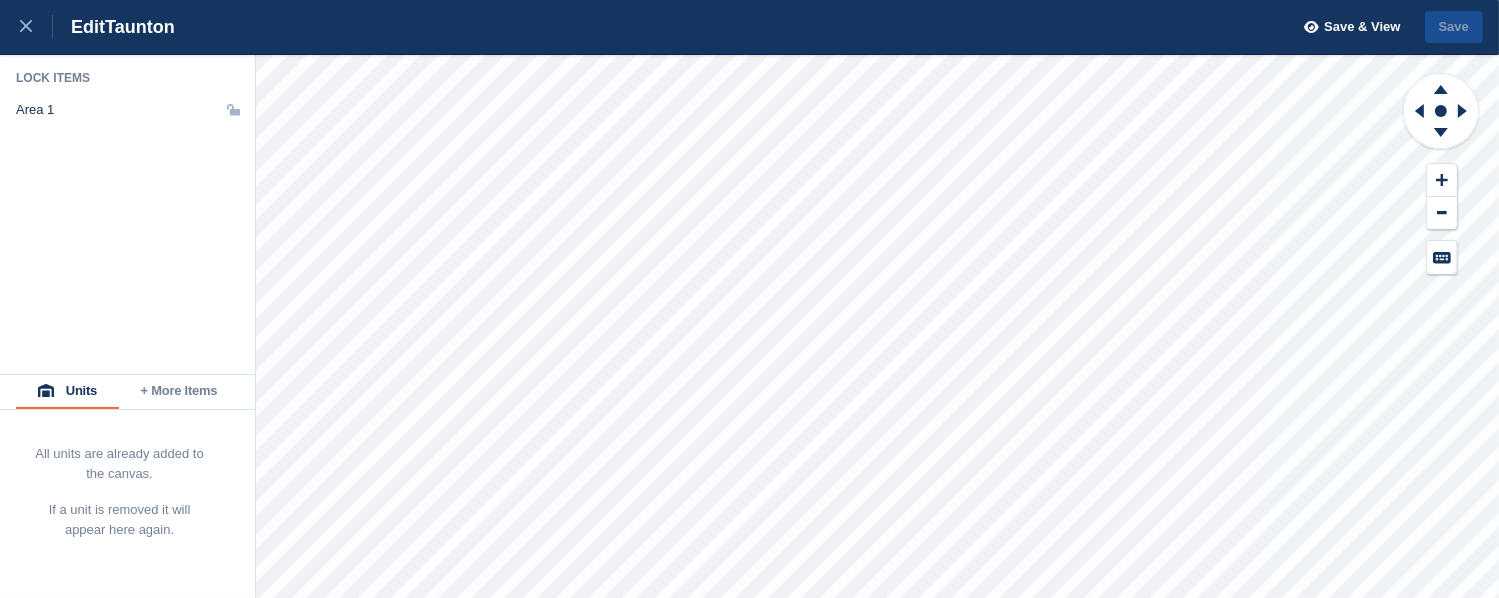 click 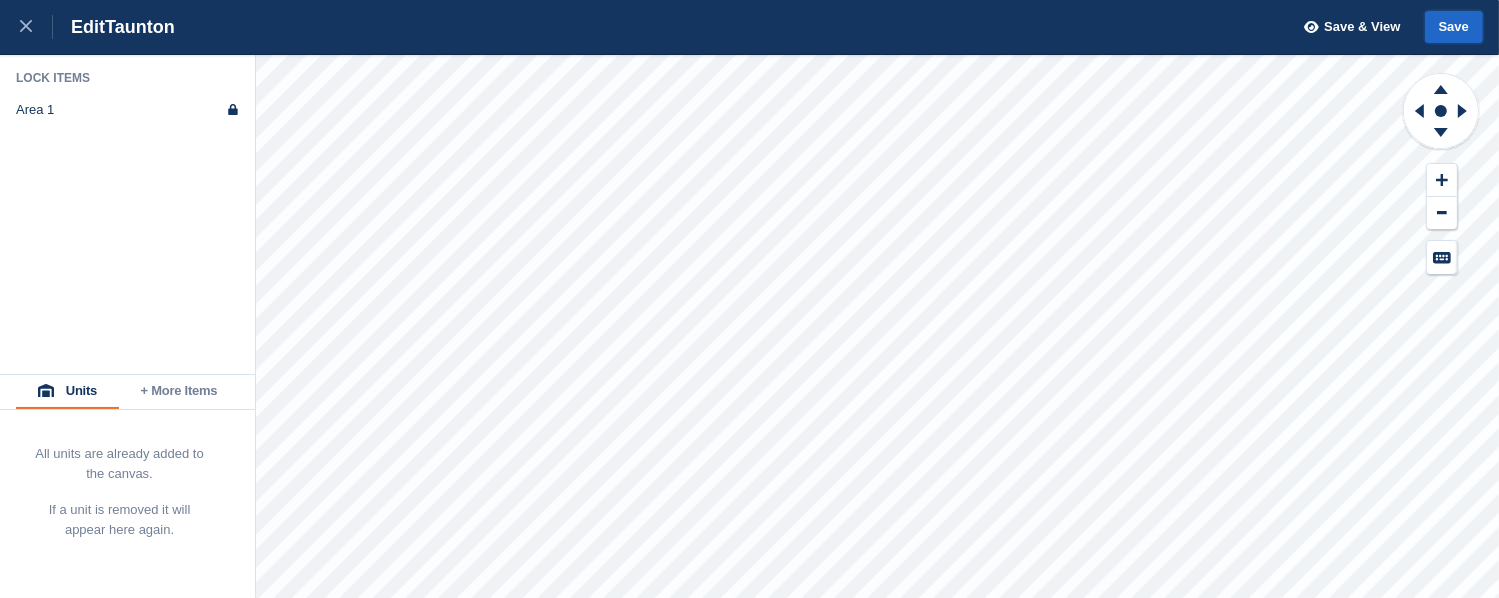 click on "Save" at bounding box center [1454, 27] 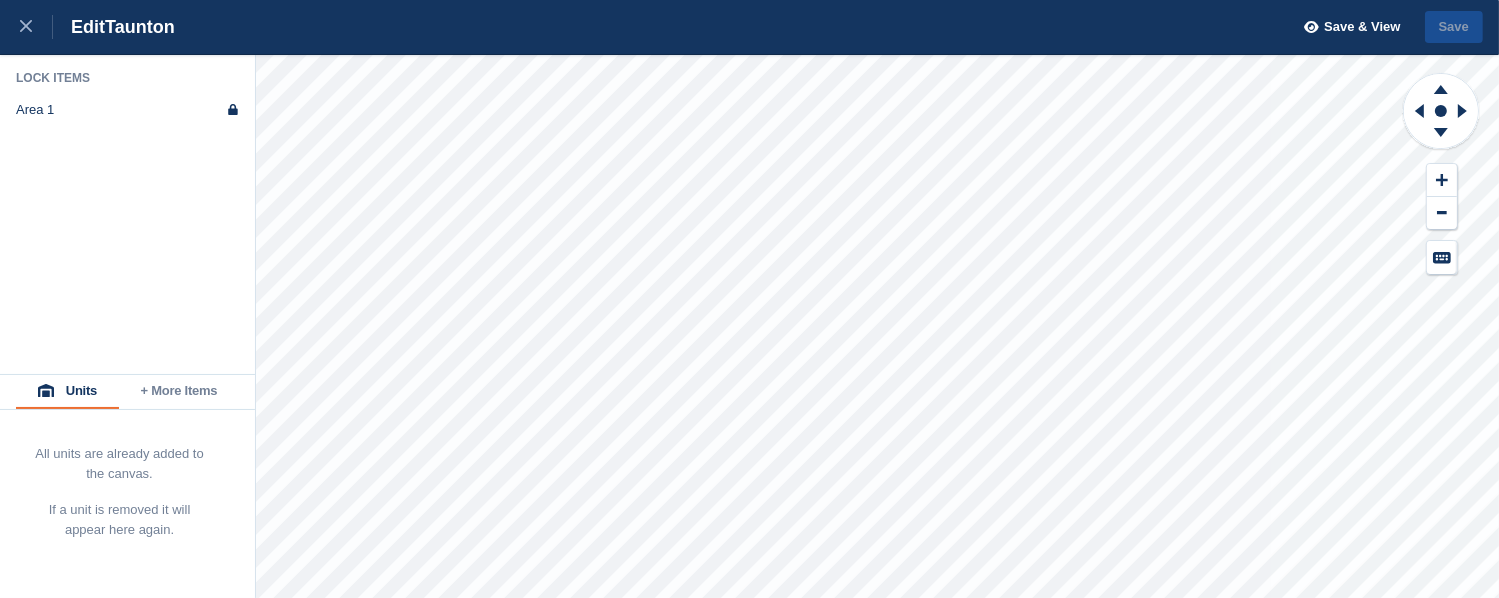 click on "Save & View" at bounding box center [1362, 27] 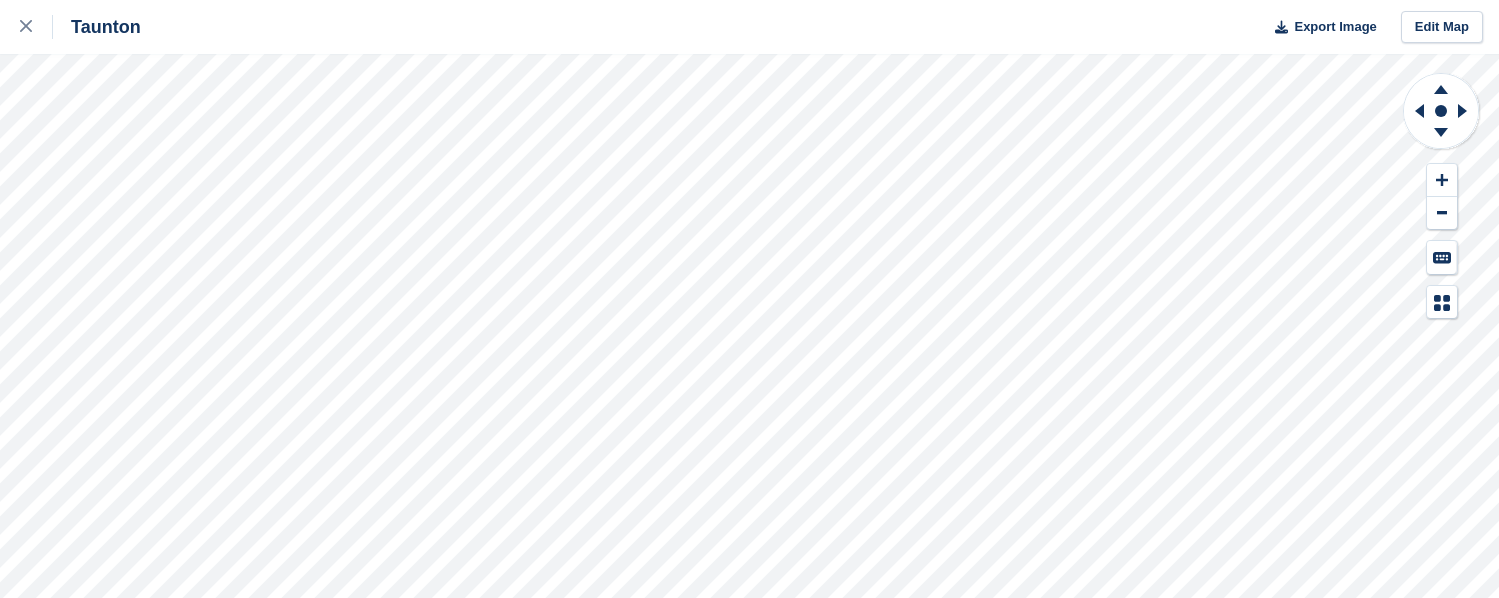 scroll, scrollTop: 0, scrollLeft: 0, axis: both 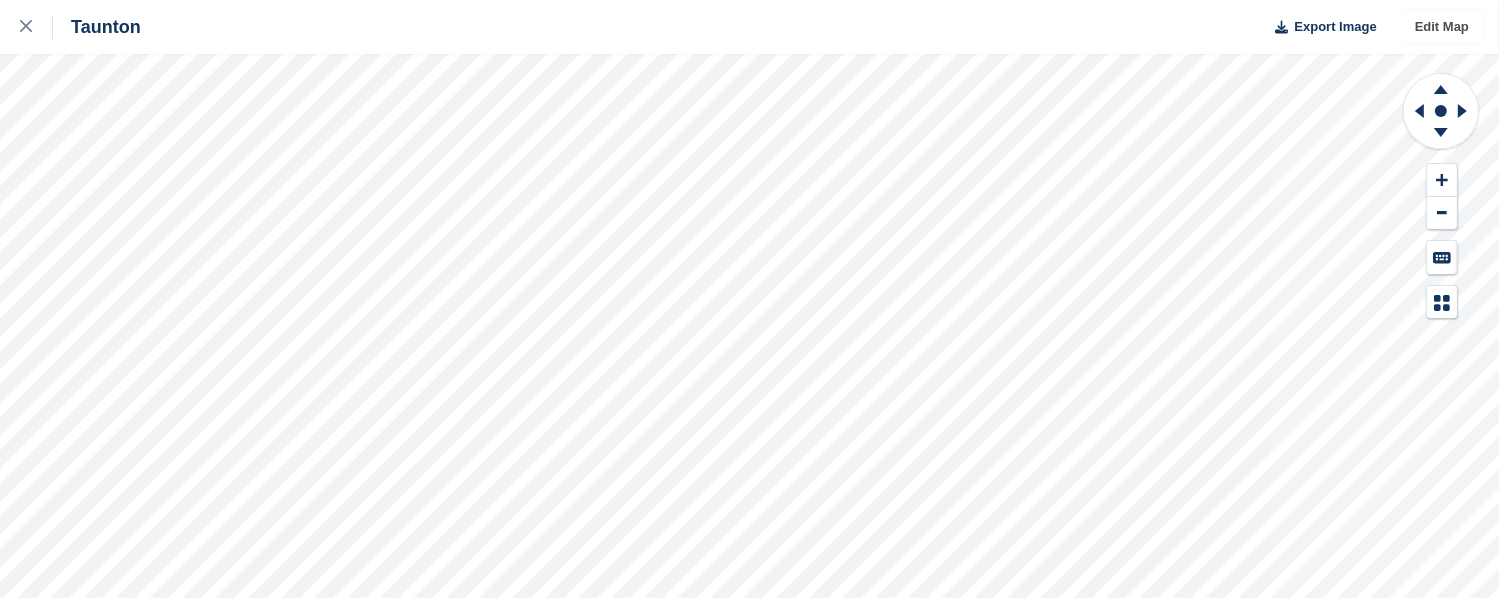 click on "Edit Map" at bounding box center [1442, 27] 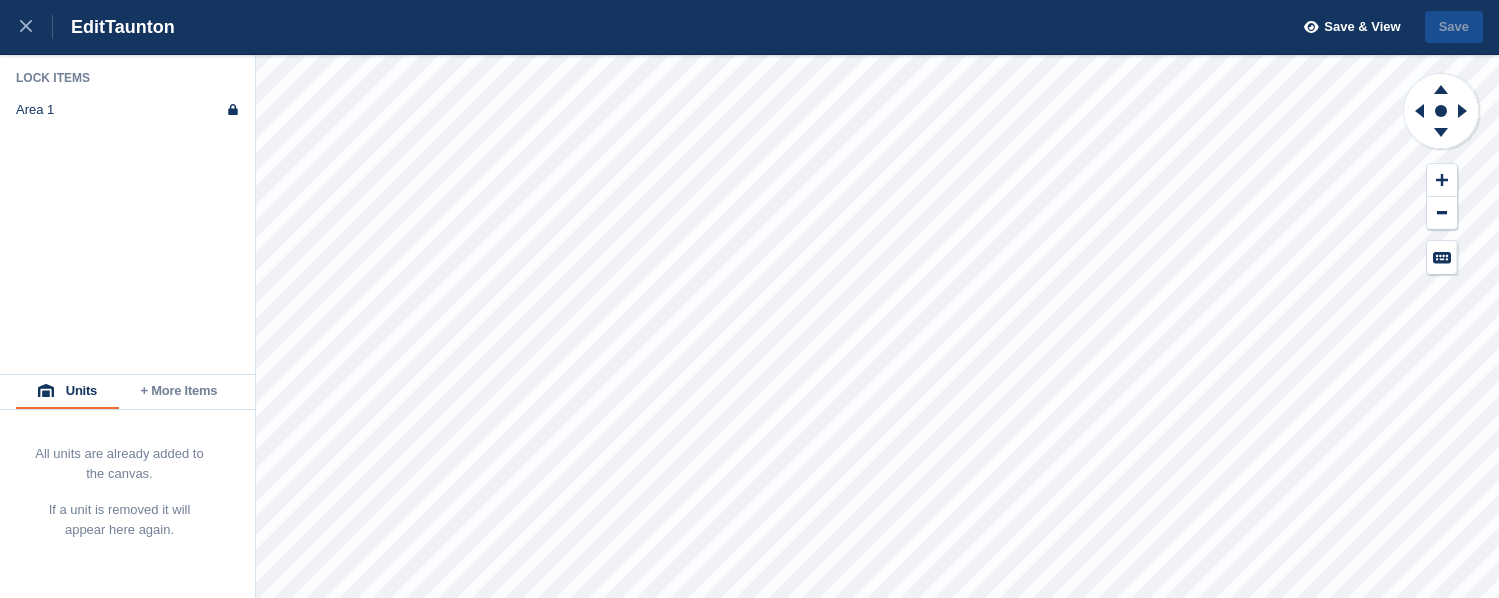 scroll, scrollTop: 0, scrollLeft: 0, axis: both 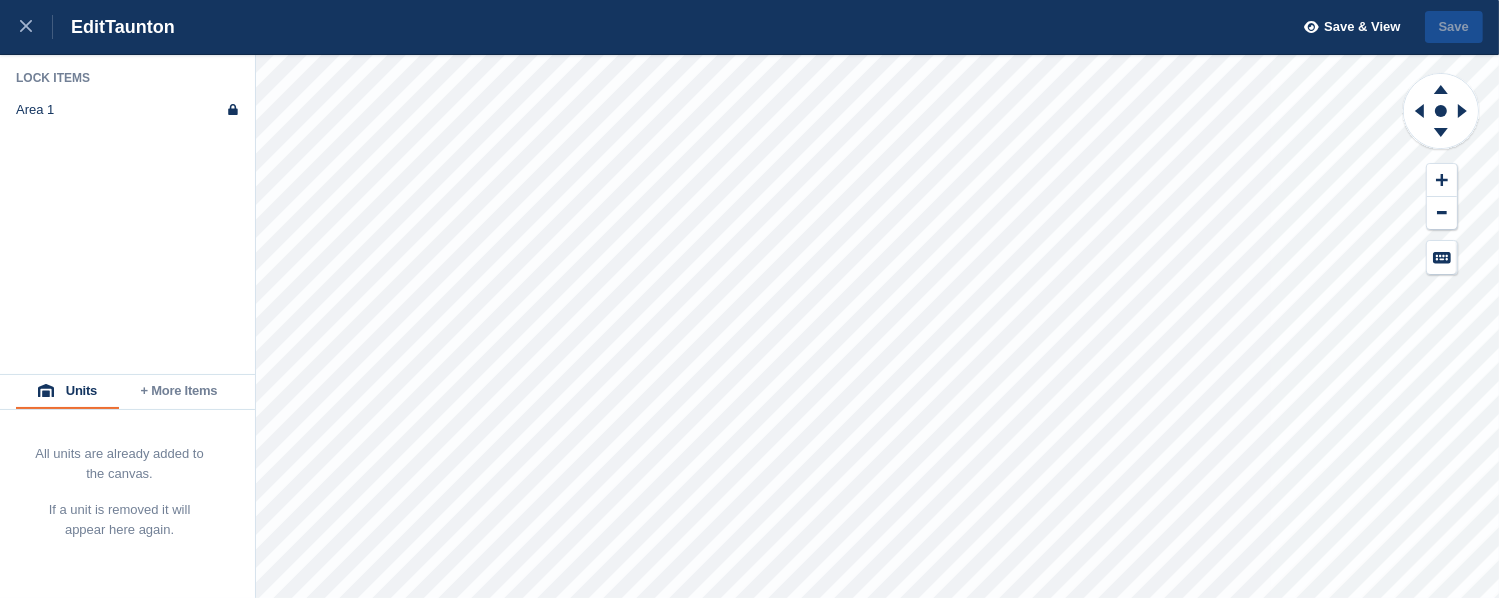 click on "Save & View" at bounding box center [1362, 27] 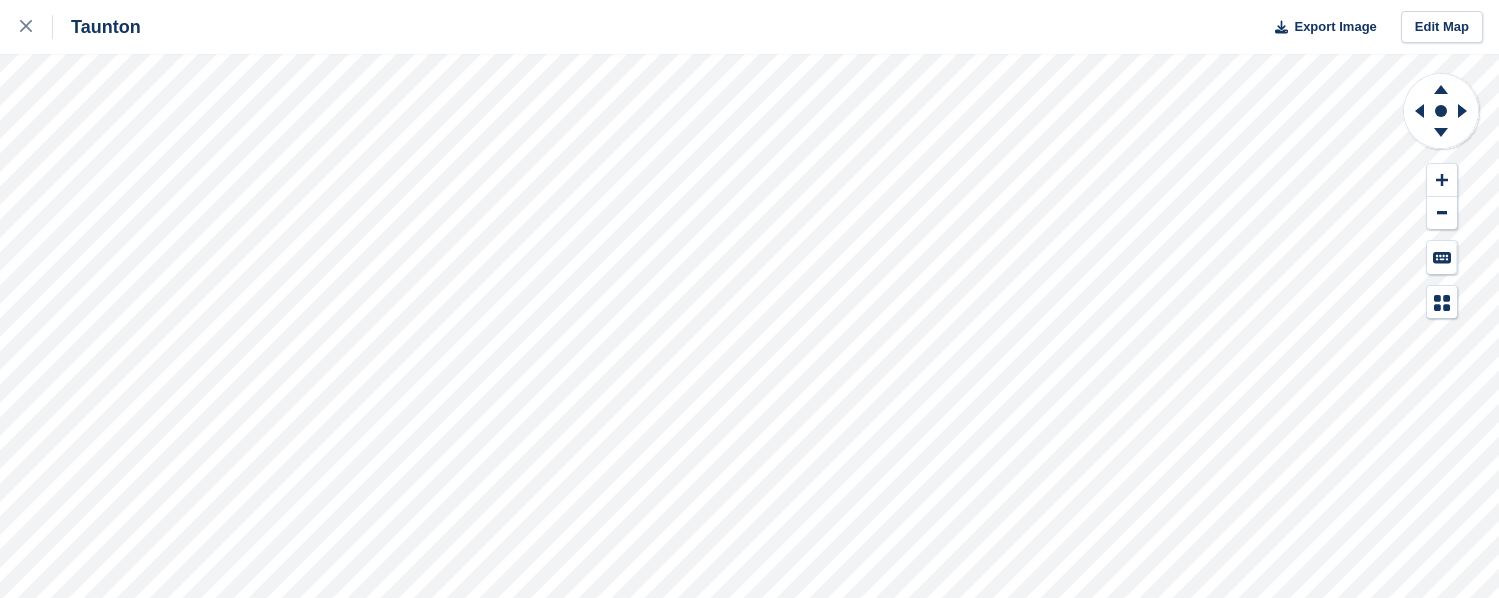 scroll, scrollTop: 0, scrollLeft: 0, axis: both 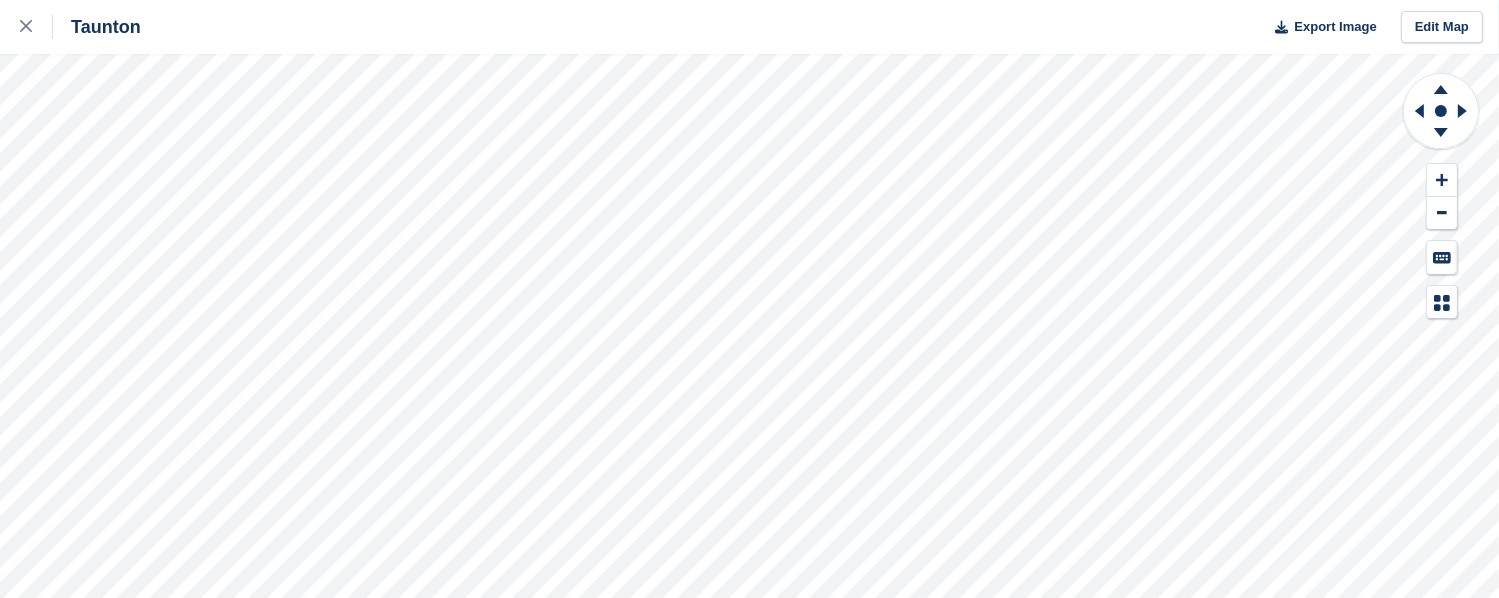 click 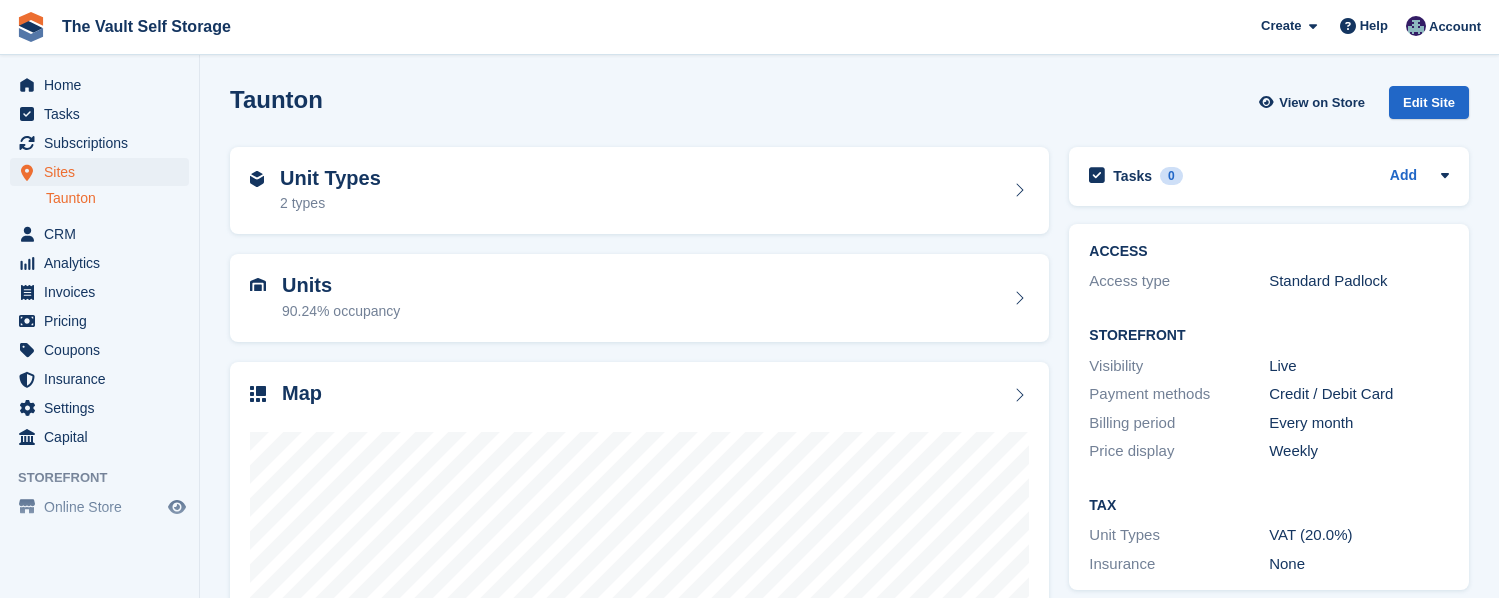 scroll, scrollTop: 0, scrollLeft: 0, axis: both 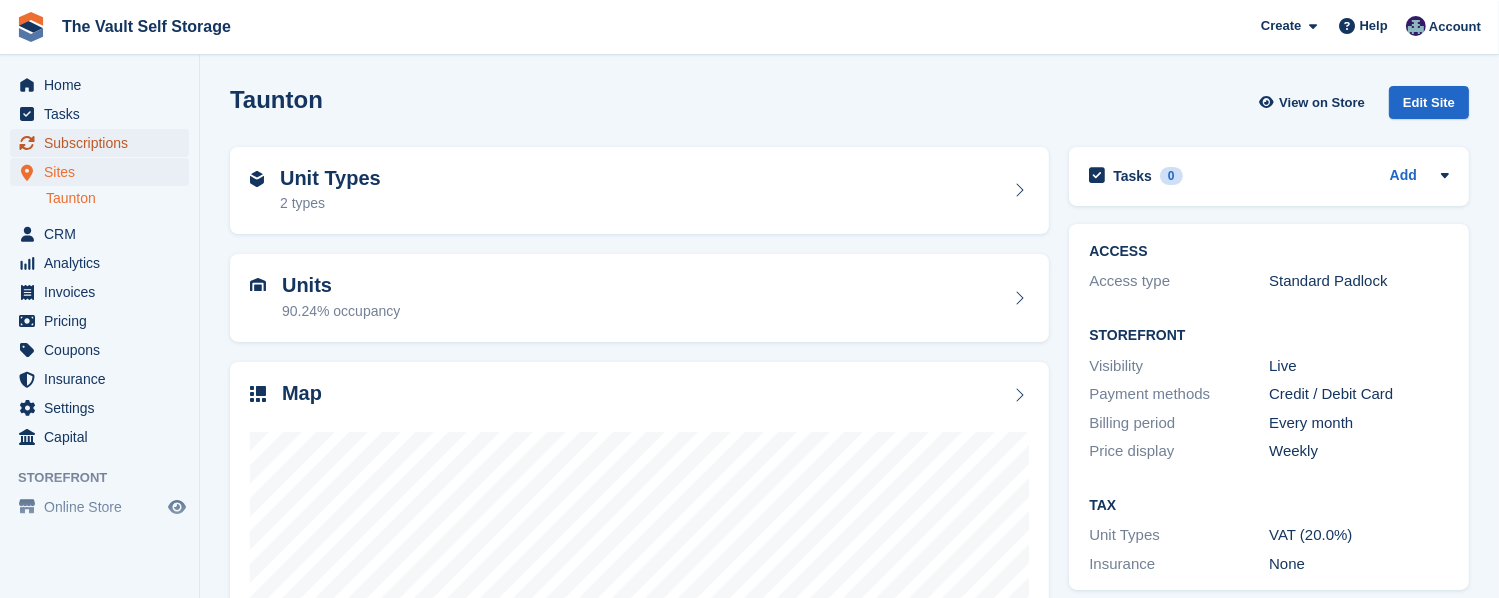 click on "Subscriptions" at bounding box center (104, 143) 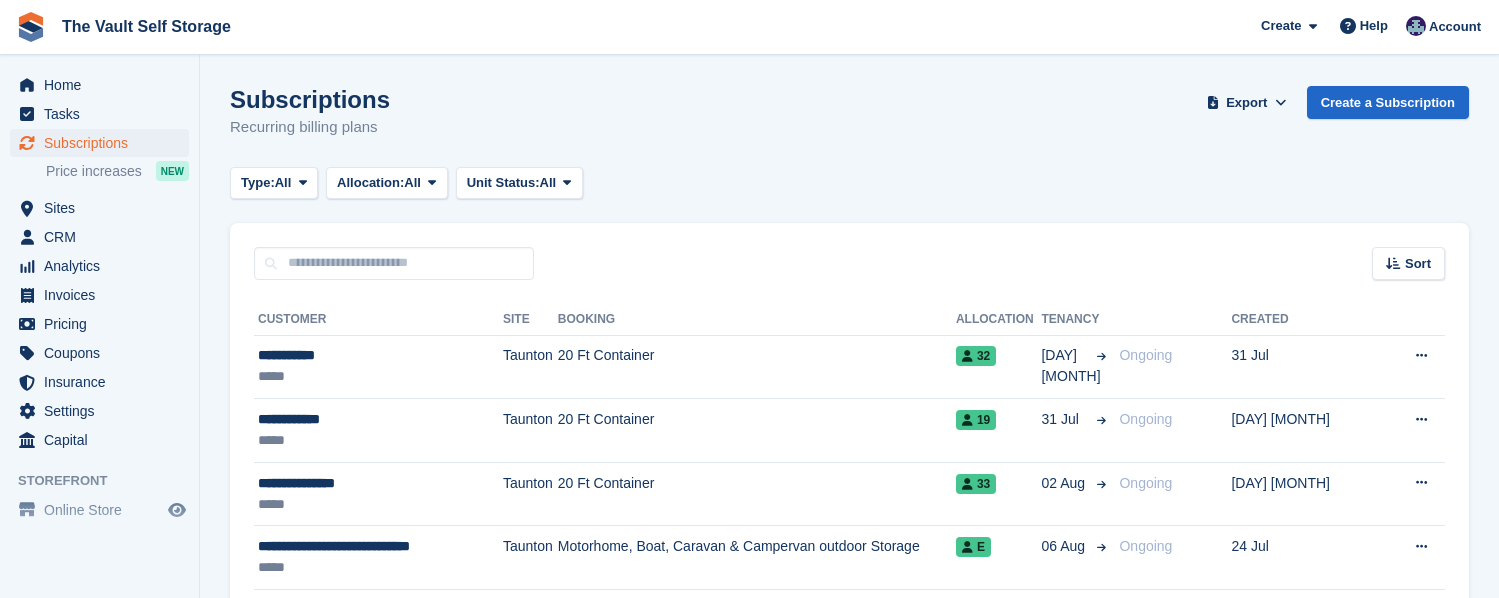 scroll, scrollTop: 0, scrollLeft: 0, axis: both 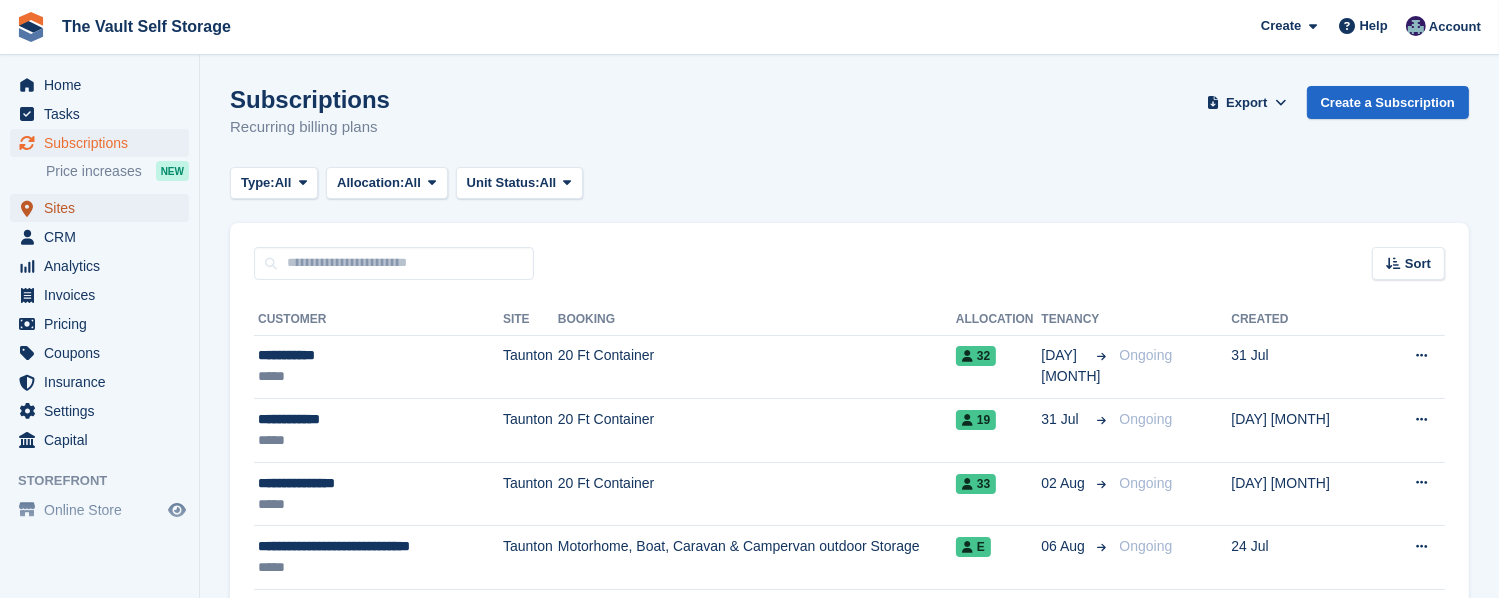 click on "Sites" at bounding box center (104, 208) 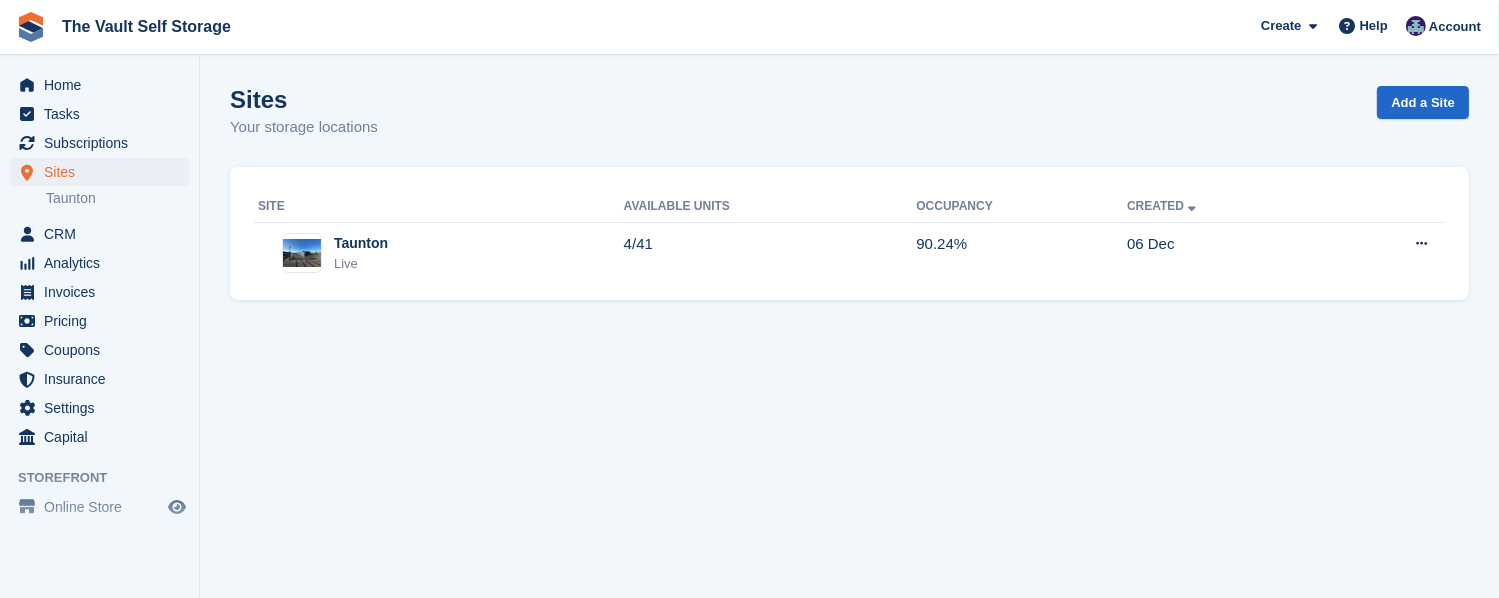 click on "Taunton
Live" at bounding box center [441, 253] 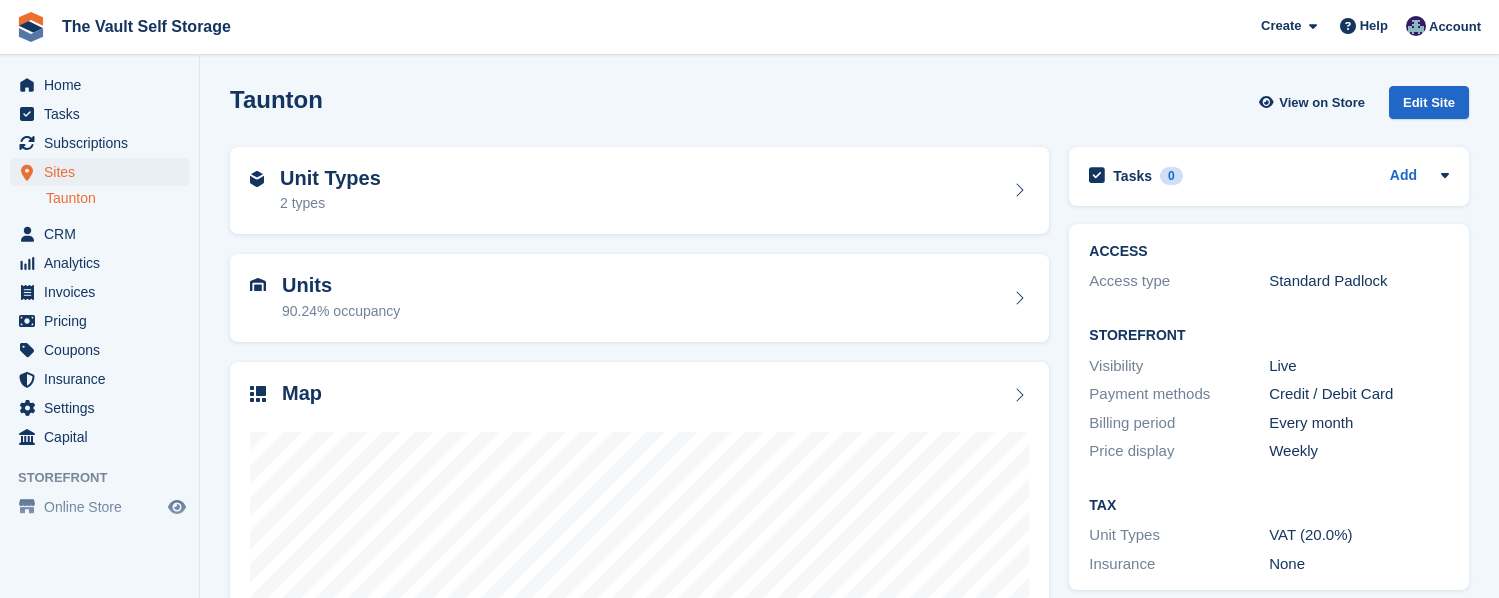 scroll, scrollTop: 0, scrollLeft: 0, axis: both 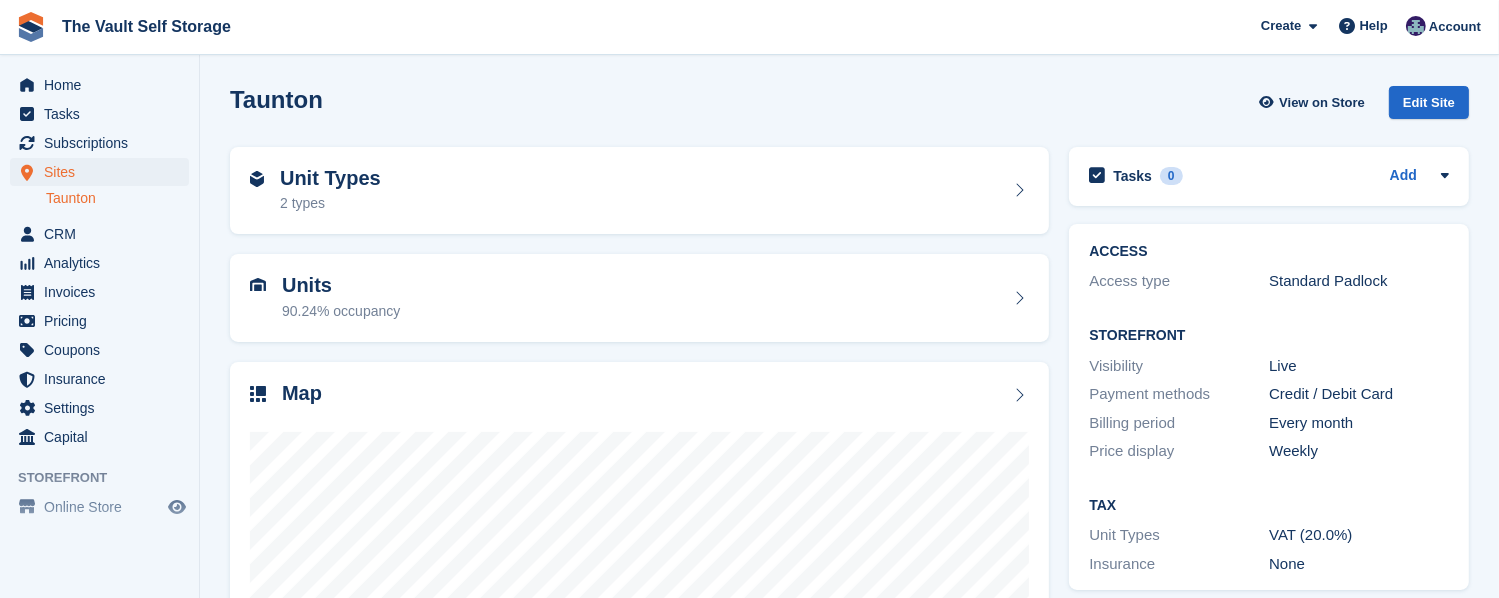 click on "Units
90.24% occupancy" at bounding box center [639, 298] 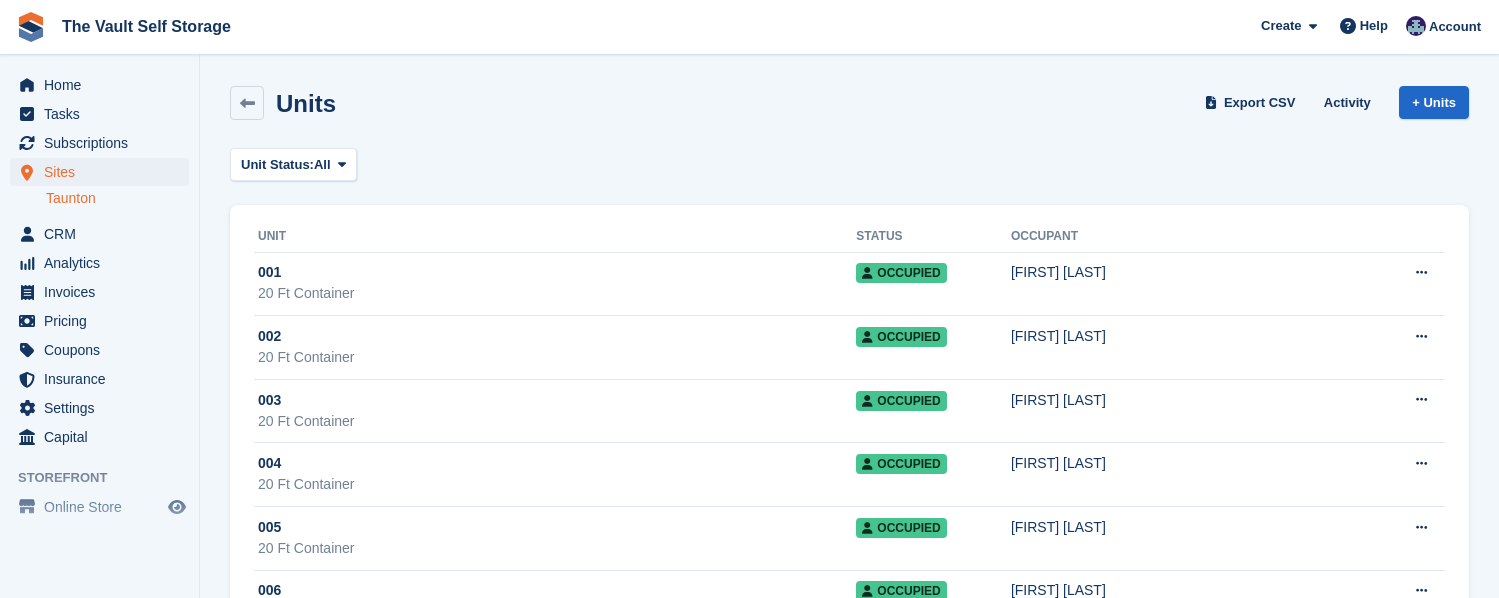 scroll, scrollTop: 0, scrollLeft: 0, axis: both 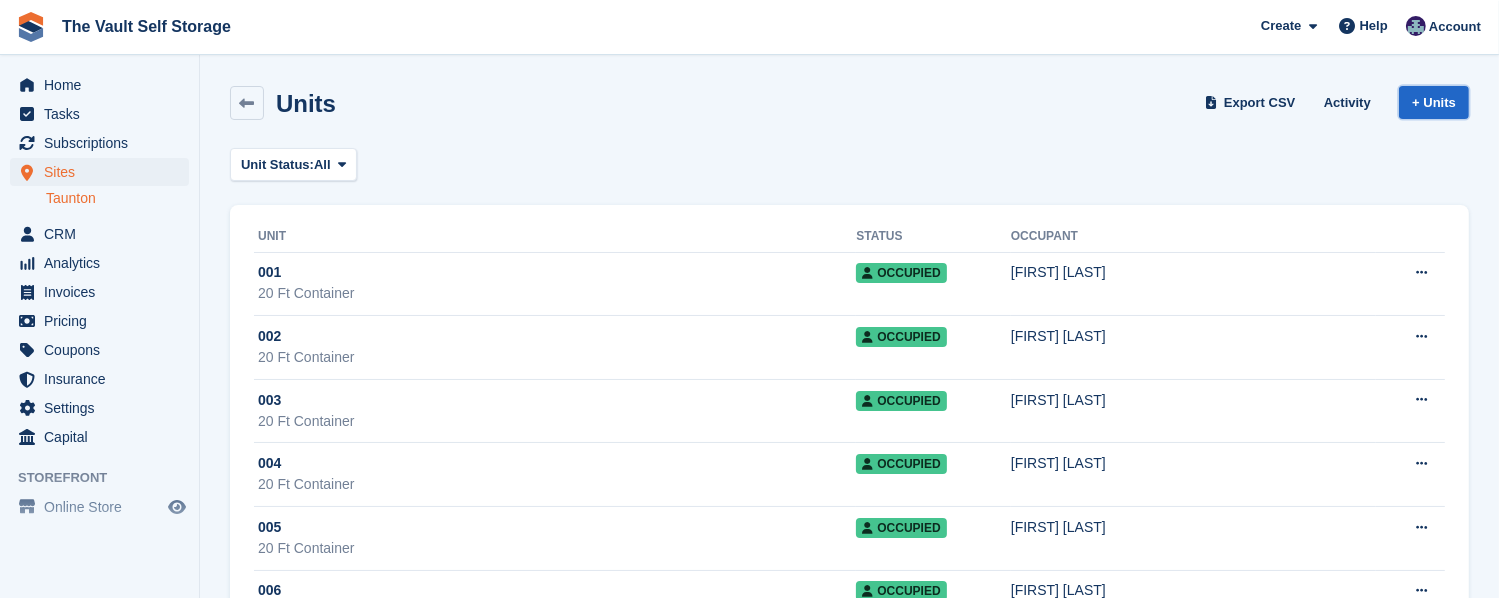 click on "+ Units" at bounding box center (1434, 102) 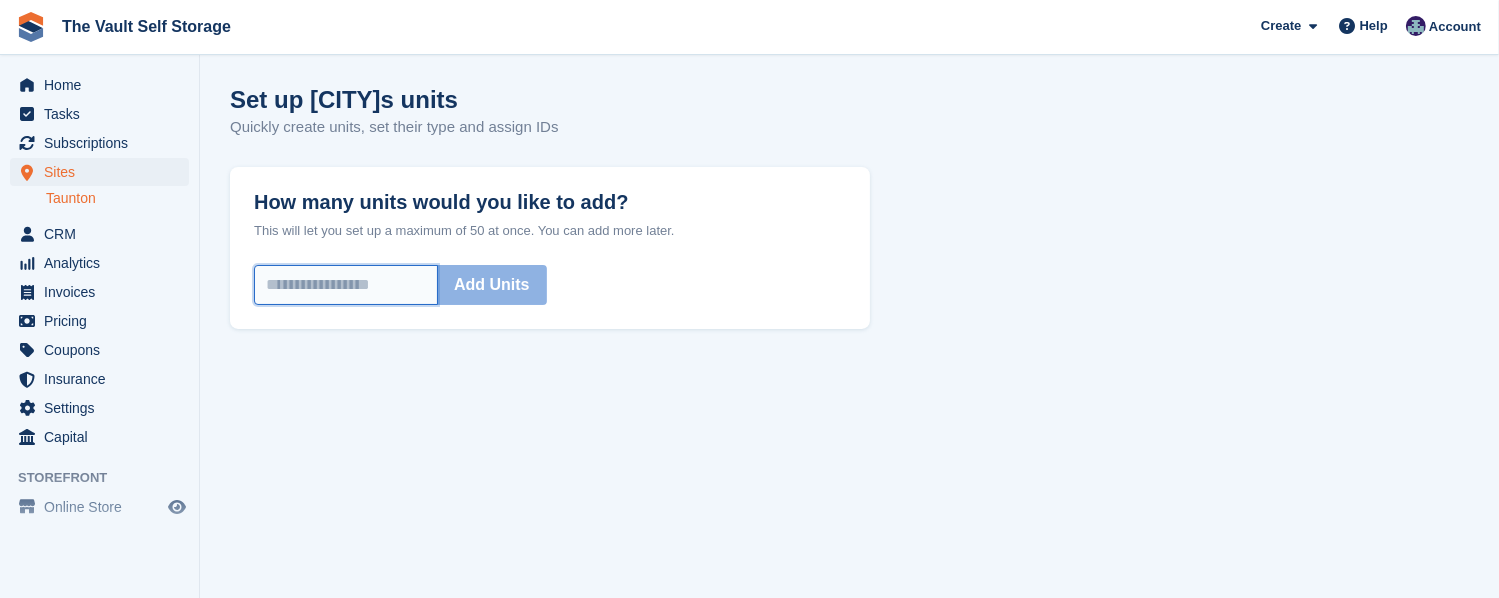 click on "How many units would you like to add?" at bounding box center [346, 285] 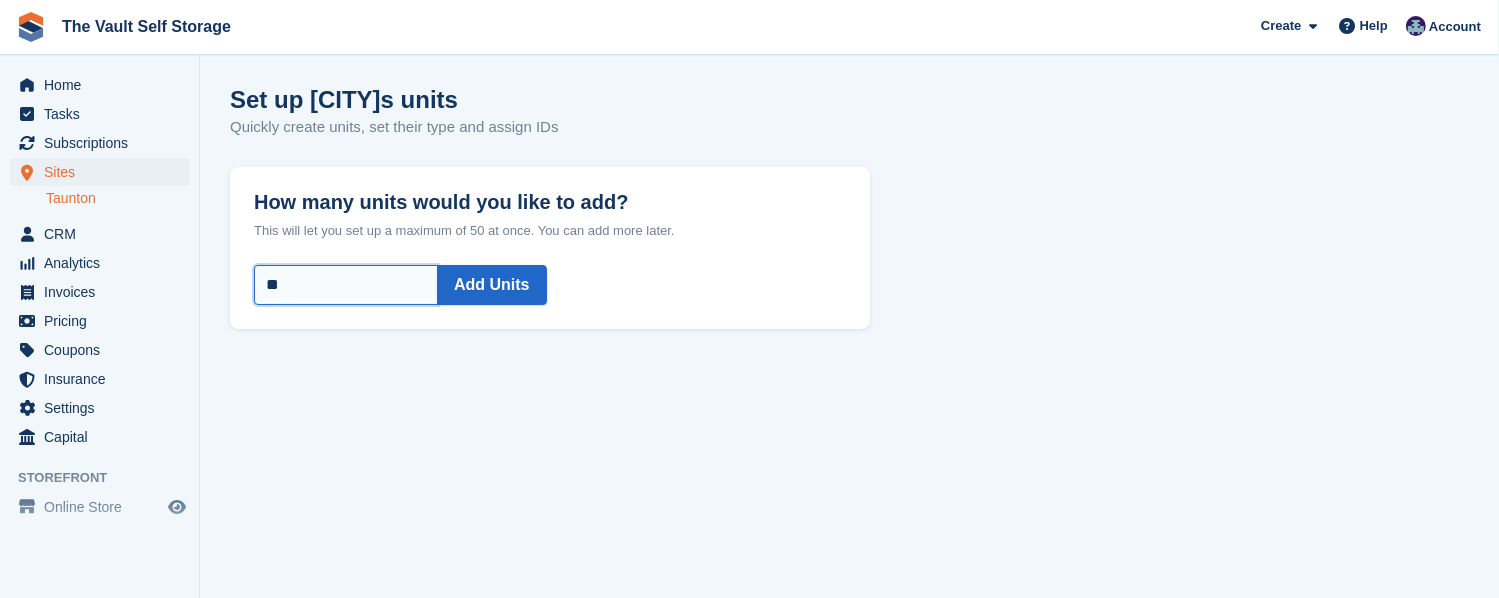 type on "*" 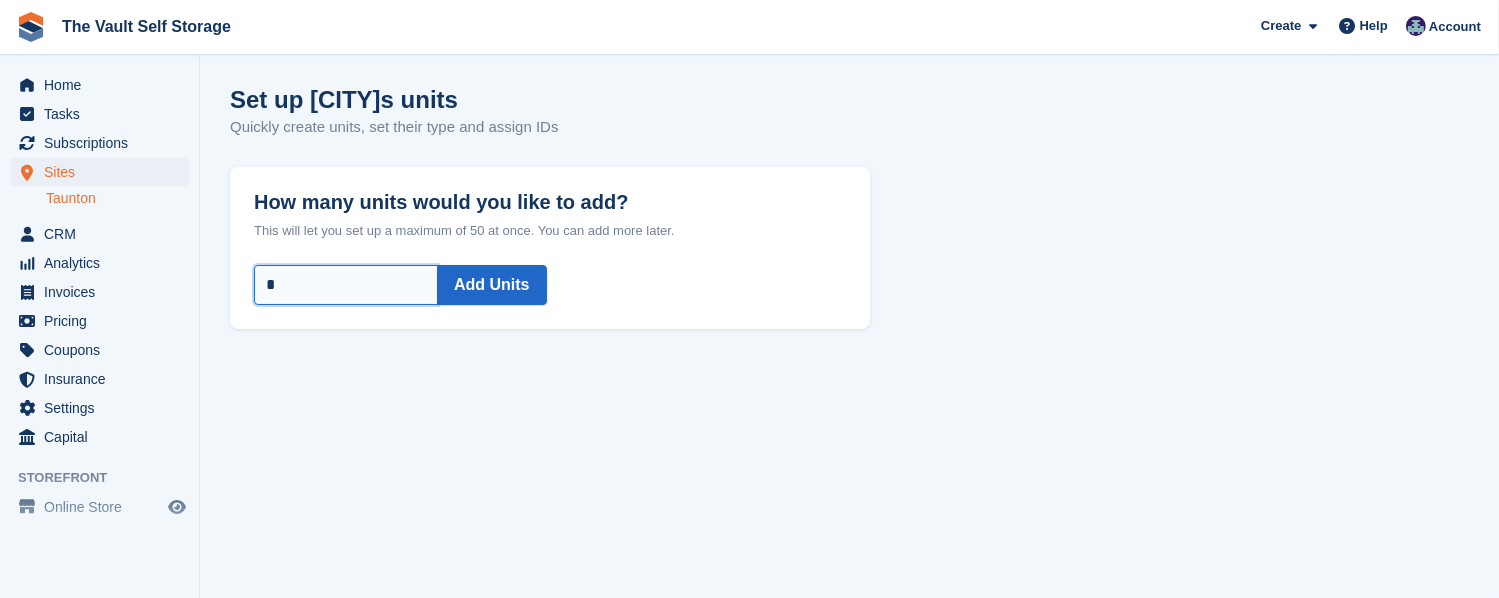 type on "*" 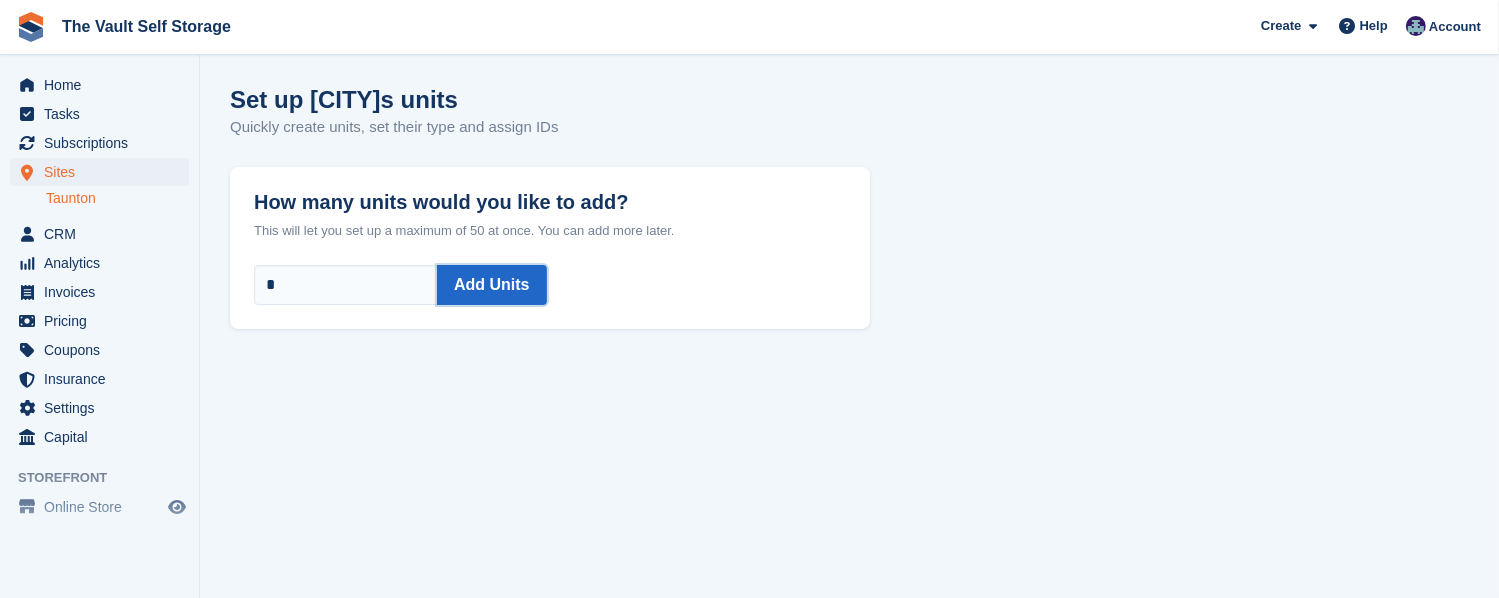click on "Add Units" at bounding box center (492, 285) 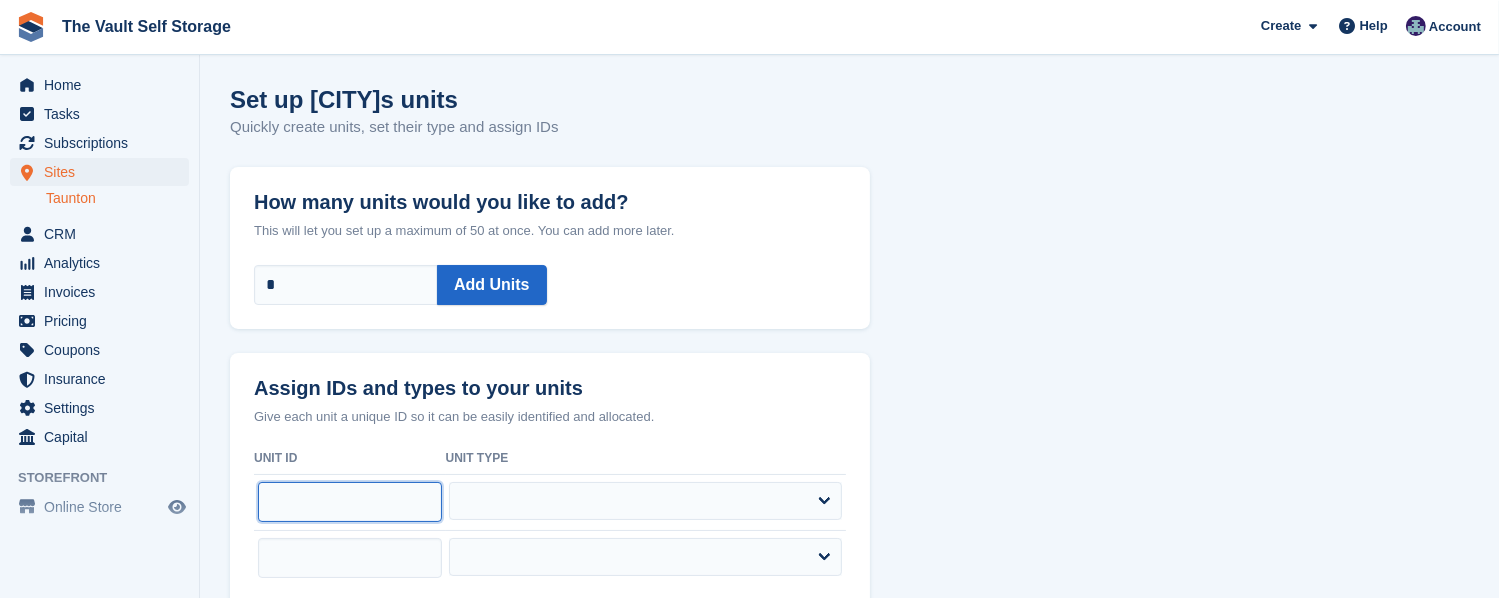 click at bounding box center (350, 502) 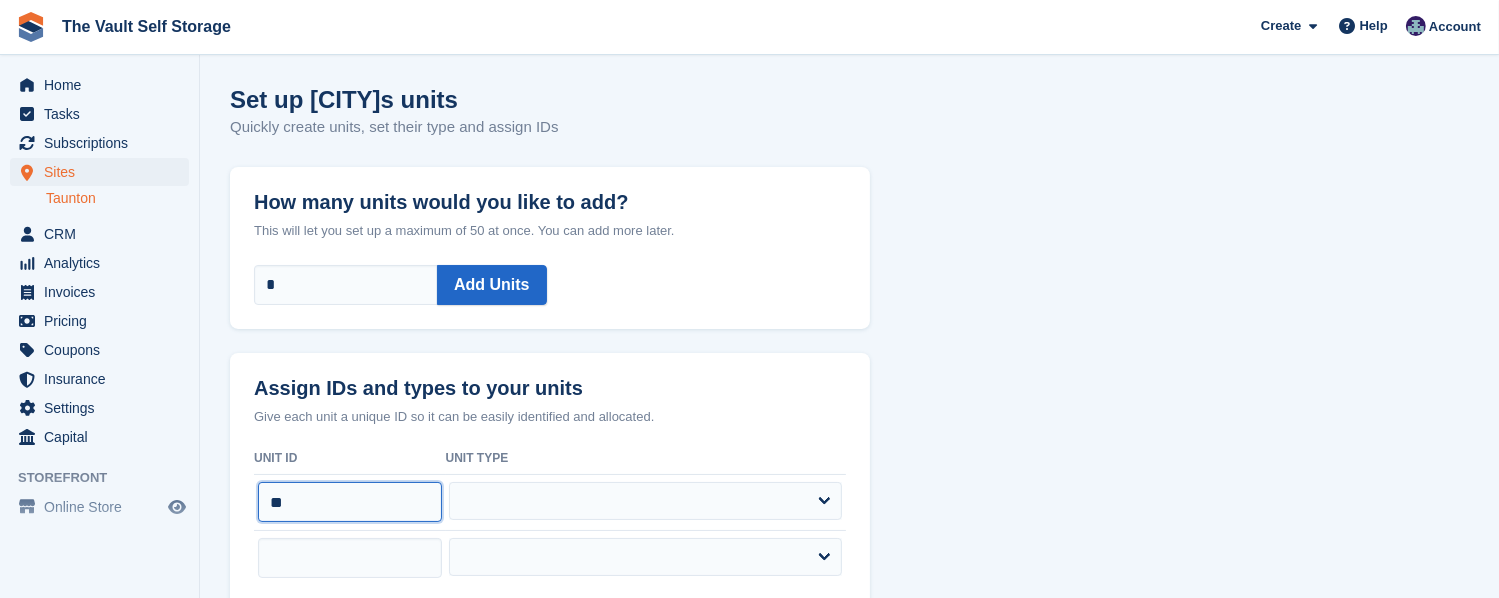 type on "*" 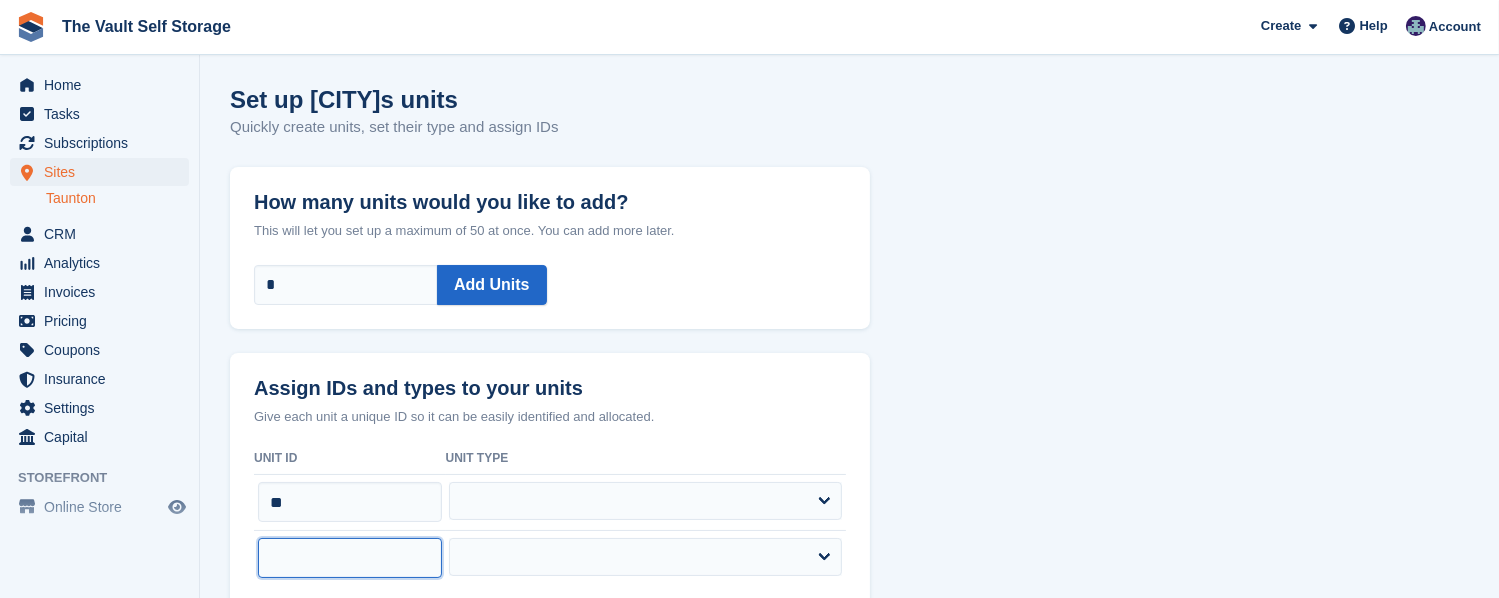 click at bounding box center (350, 558) 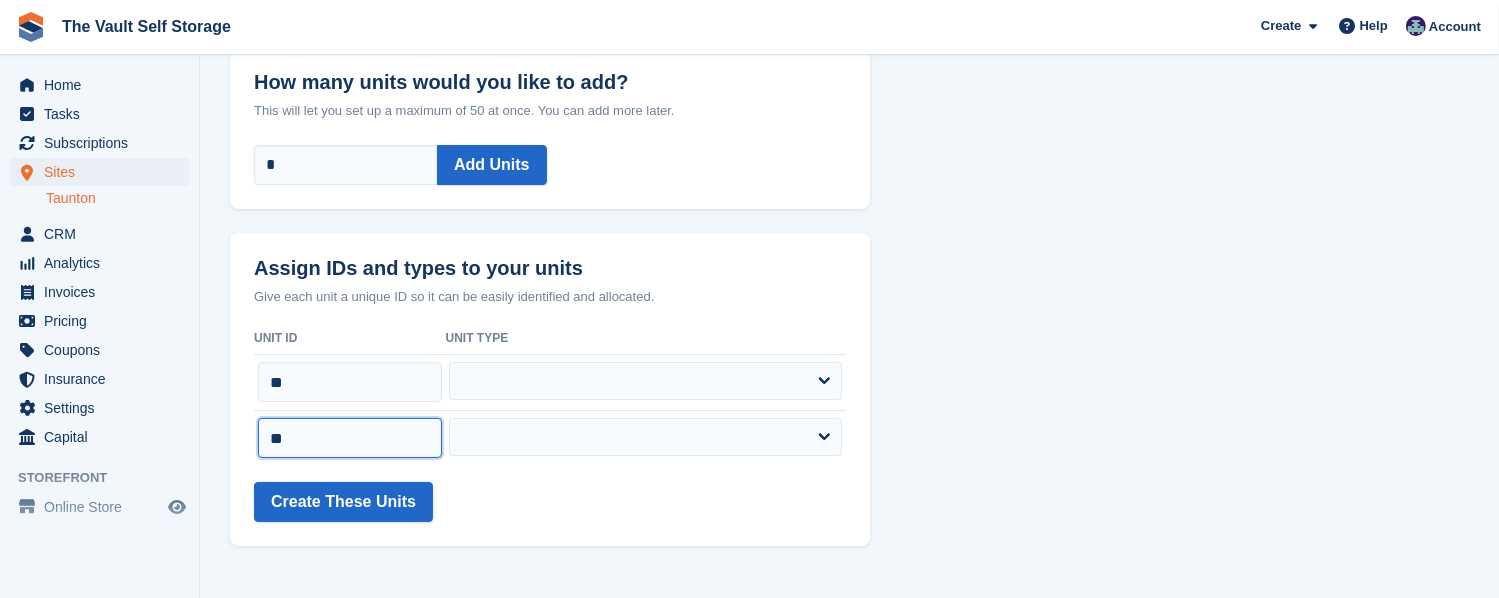 scroll, scrollTop: 120, scrollLeft: 0, axis: vertical 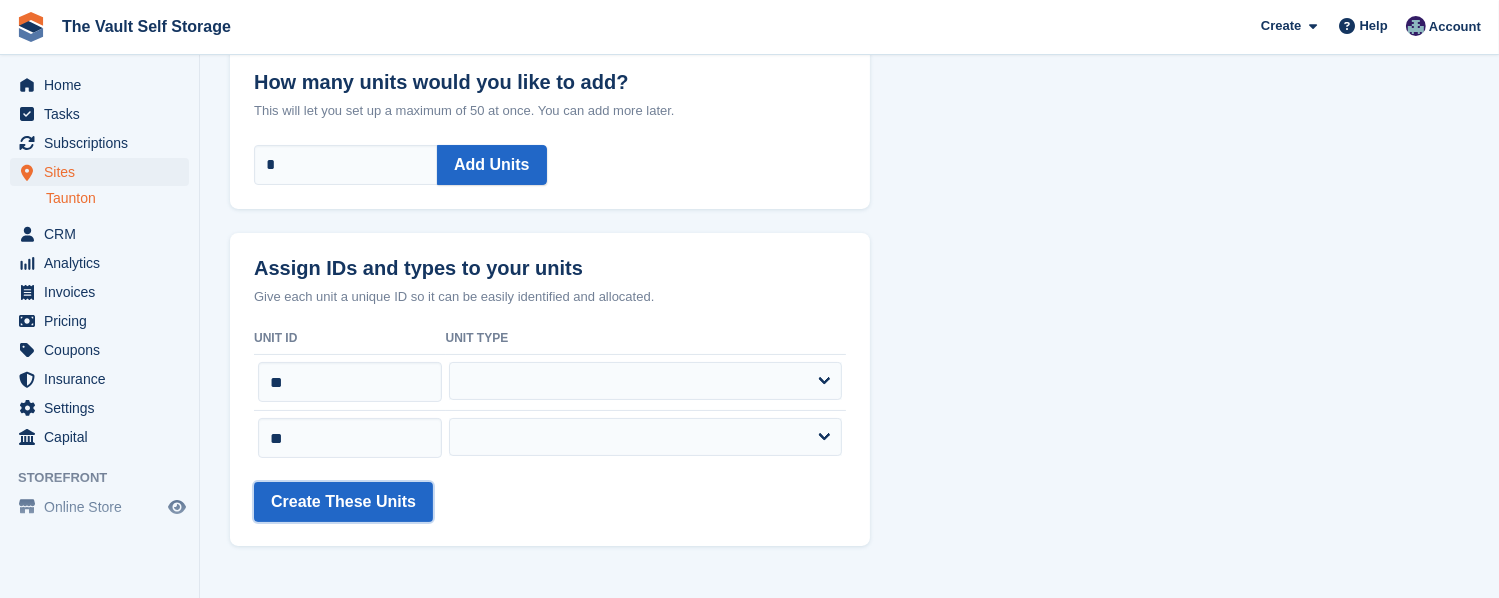click on "Create These Units" at bounding box center (343, 502) 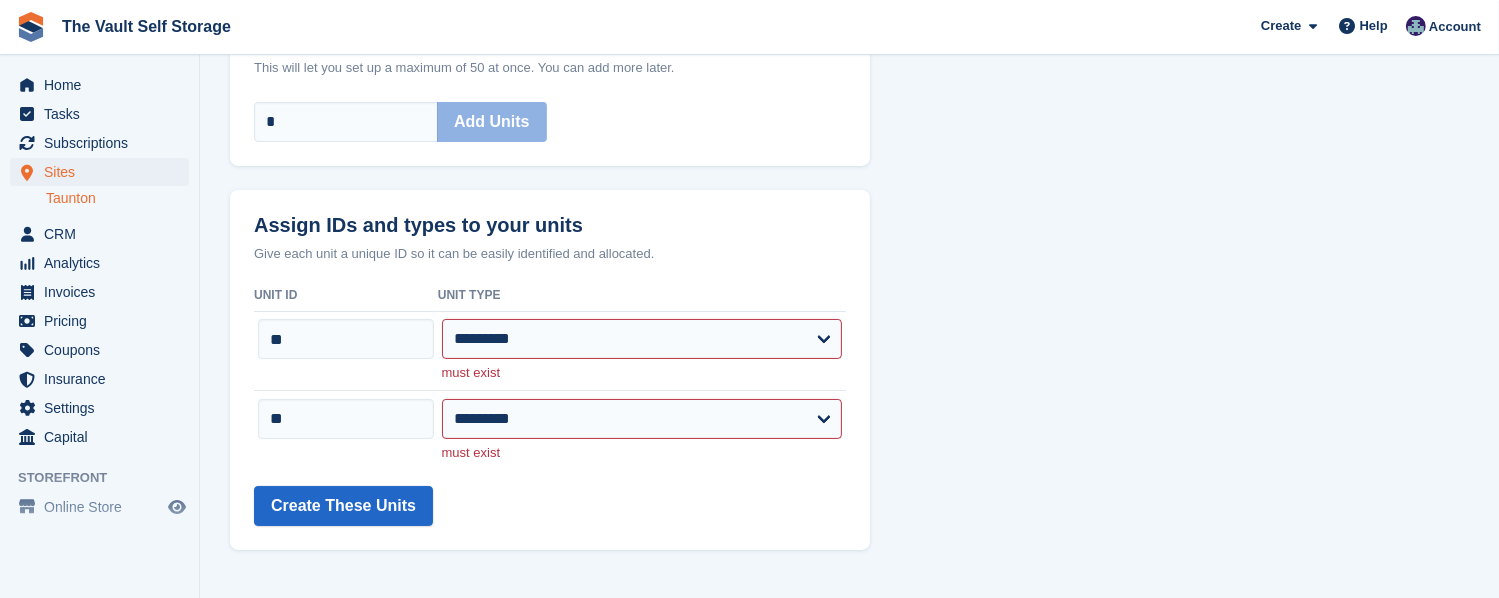 scroll, scrollTop: 168, scrollLeft: 0, axis: vertical 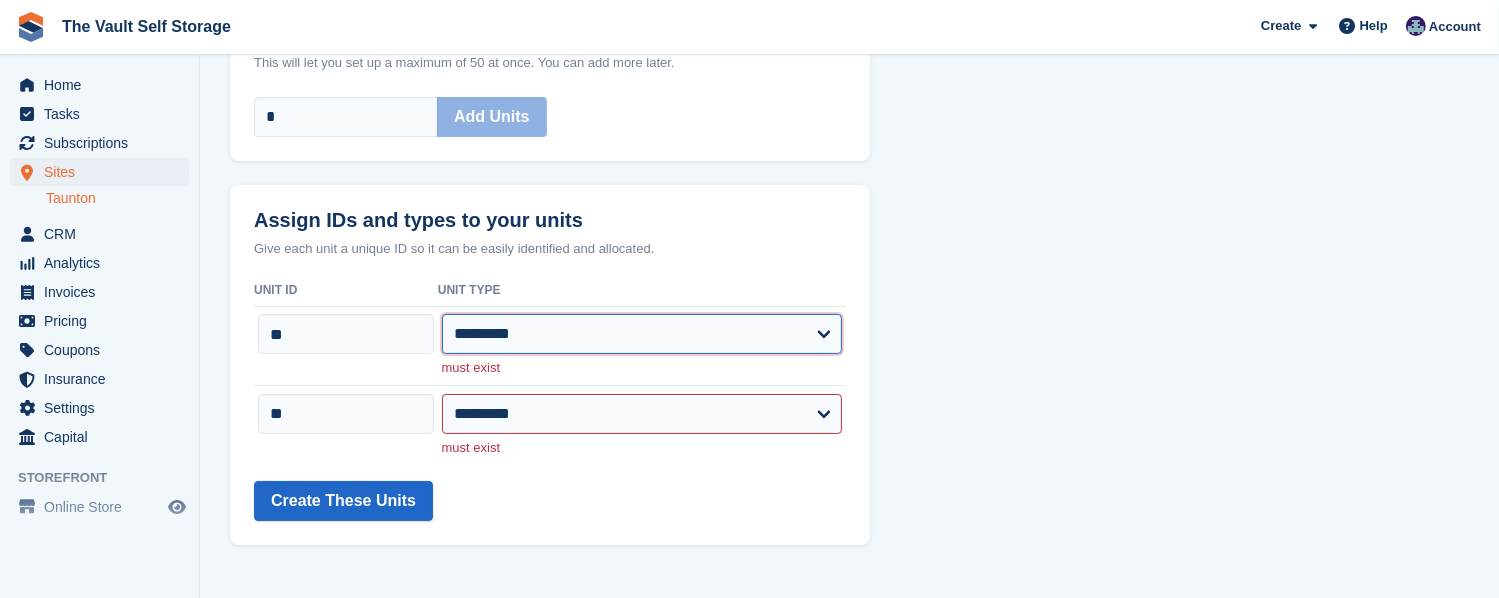 click on "**********" at bounding box center [642, 334] 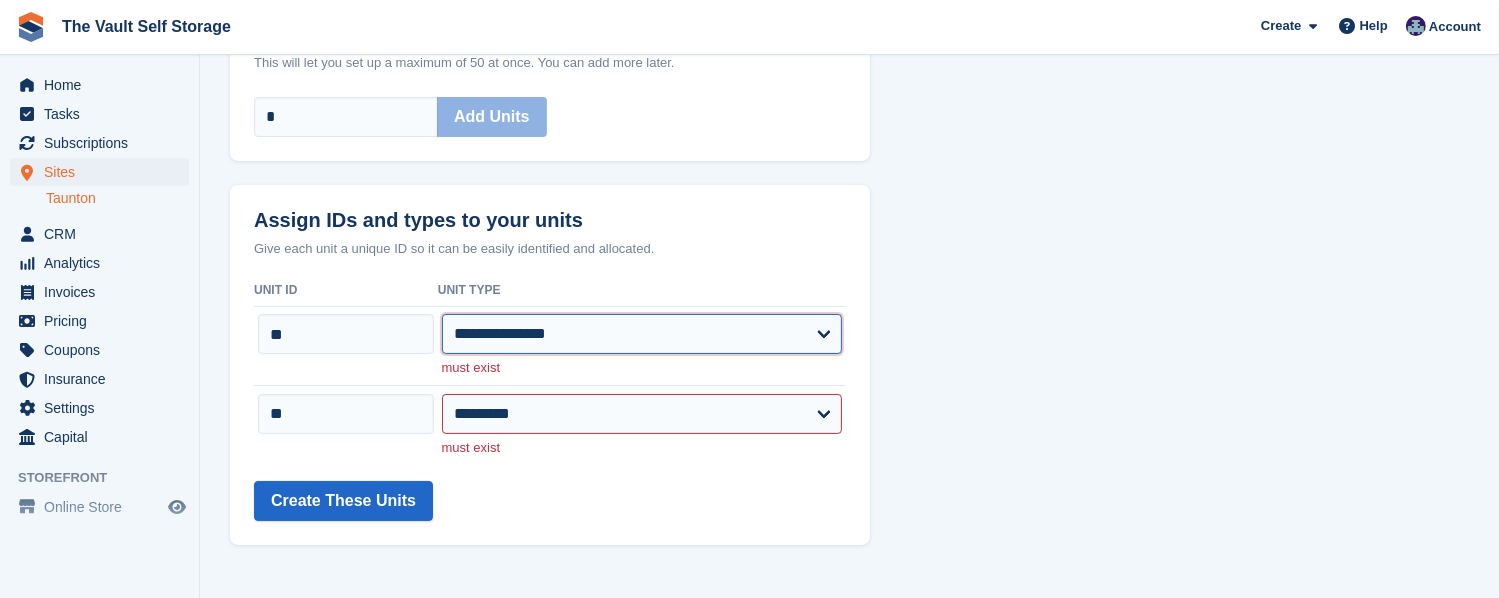 click on "**********" at bounding box center (642, 334) 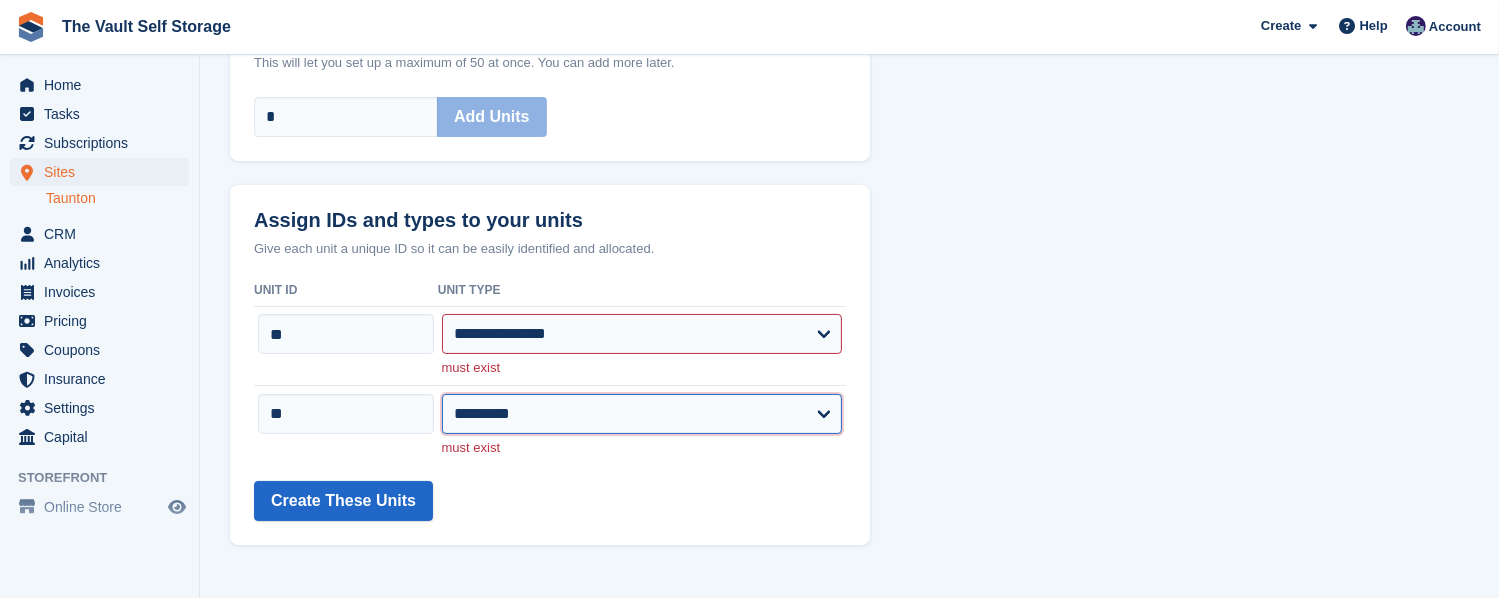 click on "**********" at bounding box center [642, 414] 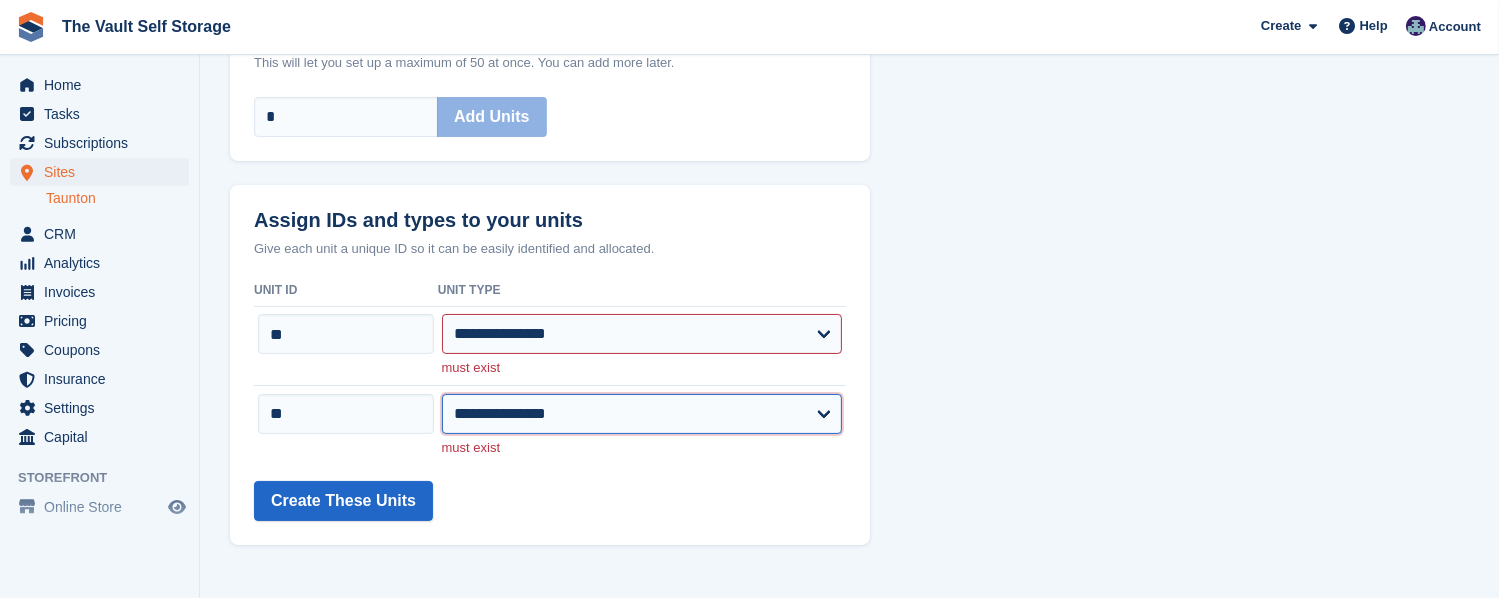 click on "**********" at bounding box center [642, 414] 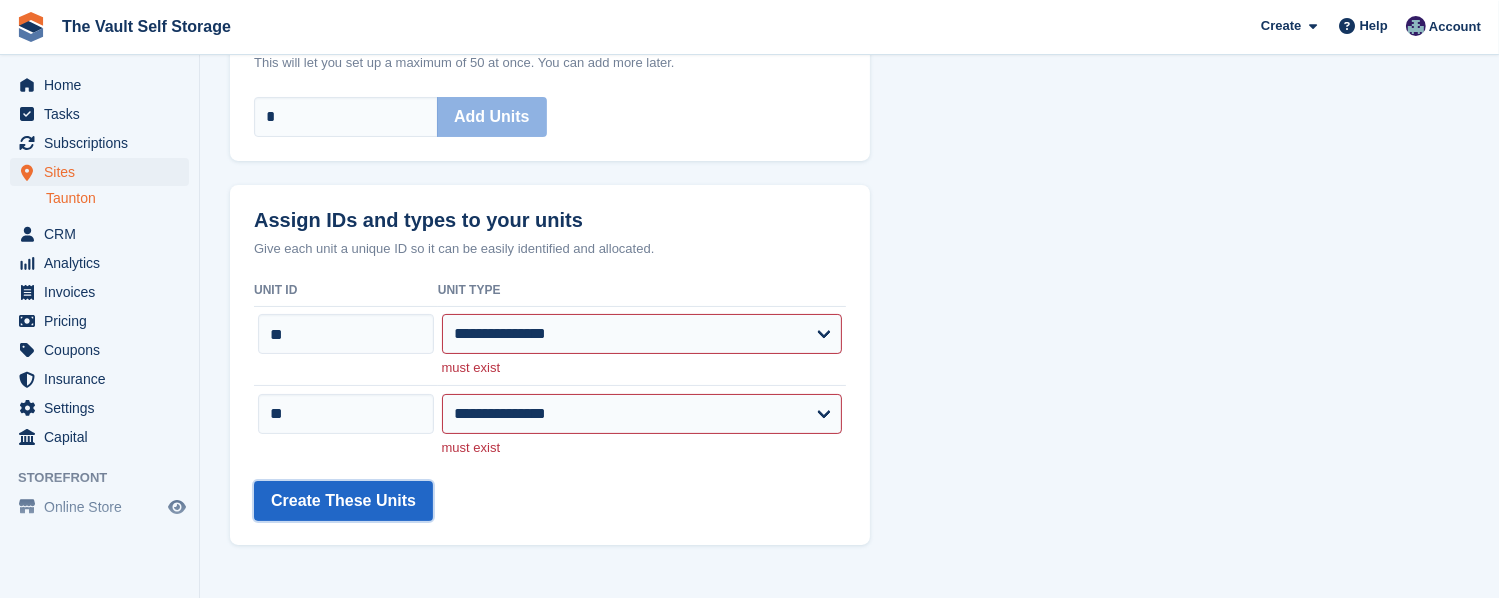 click on "Create These Units" at bounding box center [343, 501] 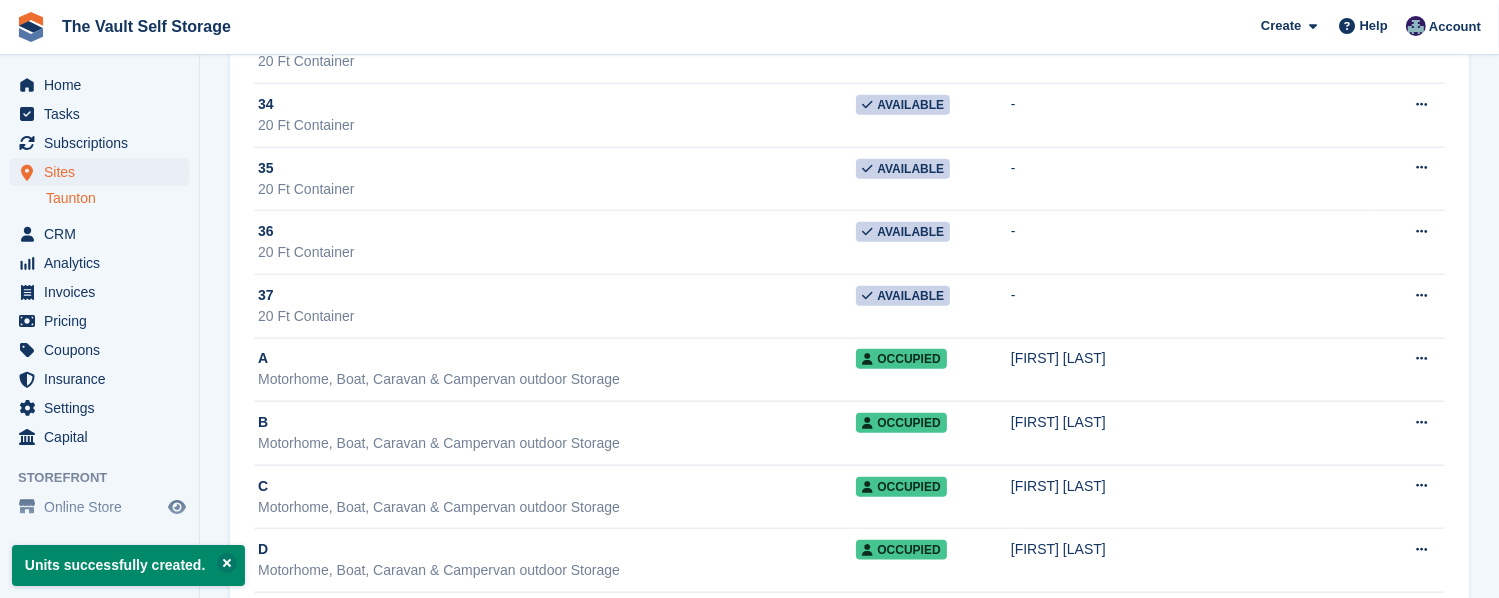 scroll, scrollTop: 2225, scrollLeft: 0, axis: vertical 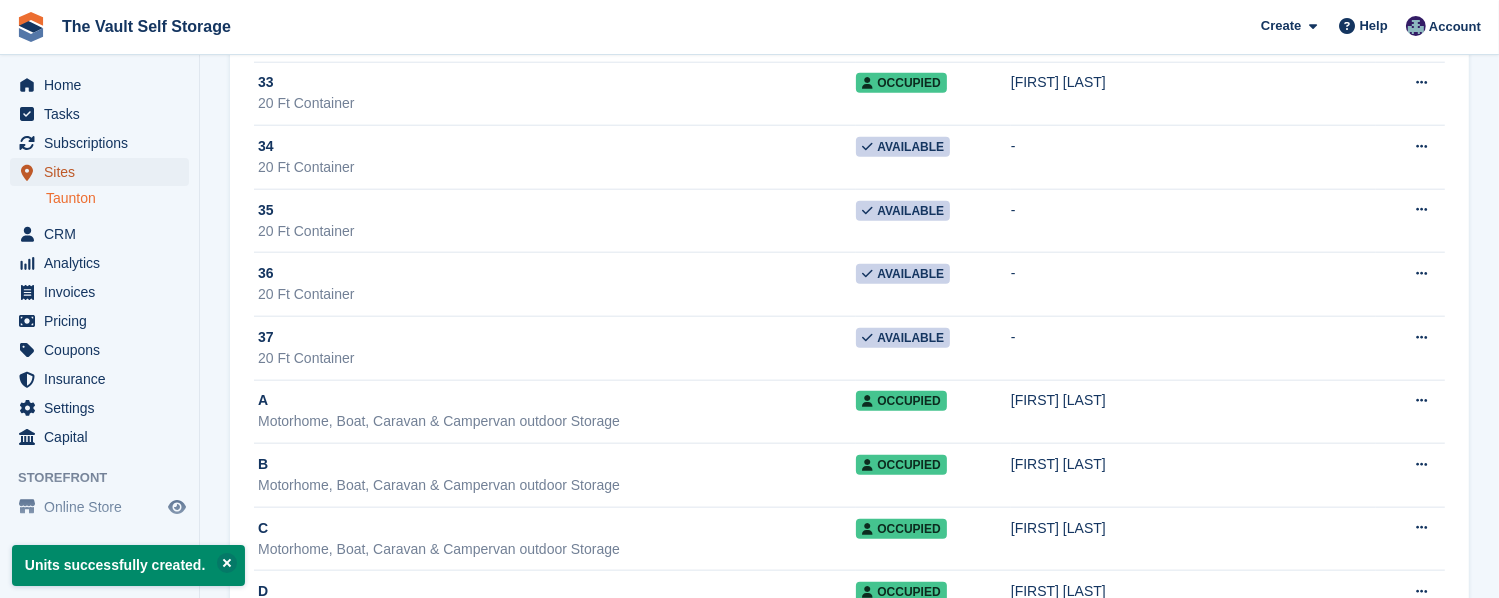 click on "Sites" at bounding box center (104, 172) 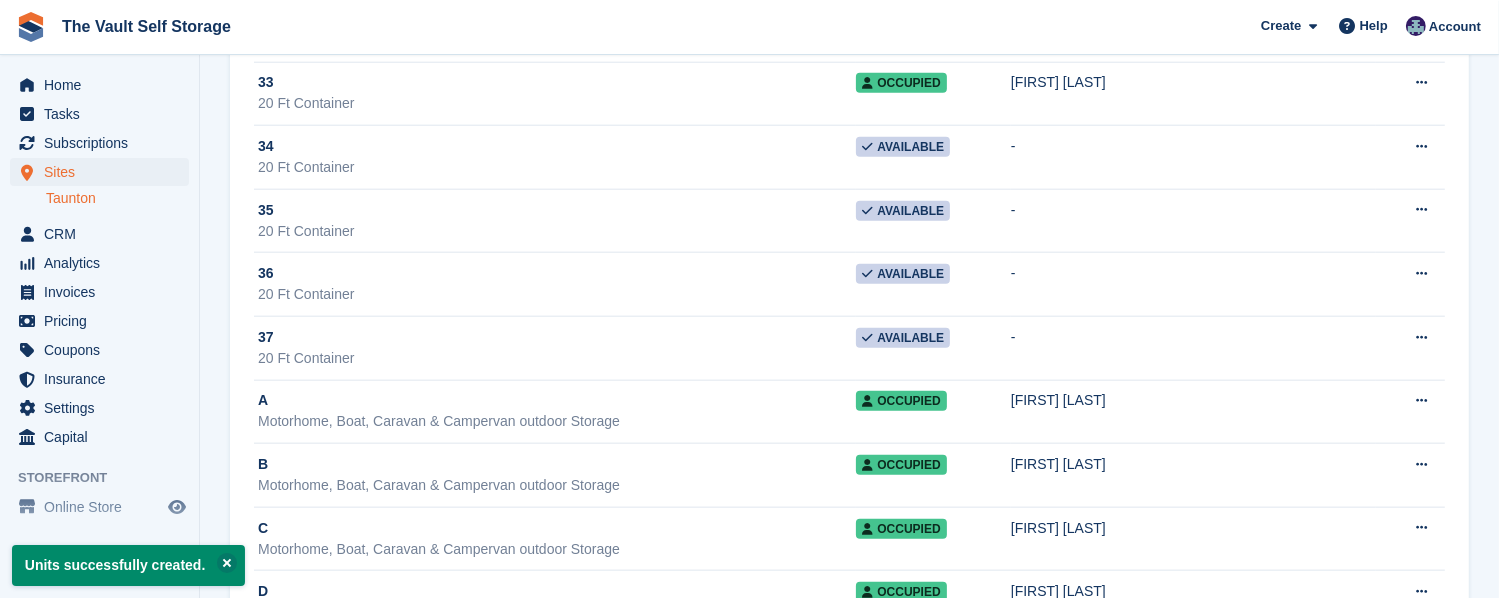 scroll, scrollTop: 0, scrollLeft: 0, axis: both 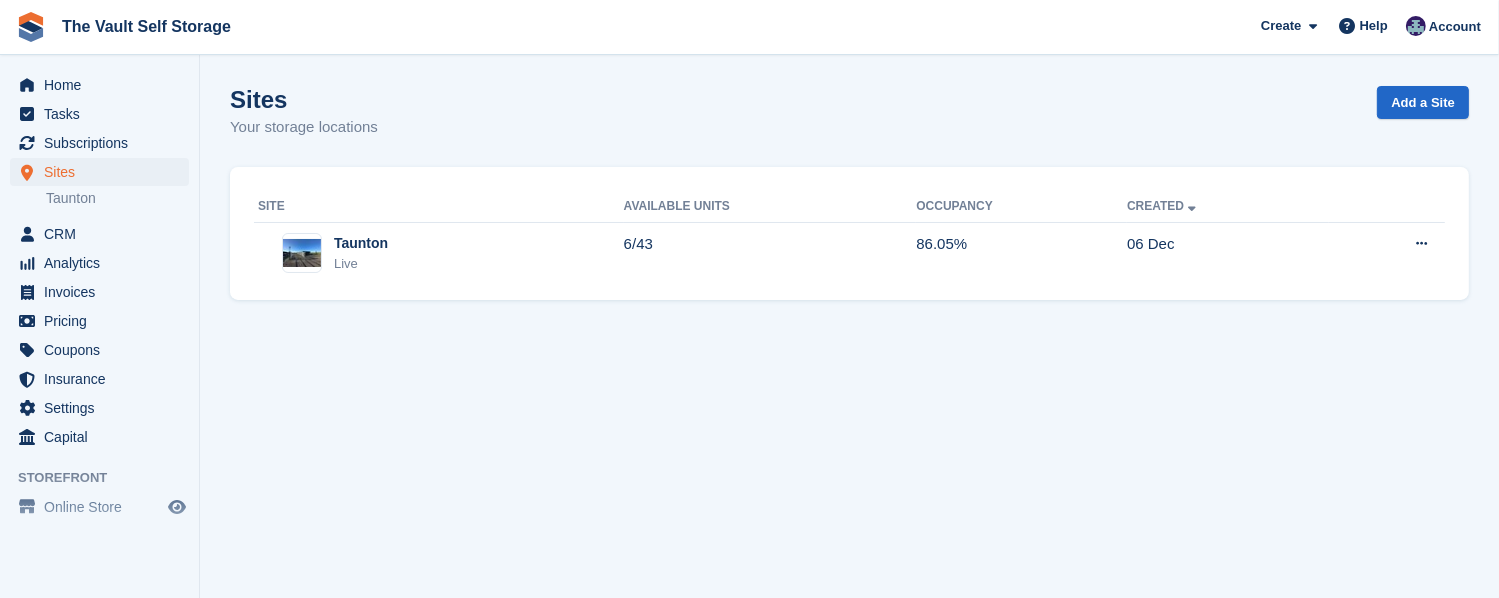 click on "[CITY] Live" at bounding box center (441, 253) 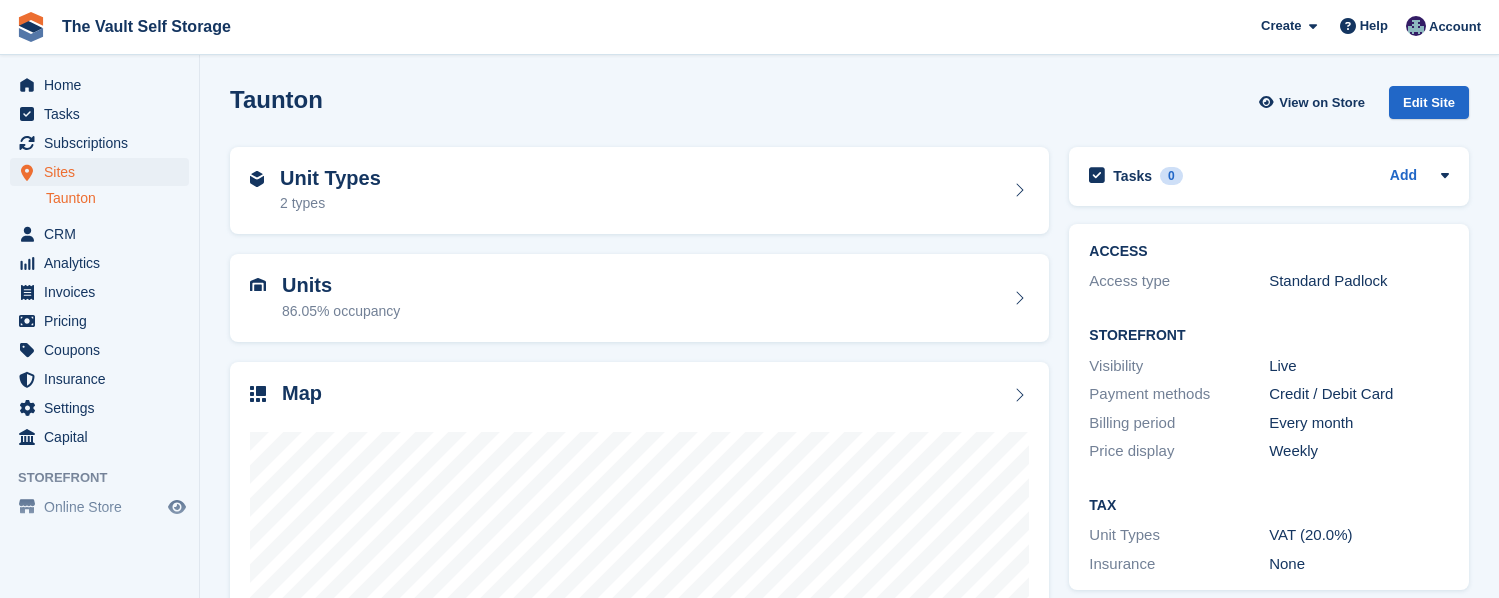 scroll, scrollTop: 0, scrollLeft: 0, axis: both 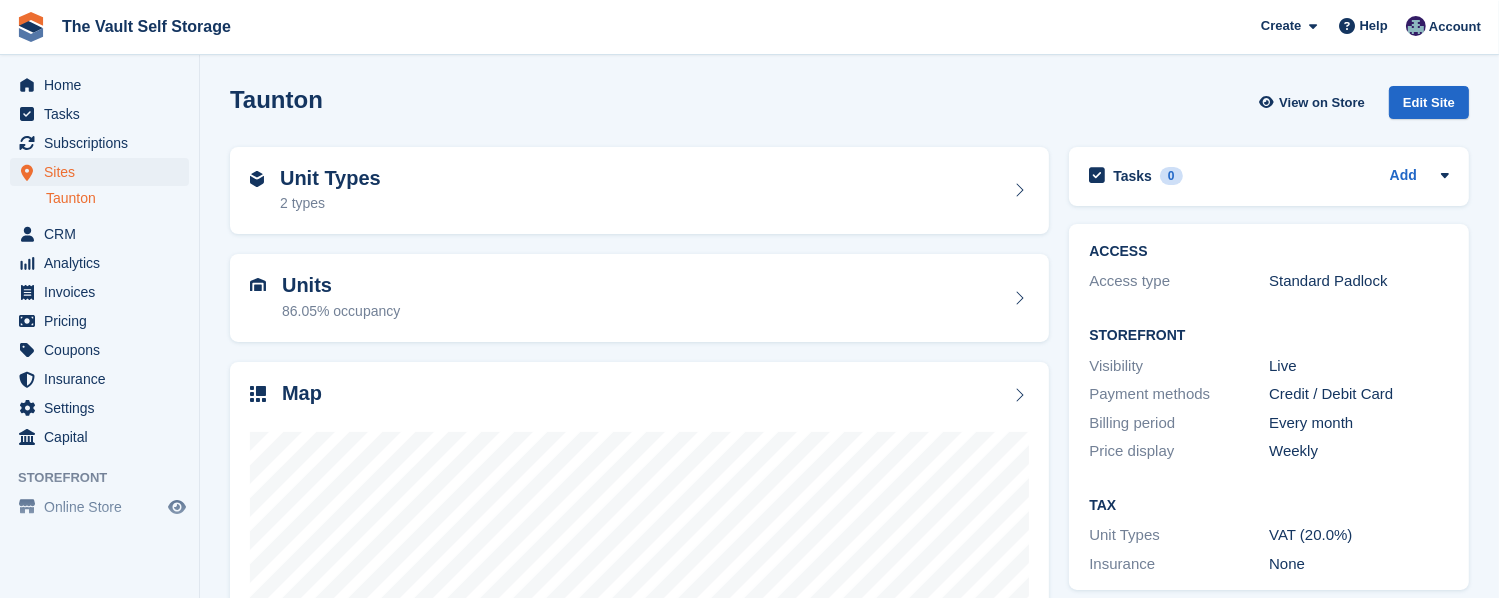 click at bounding box center [639, 608] 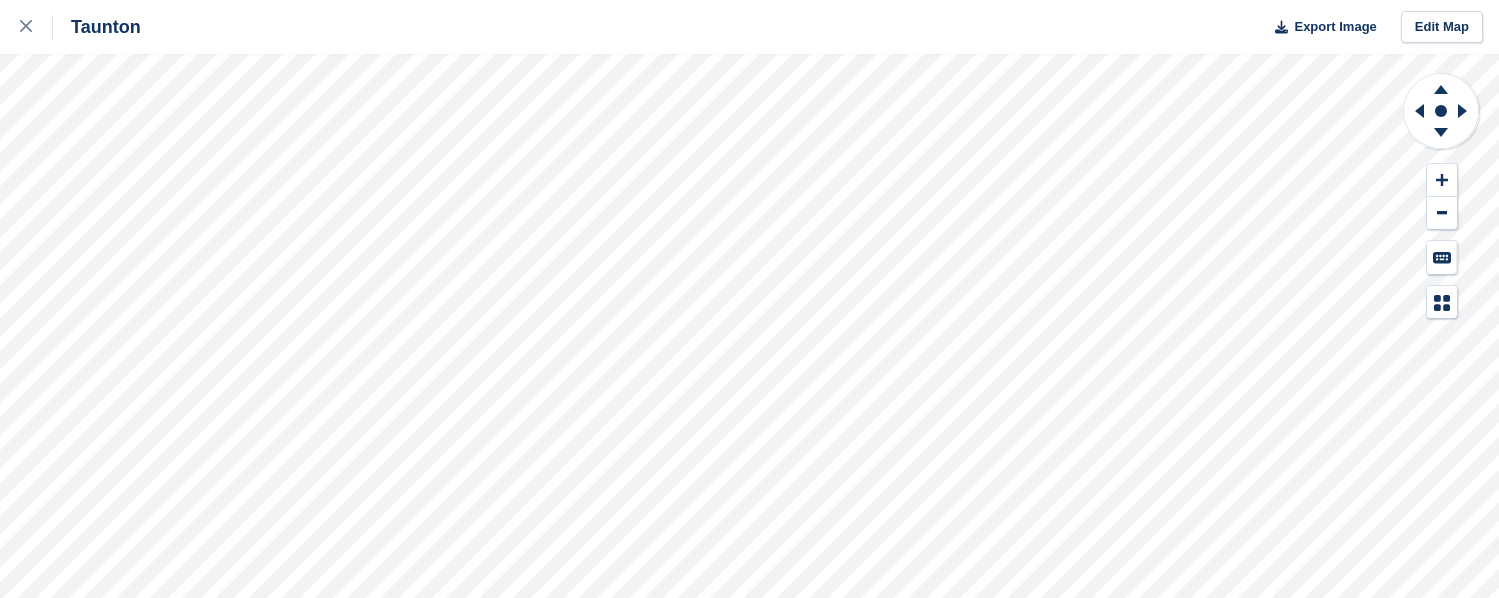 scroll, scrollTop: 0, scrollLeft: 0, axis: both 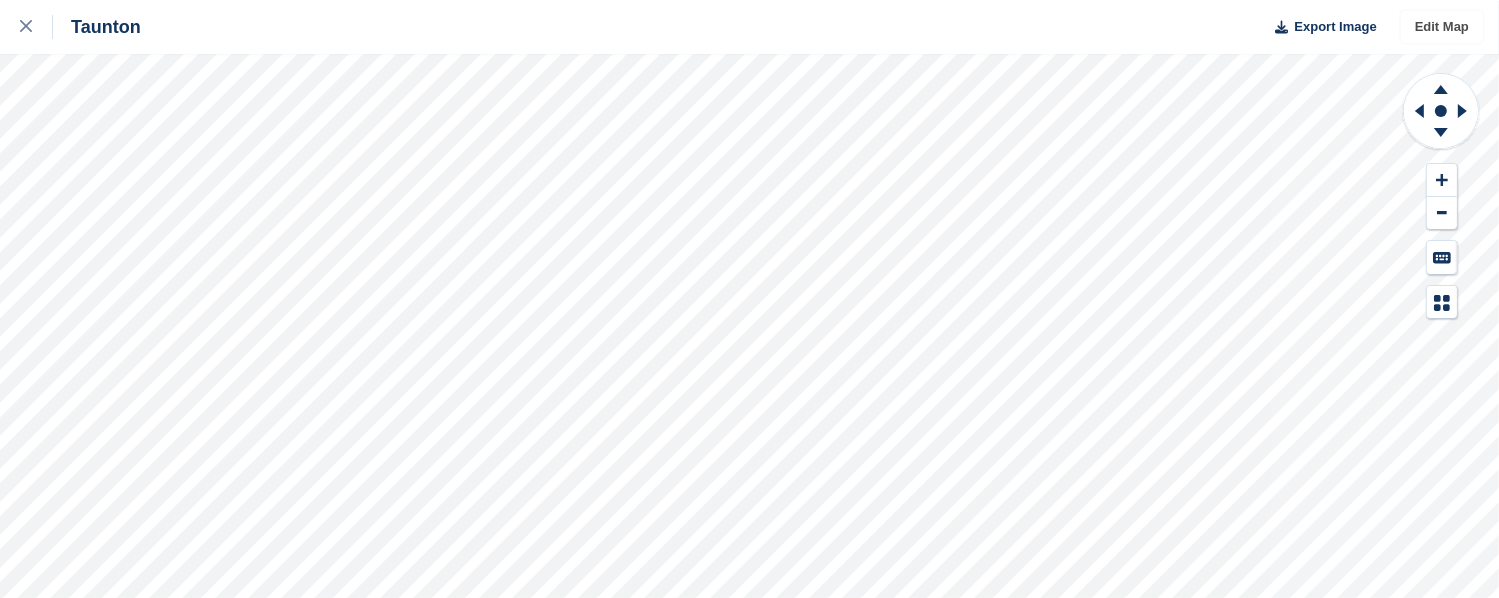 click on "Edit Map" at bounding box center (1442, 27) 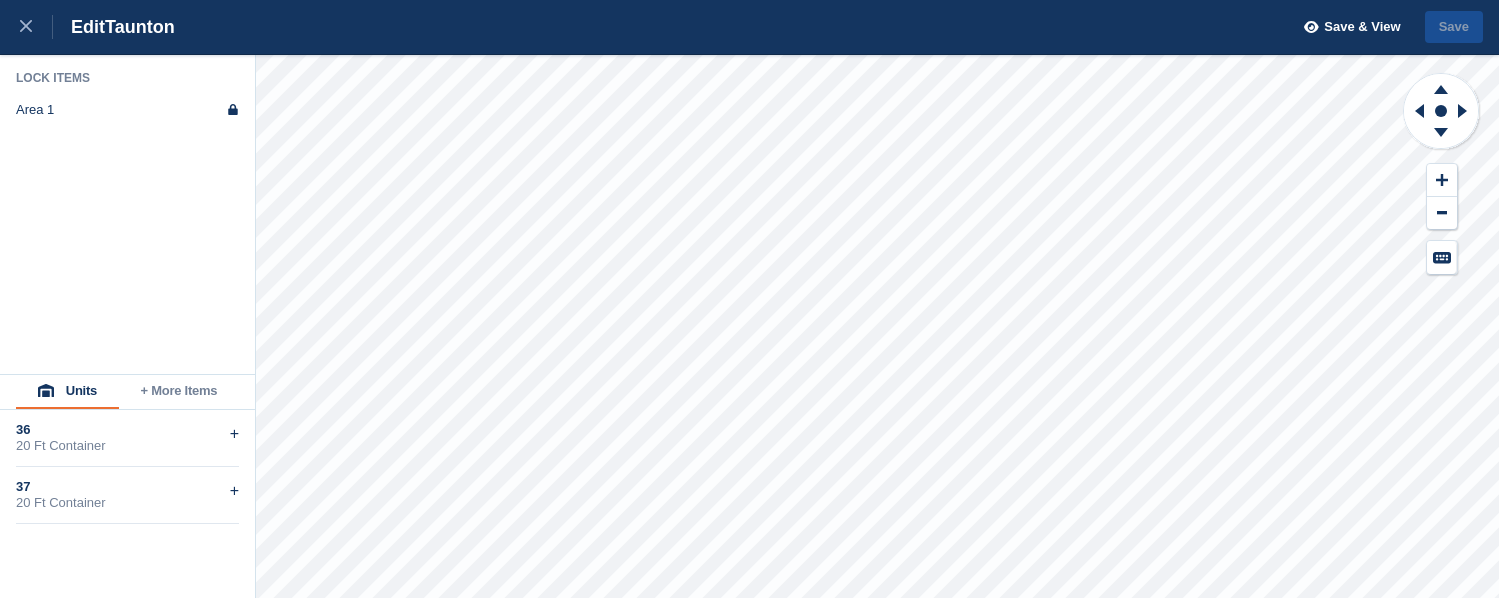 scroll, scrollTop: 0, scrollLeft: 0, axis: both 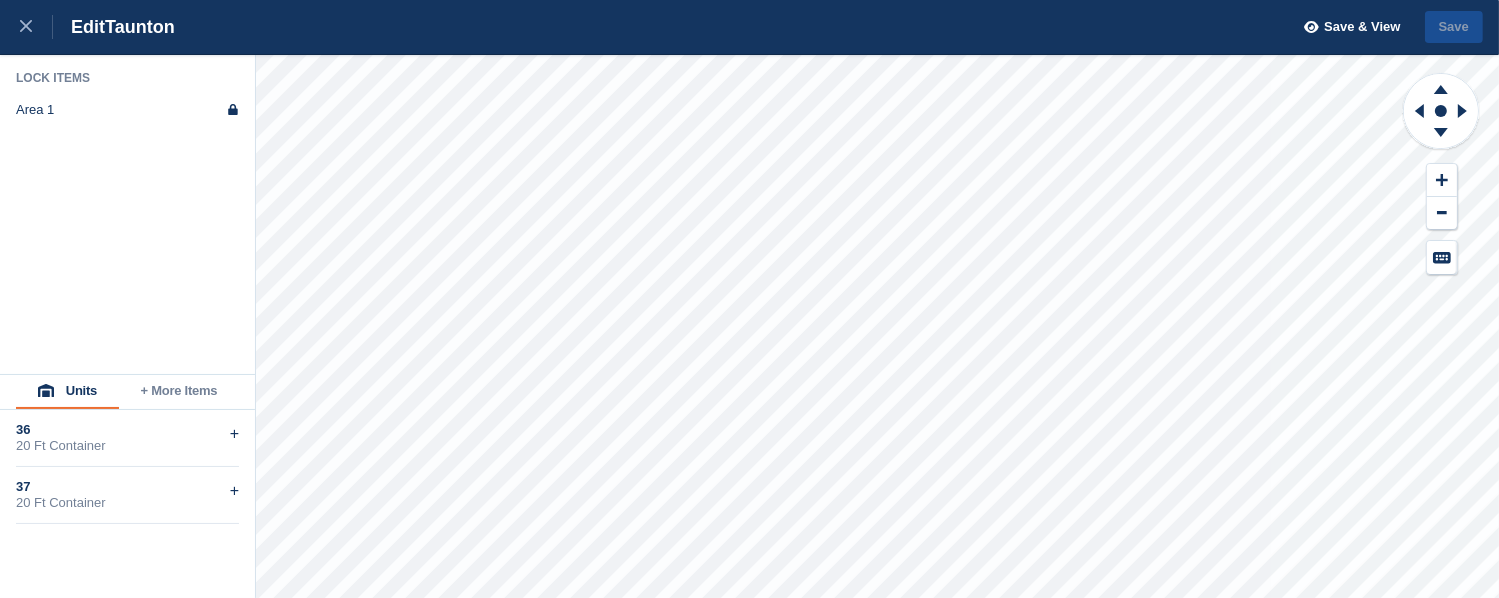 click on "36" at bounding box center [127, 430] 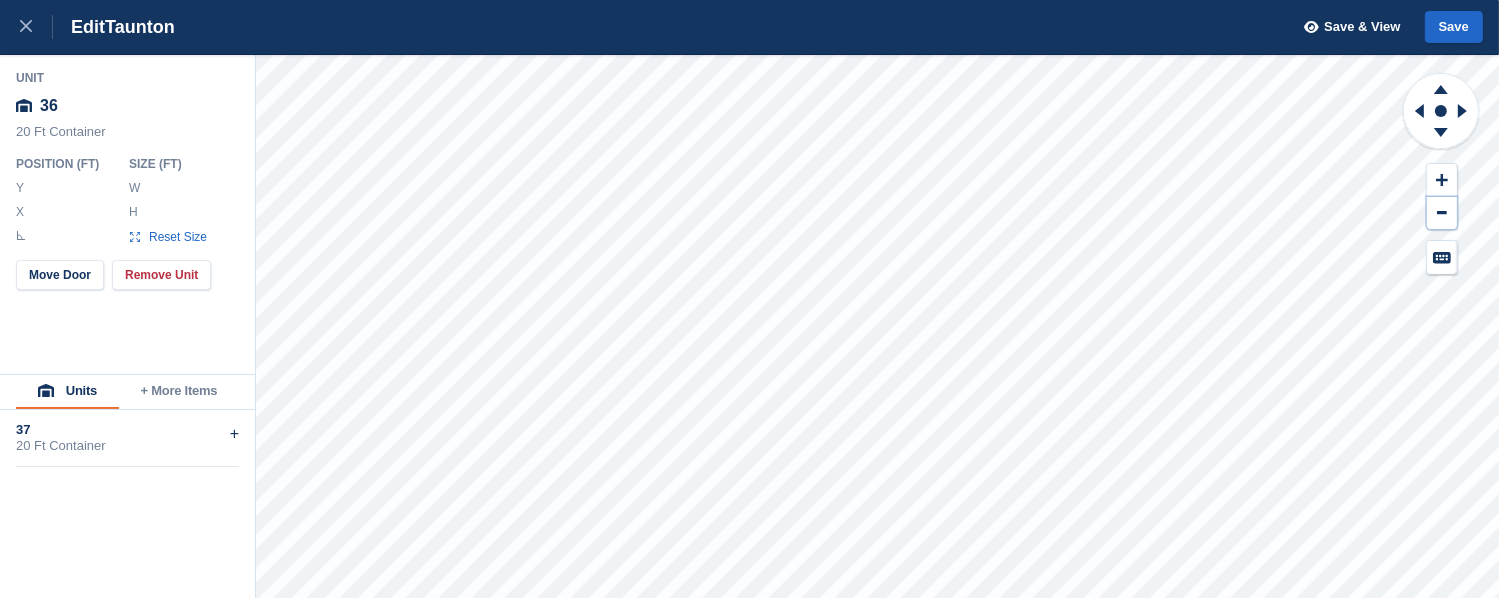 click at bounding box center [1442, 213] 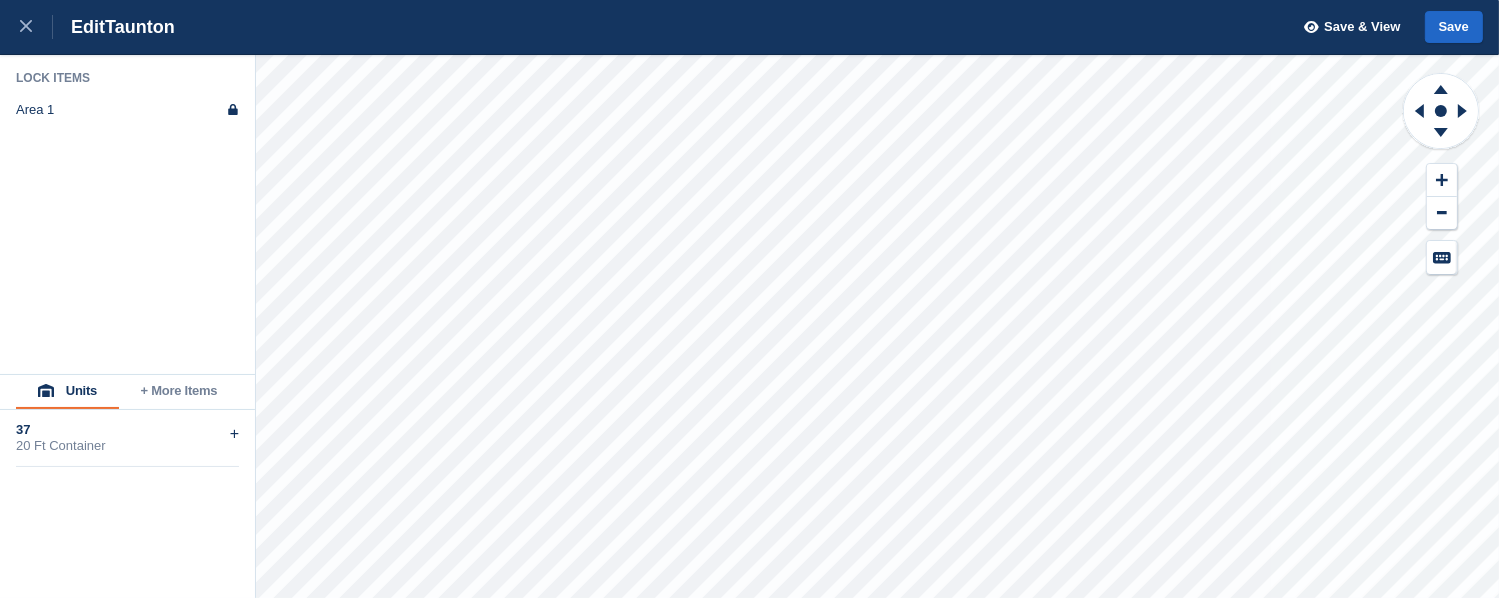 click 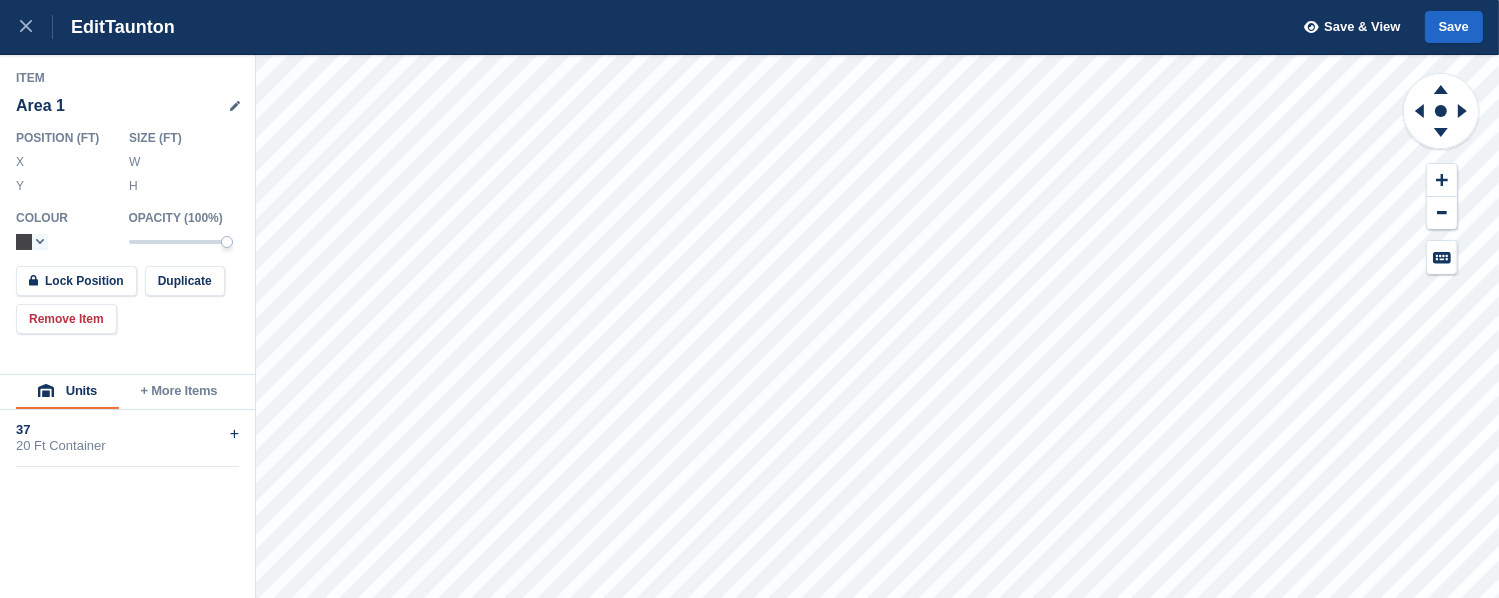 type on "*******" 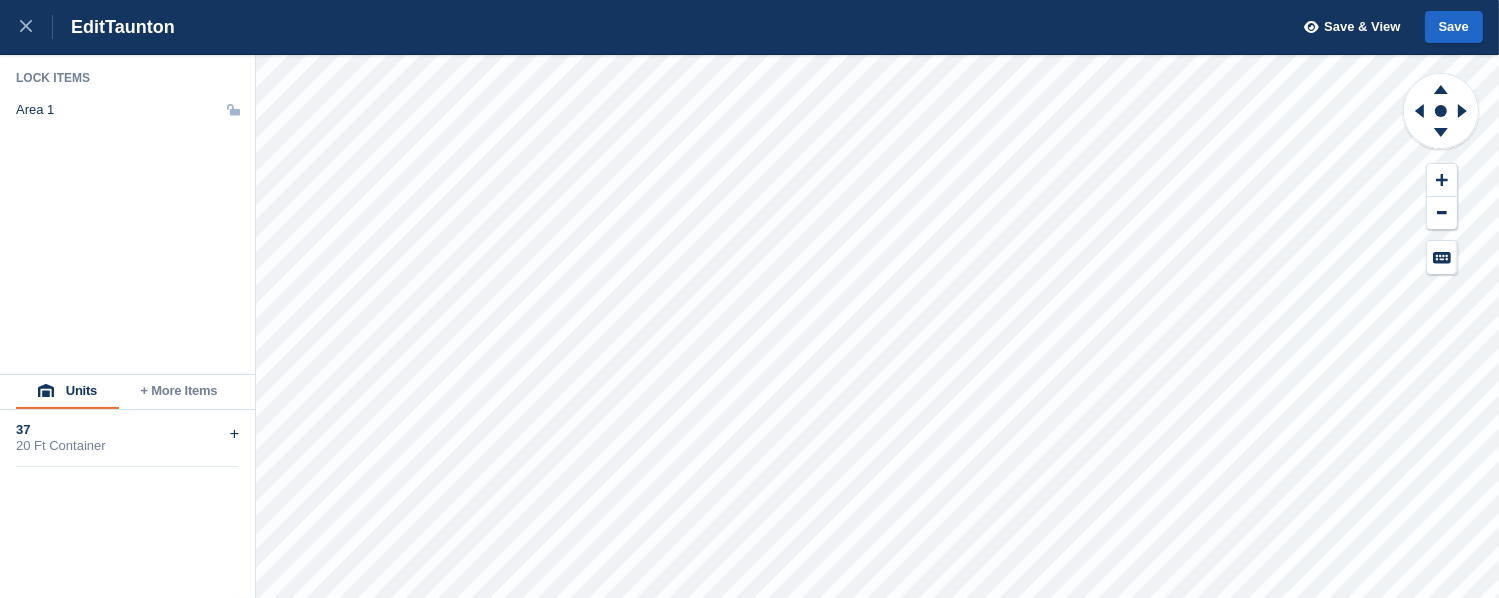 click on "20 Ft Container" at bounding box center (127, 446) 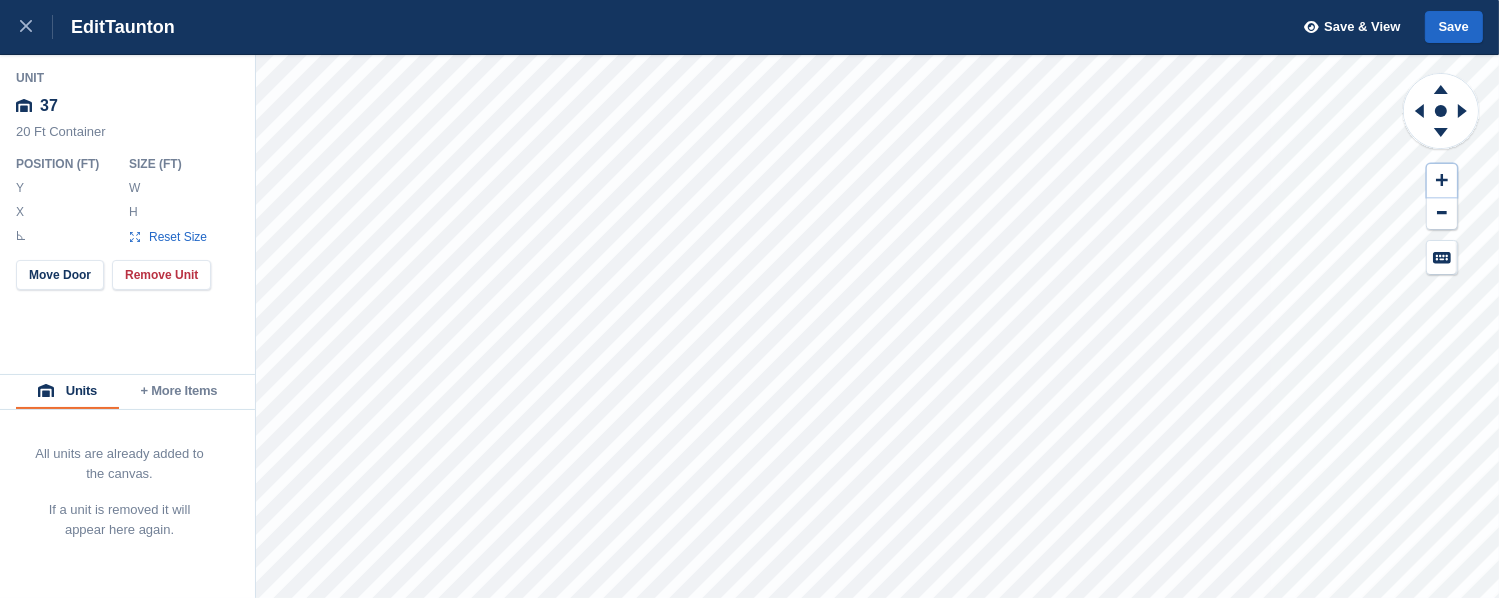 click 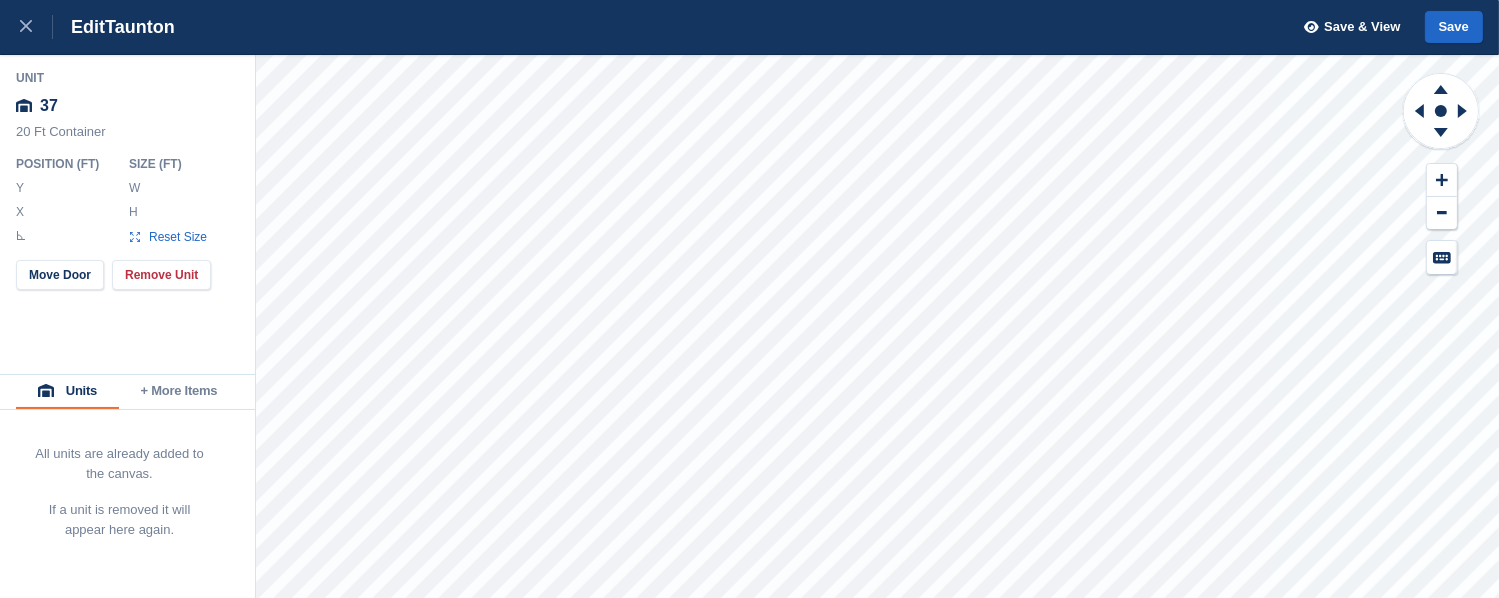 type on "****" 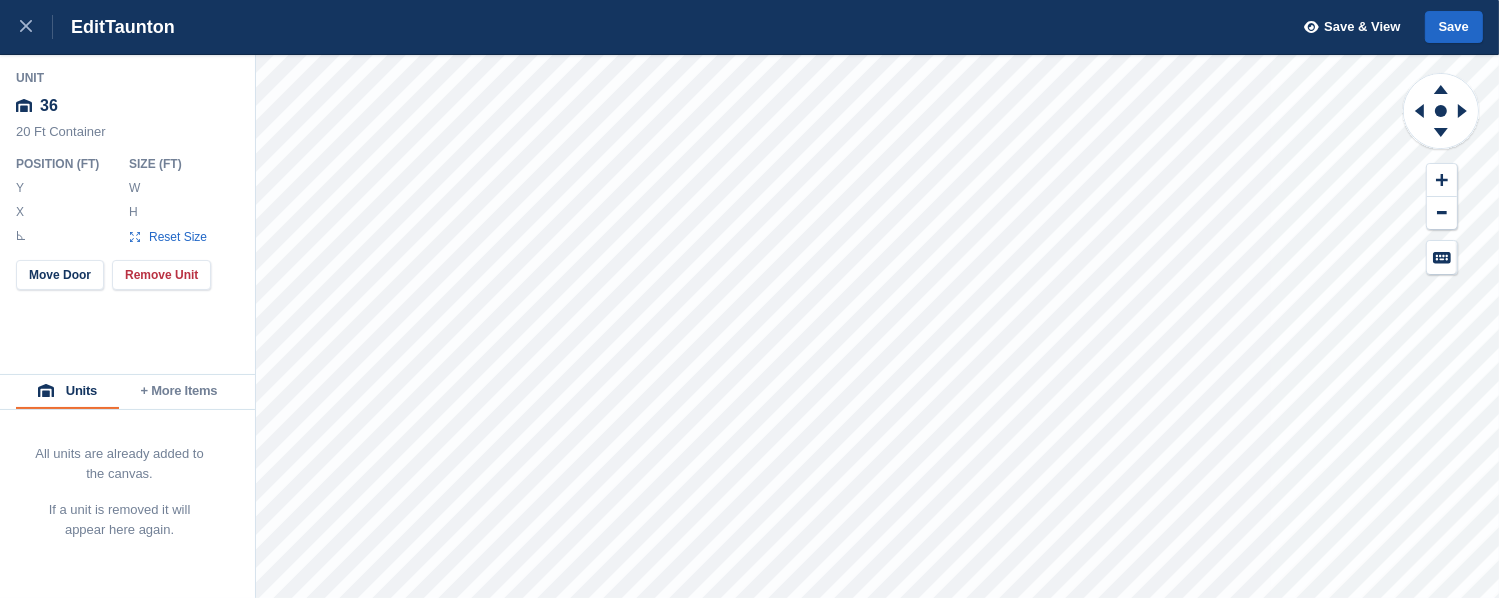 type on "**" 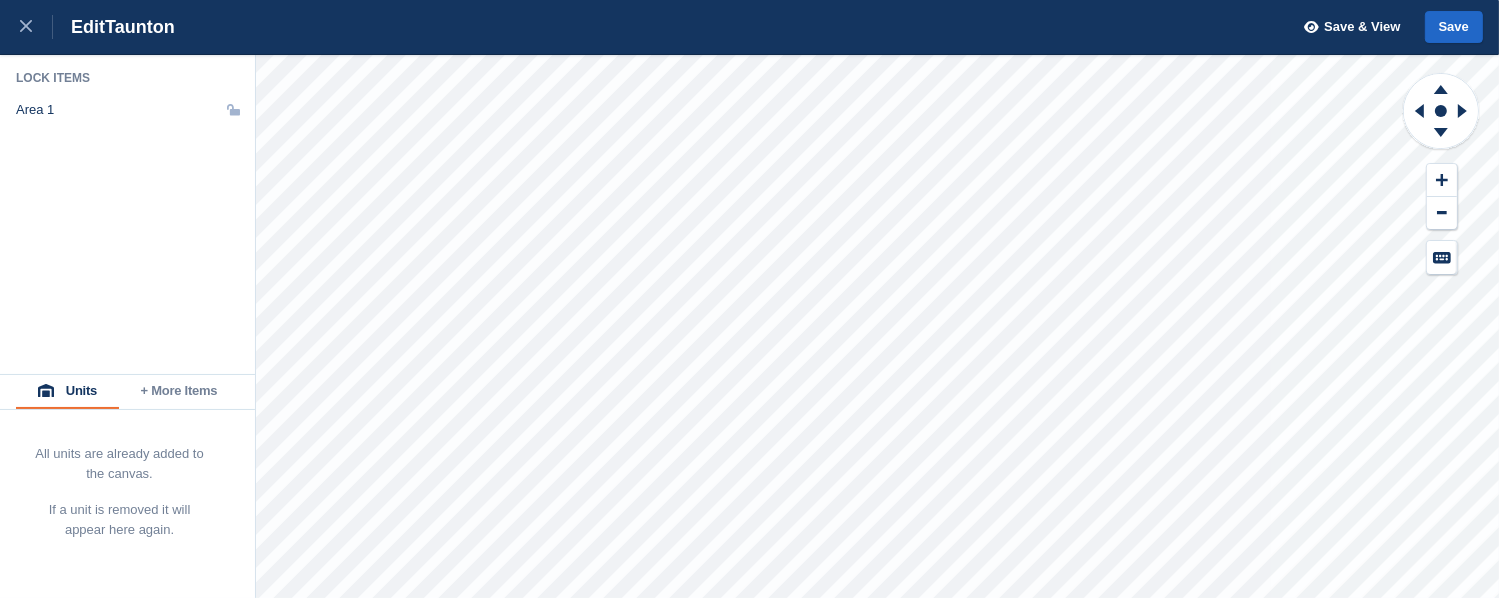 click on "Save & View" at bounding box center (1362, 27) 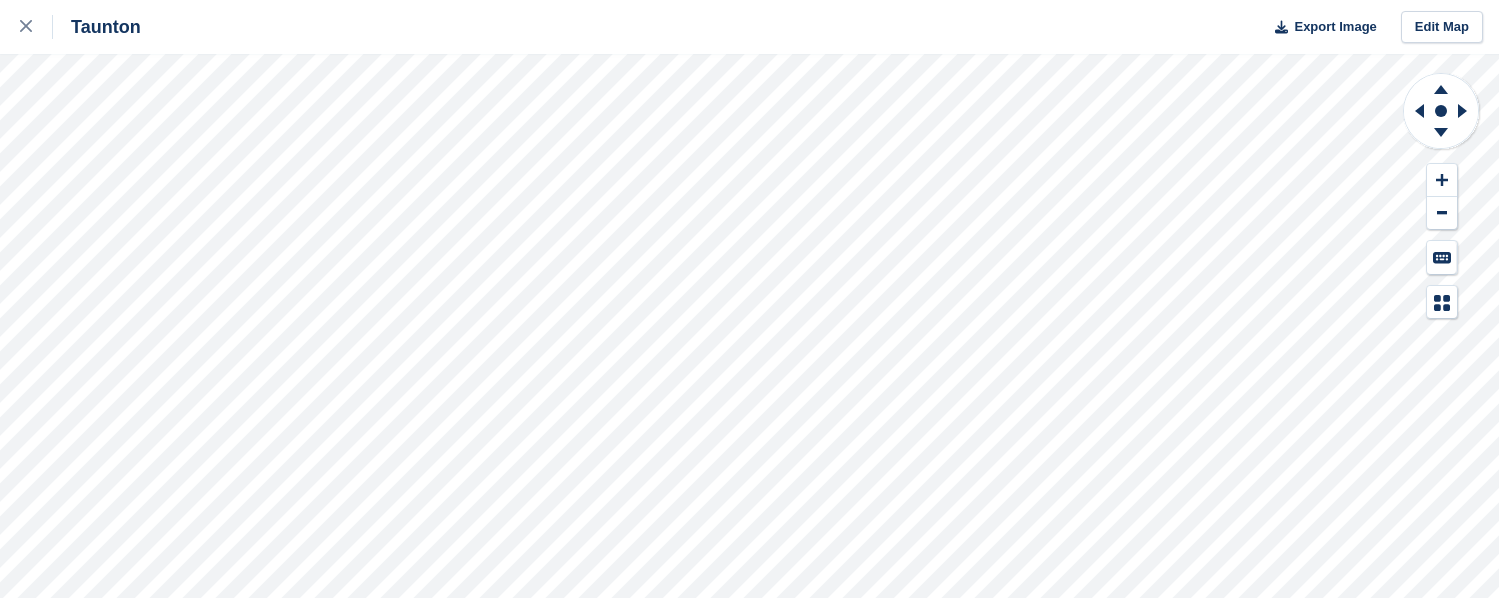 scroll, scrollTop: 0, scrollLeft: 0, axis: both 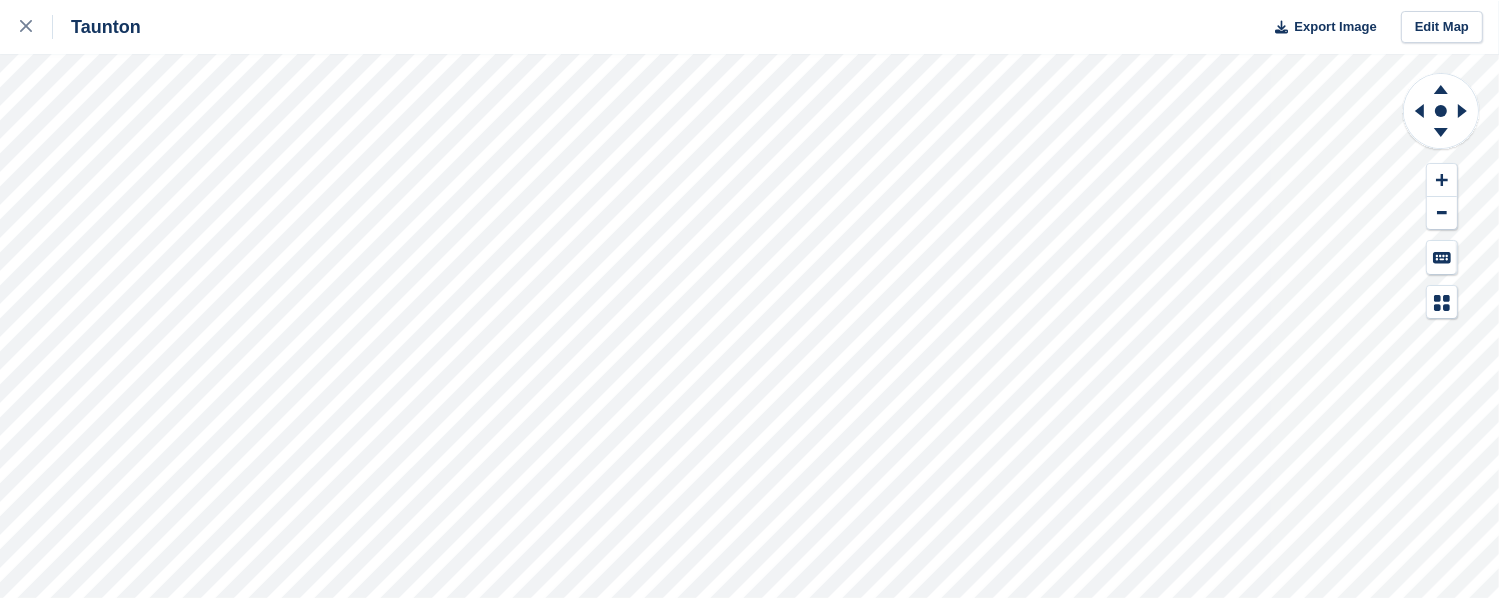 click at bounding box center (26, 27) 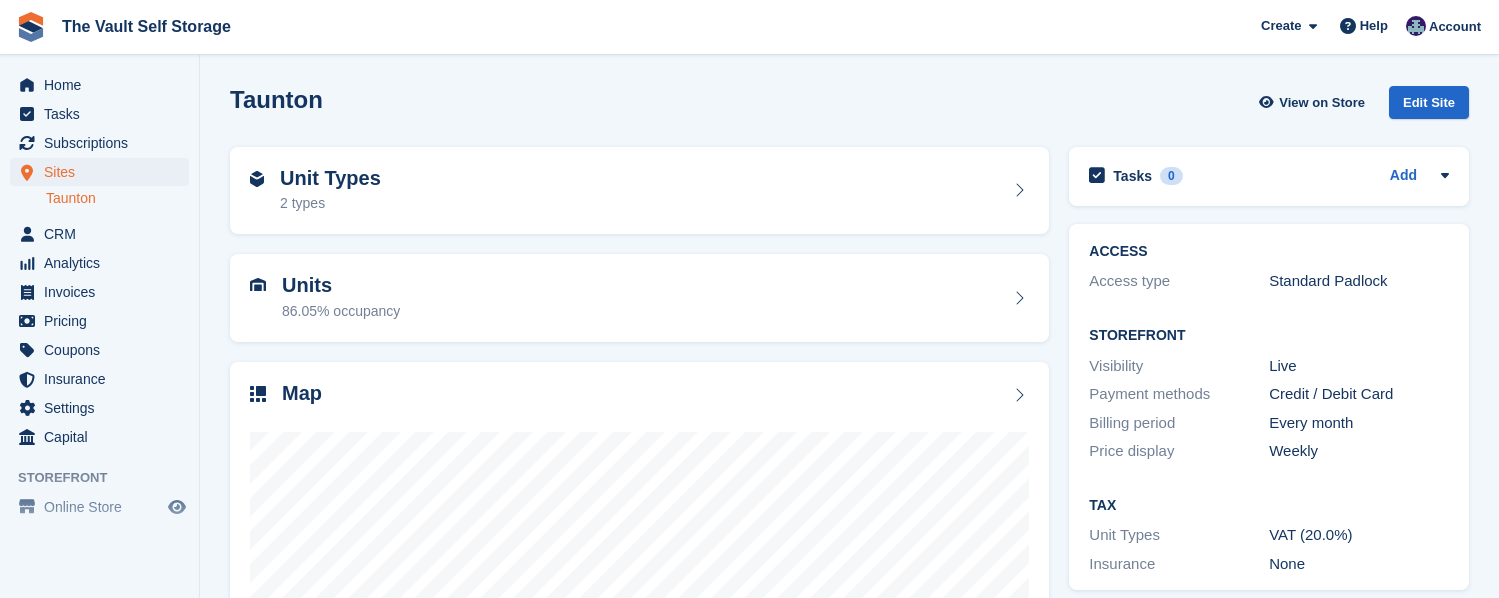 scroll, scrollTop: 0, scrollLeft: 0, axis: both 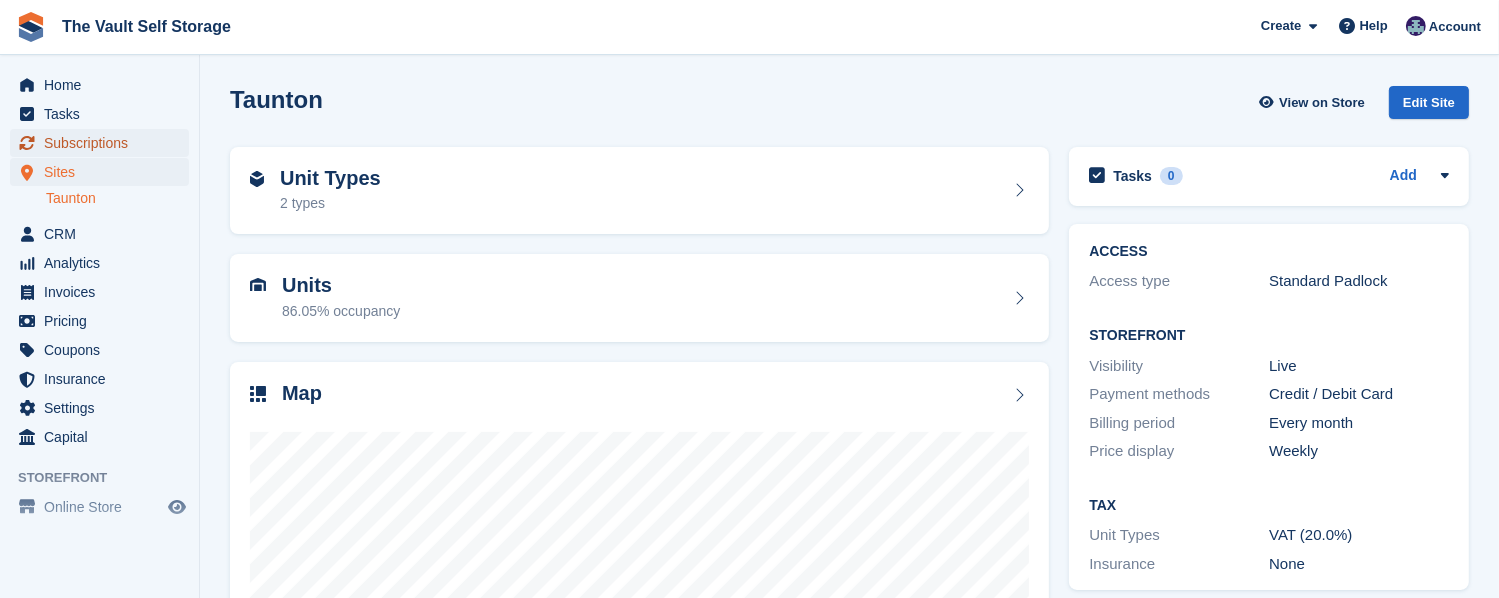 click on "Subscriptions" at bounding box center [104, 143] 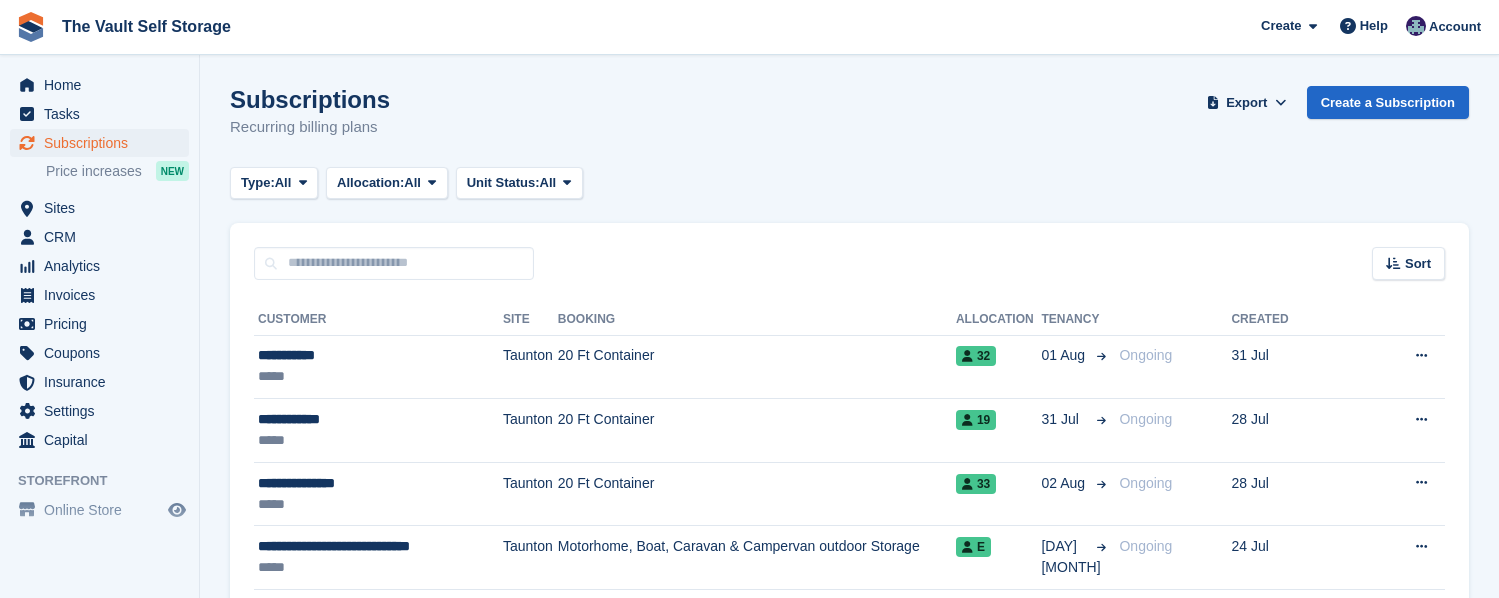 scroll, scrollTop: 0, scrollLeft: 0, axis: both 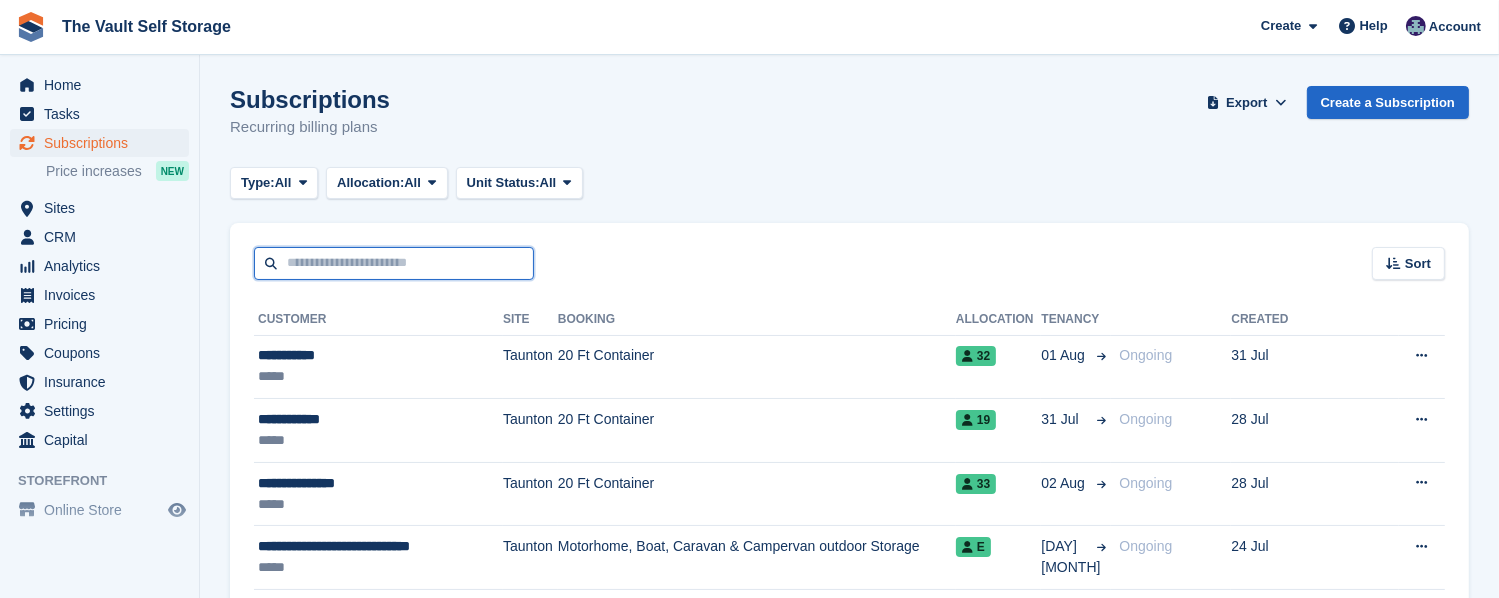 click at bounding box center [394, 263] 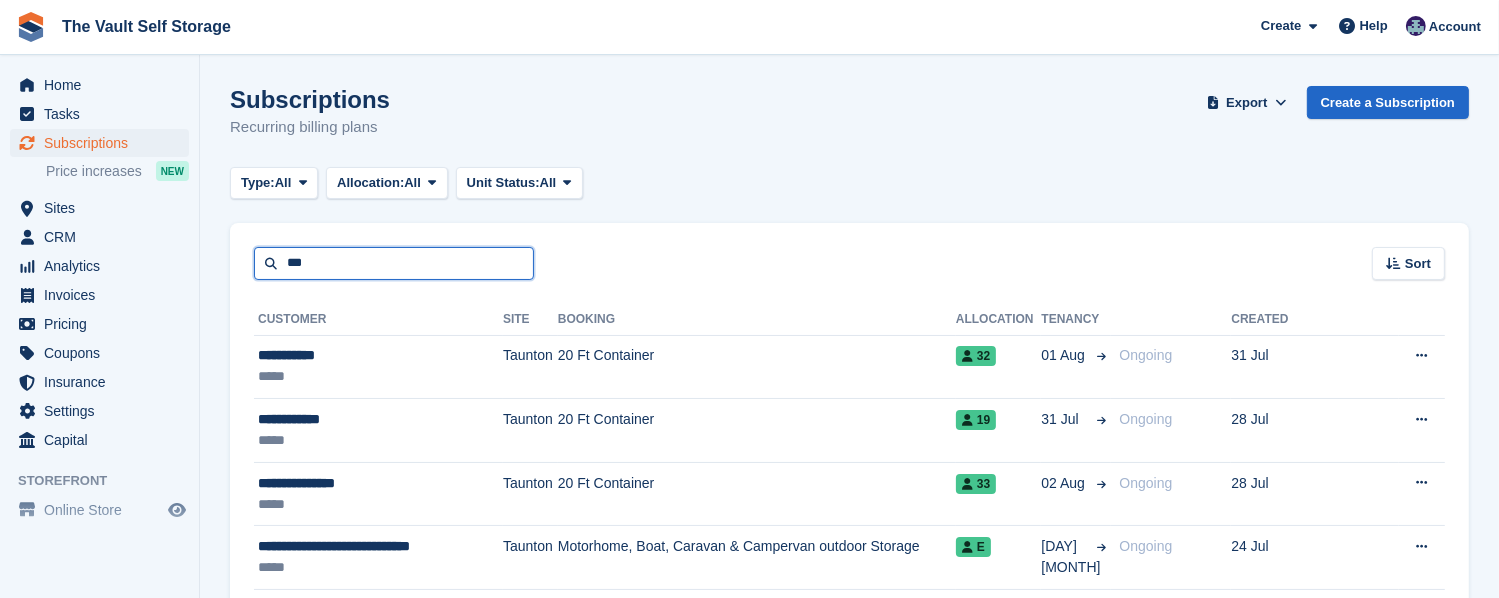 type on "***" 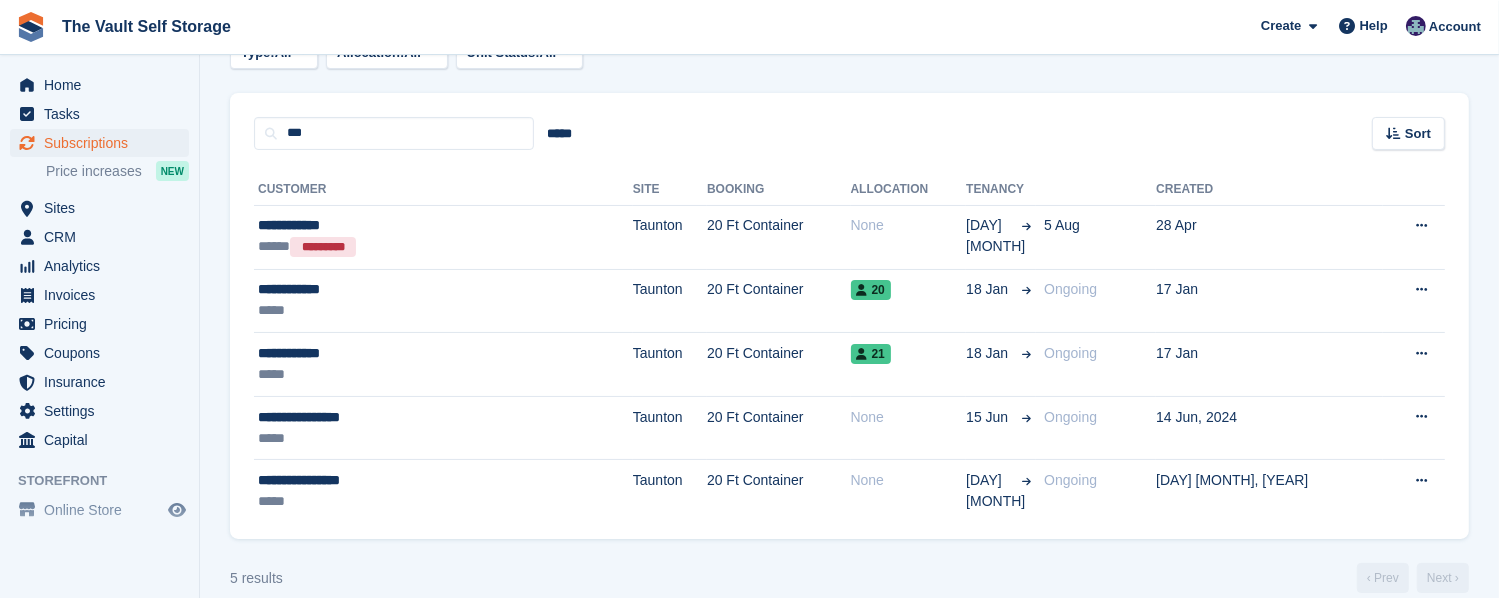 scroll, scrollTop: 153, scrollLeft: 0, axis: vertical 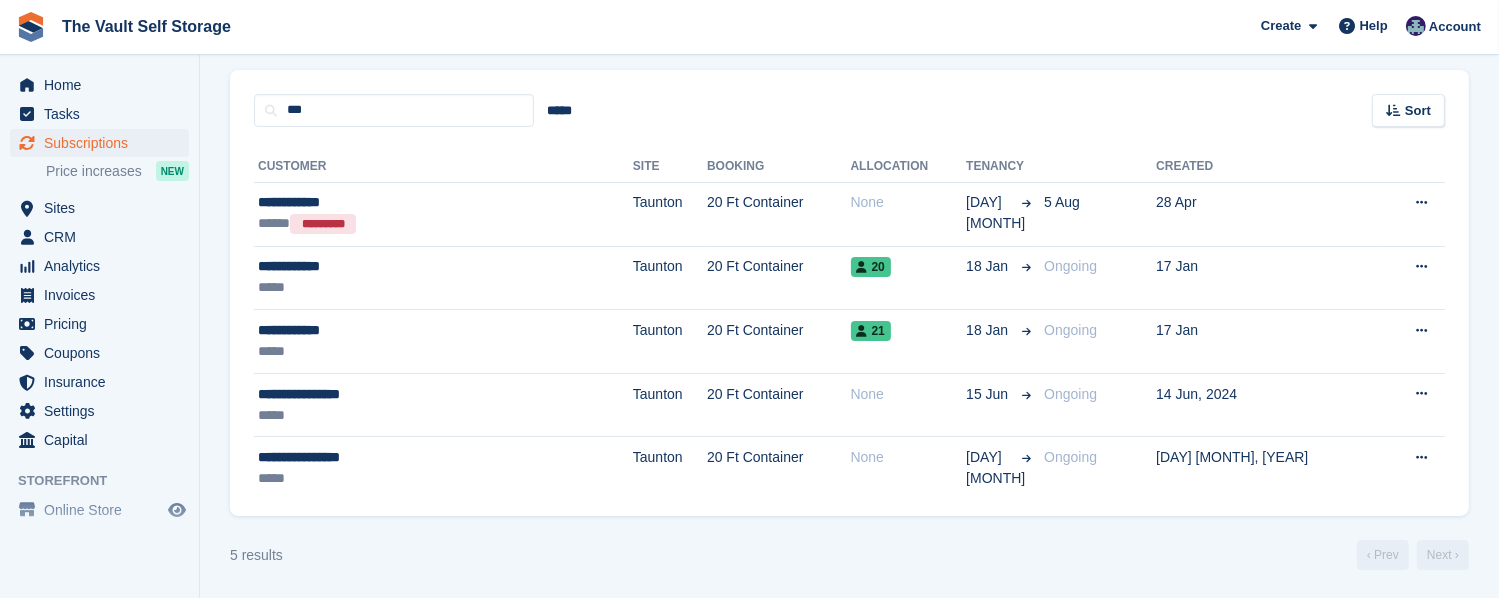 click on "20 Ft Container" at bounding box center (779, 405) 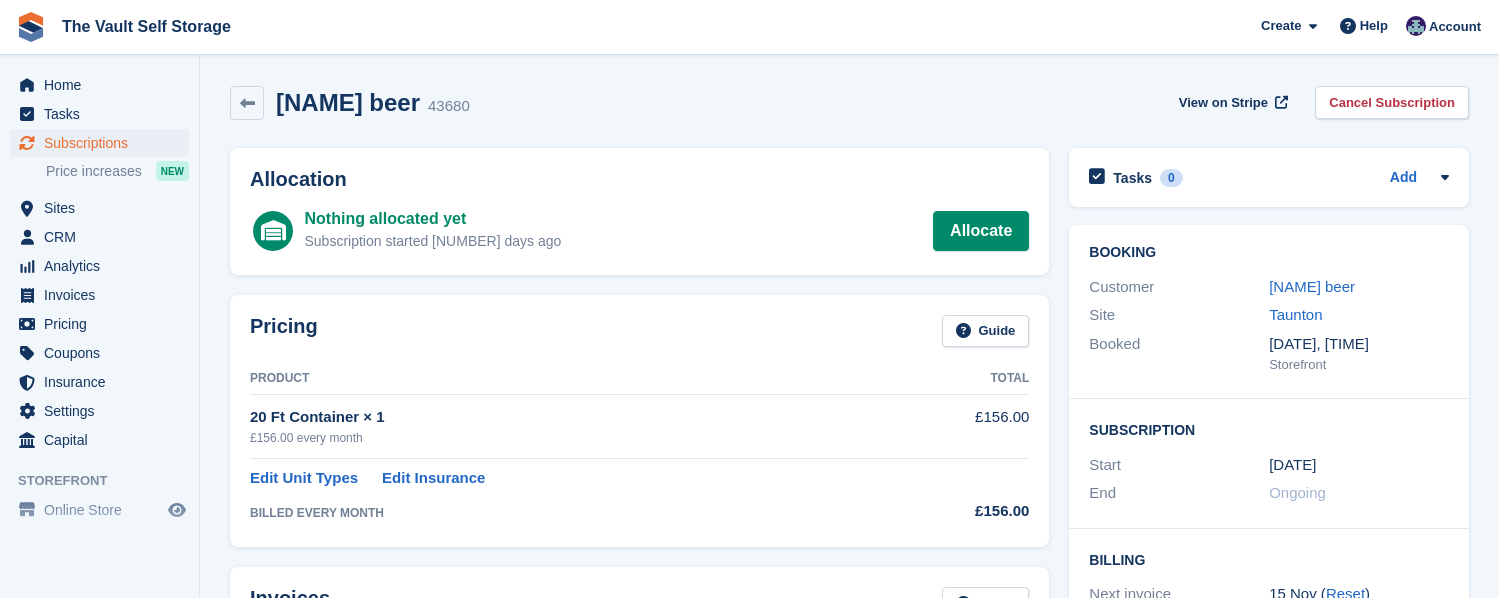 scroll, scrollTop: 0, scrollLeft: 0, axis: both 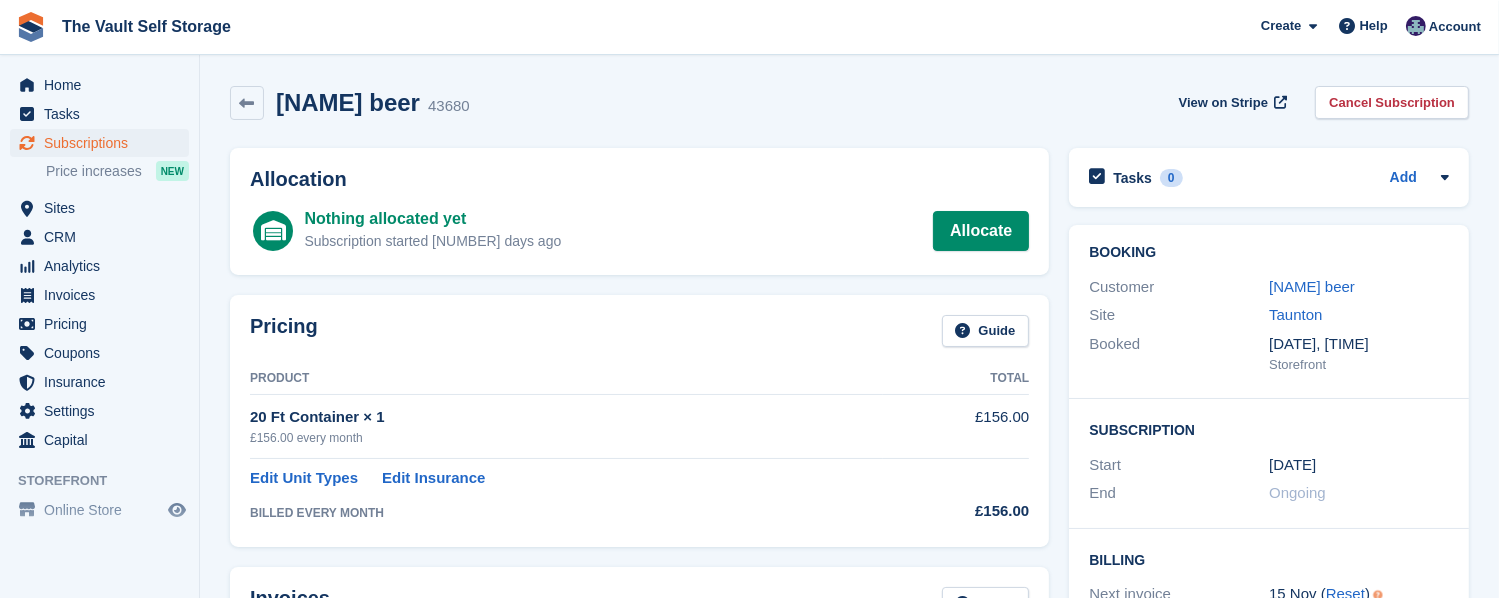 click on "Cancel Subscription" at bounding box center [1392, 102] 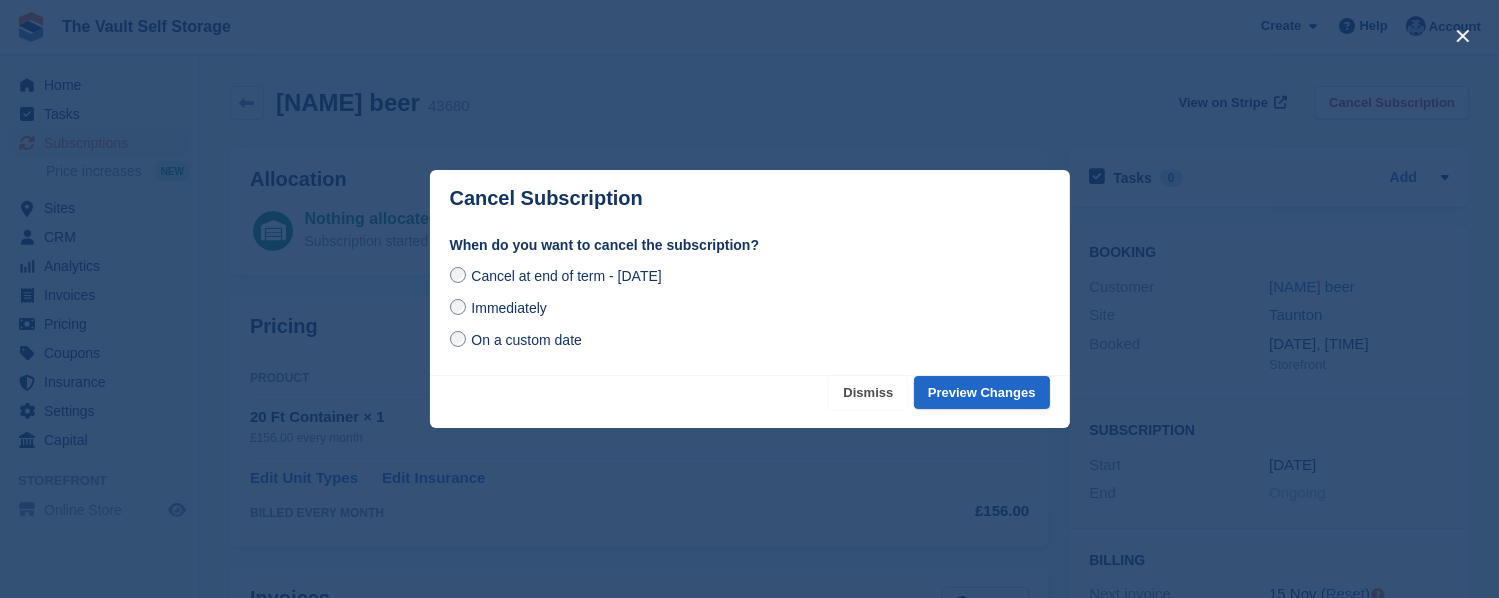 click on "Dismiss" at bounding box center [868, 392] 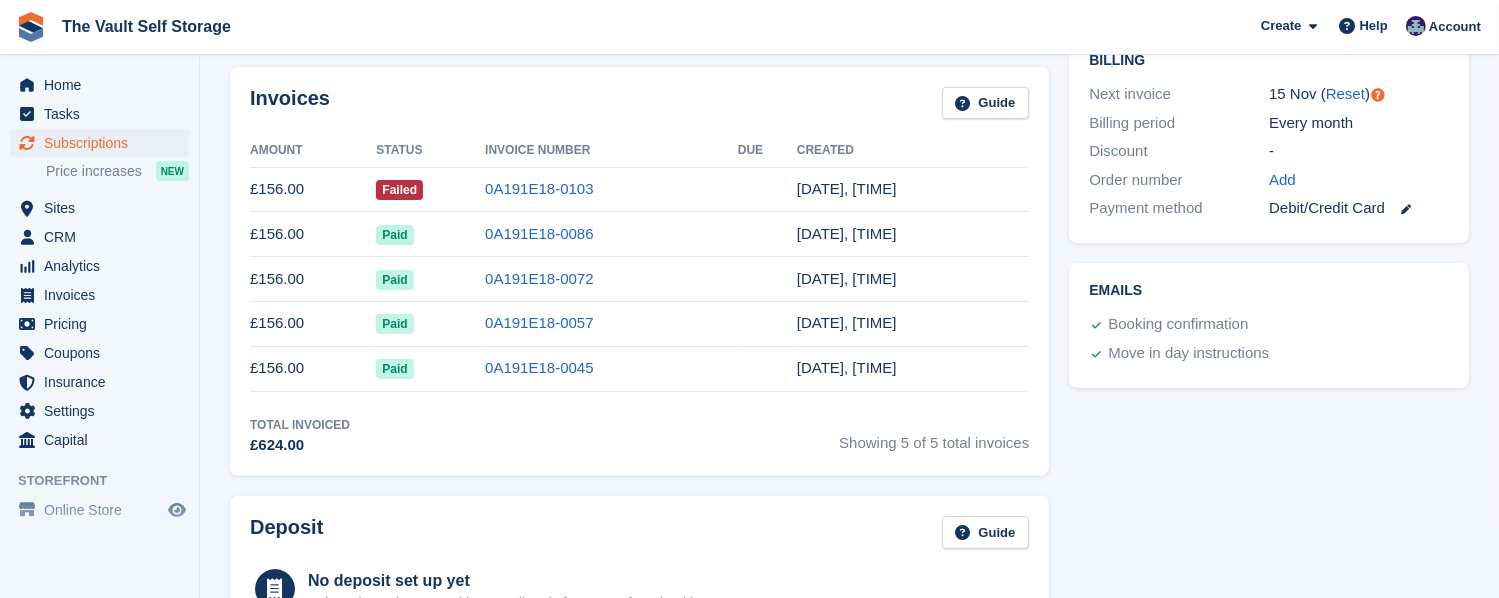 scroll, scrollTop: 0, scrollLeft: 0, axis: both 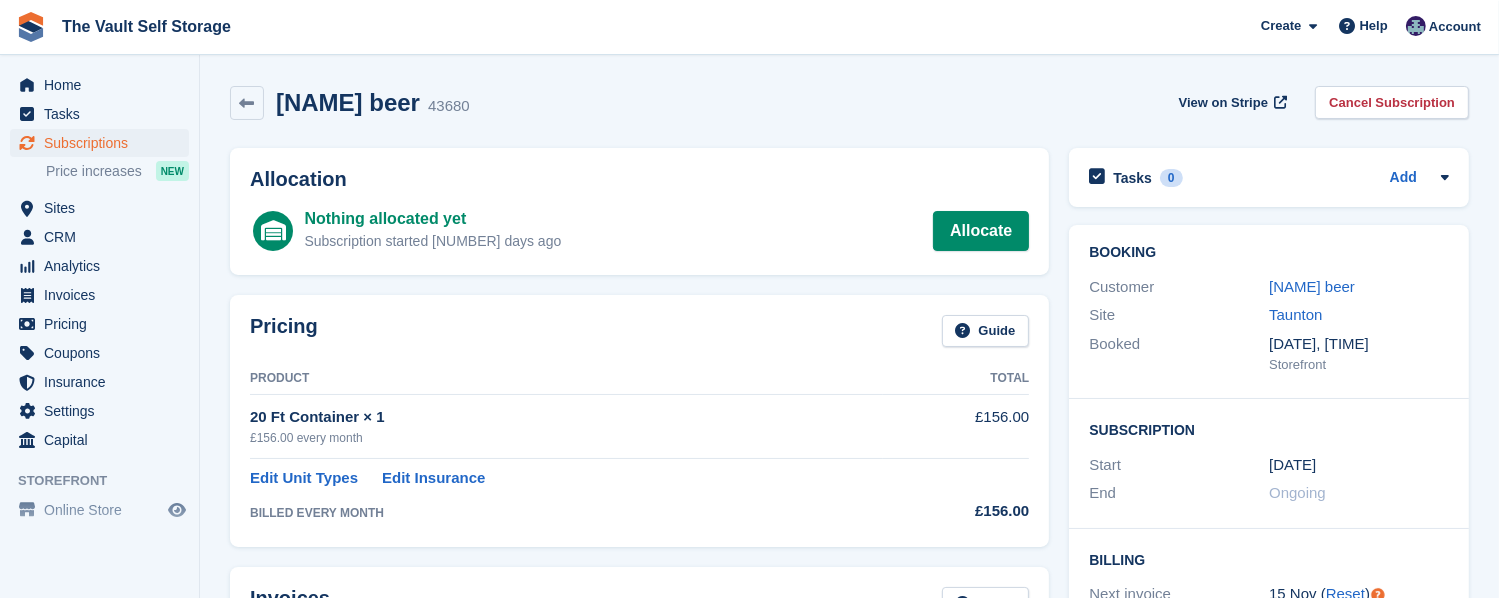 click at bounding box center (247, 103) 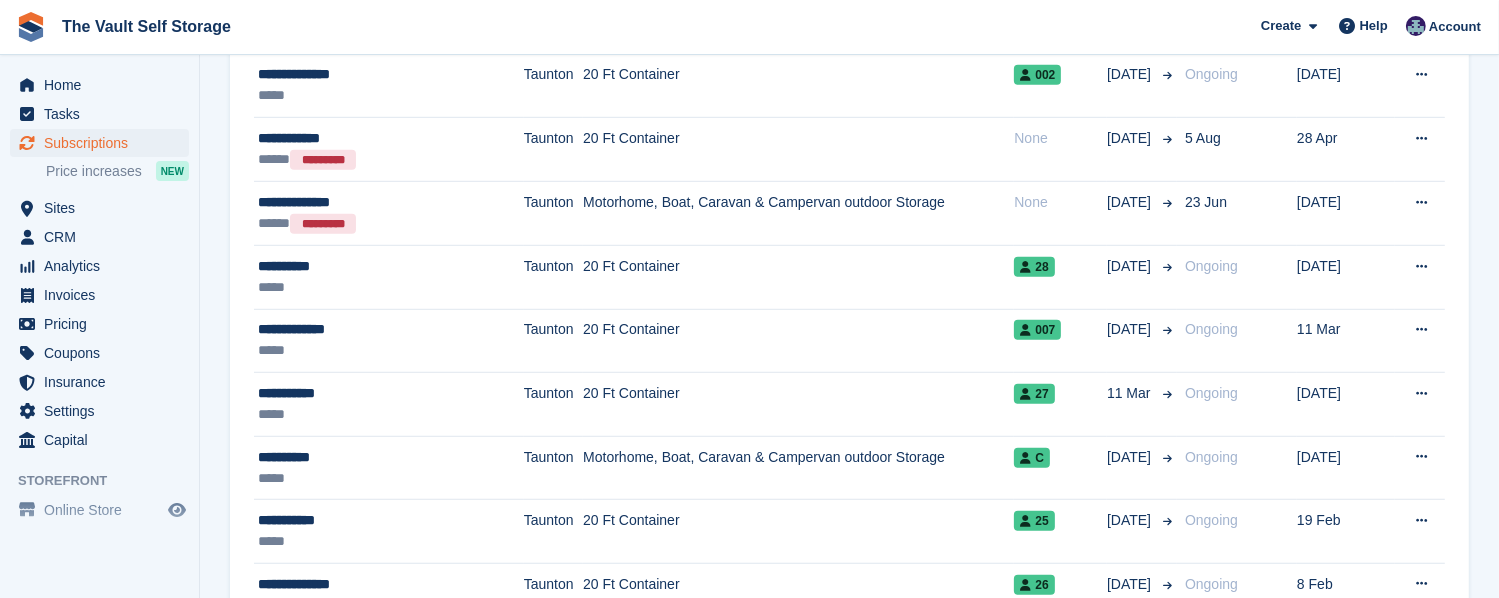 scroll, scrollTop: 0, scrollLeft: 0, axis: both 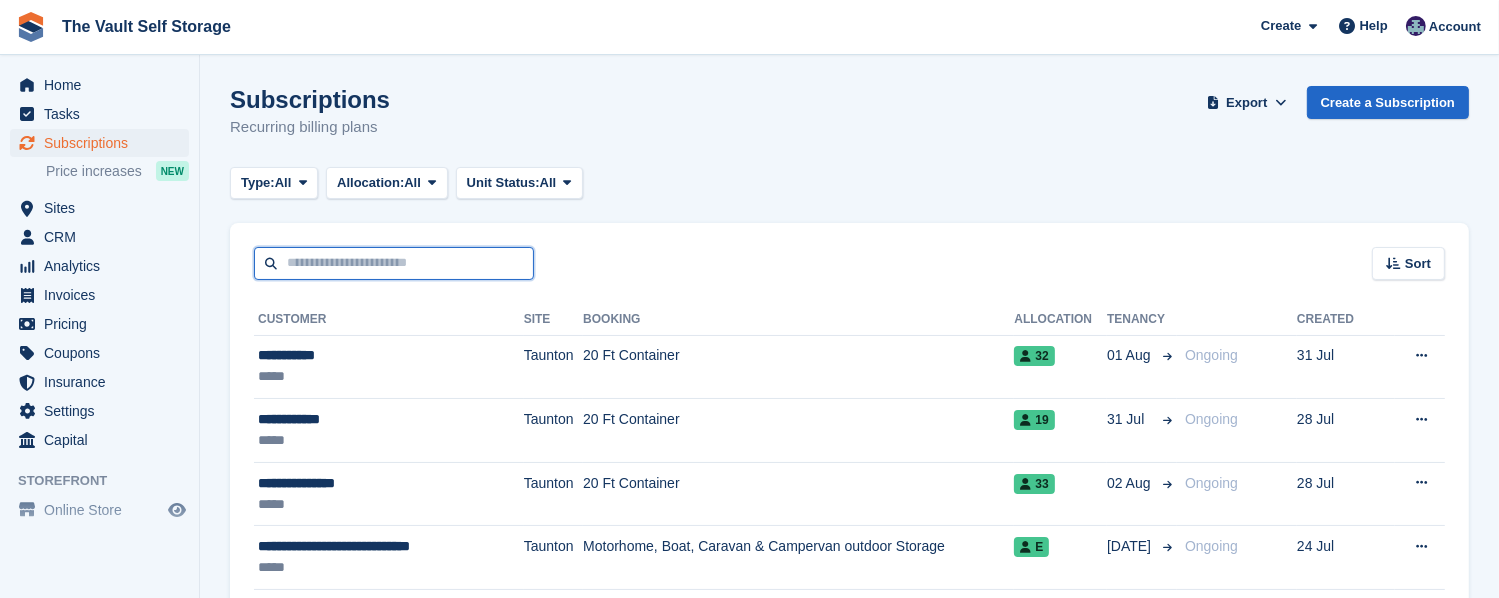 click at bounding box center (394, 263) 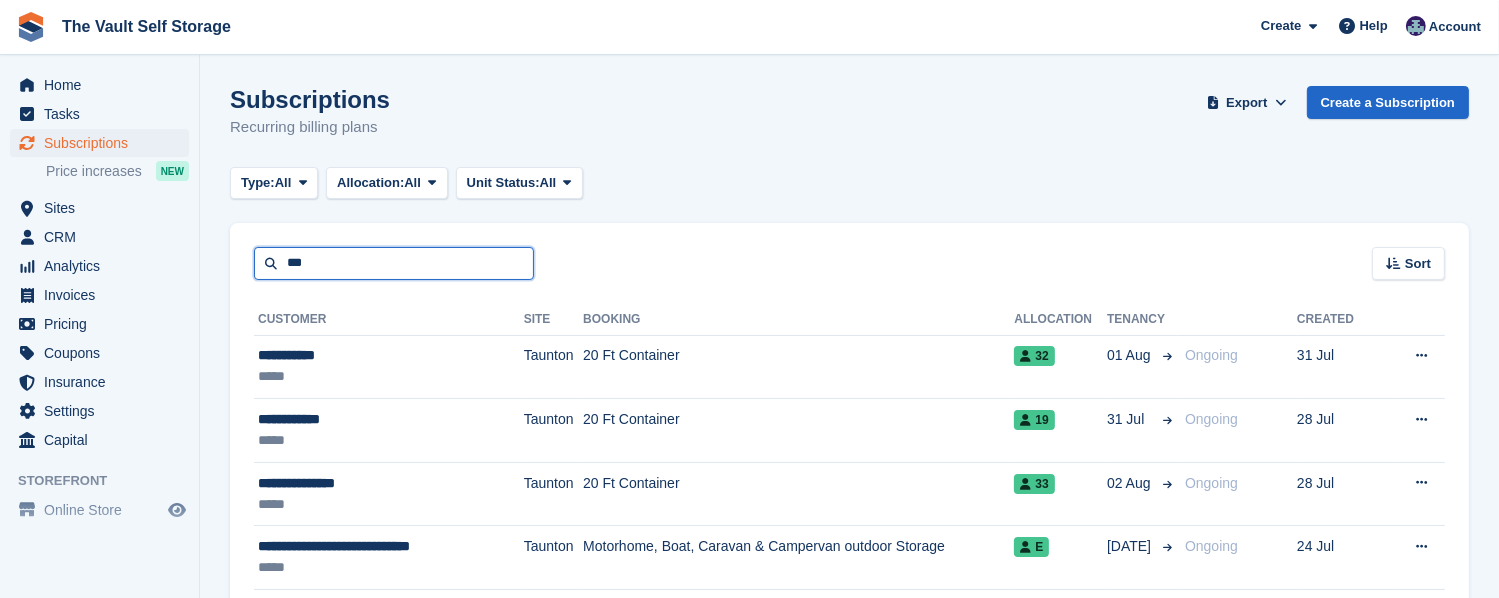 type on "***" 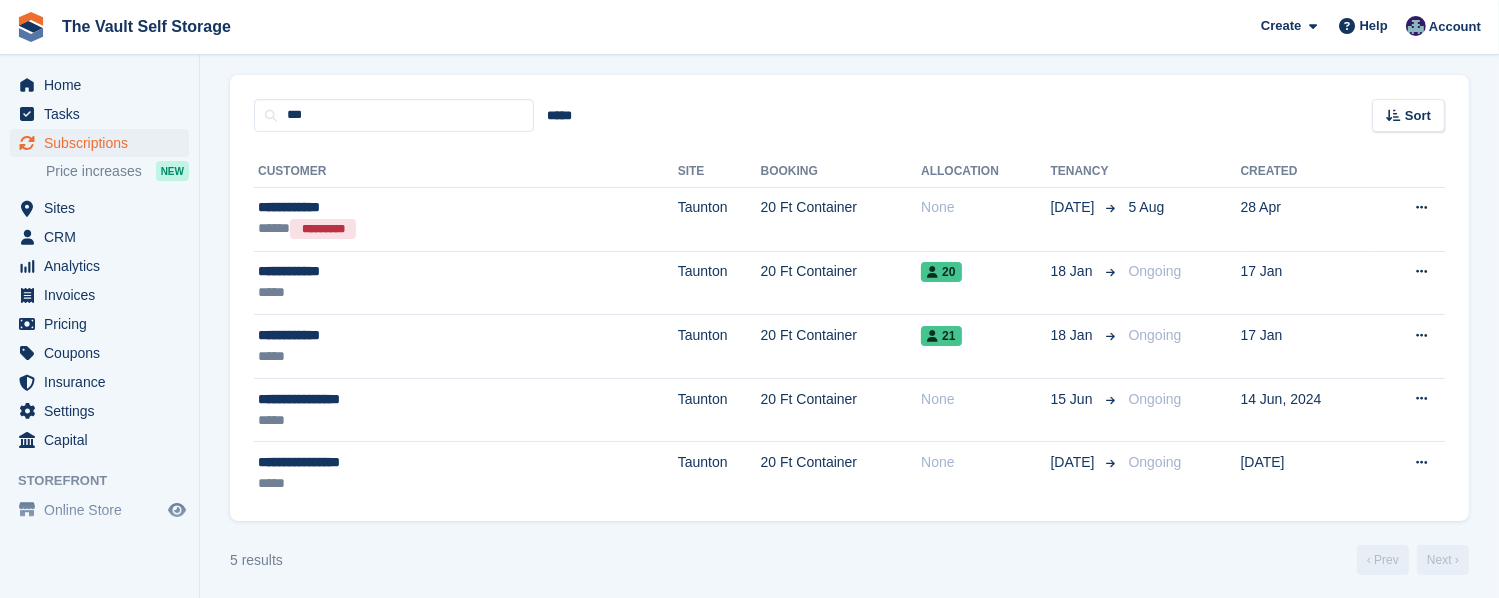 scroll, scrollTop: 153, scrollLeft: 0, axis: vertical 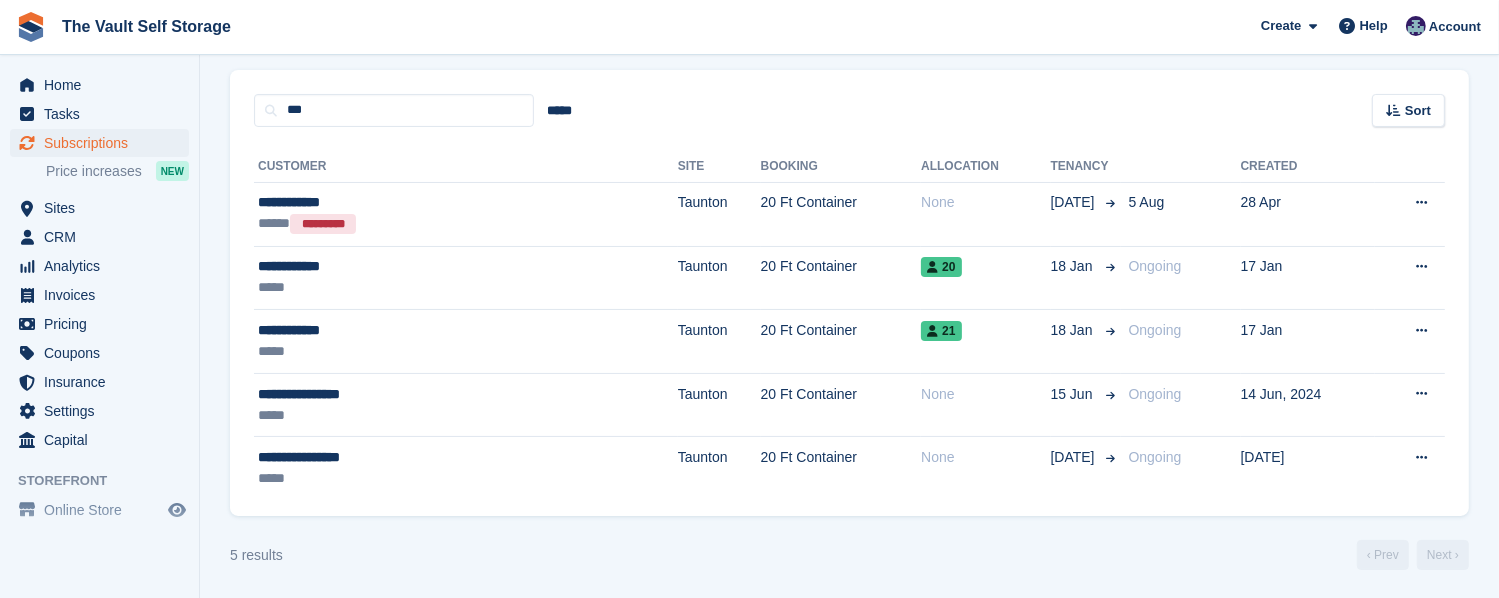 click at bounding box center (1421, 394) 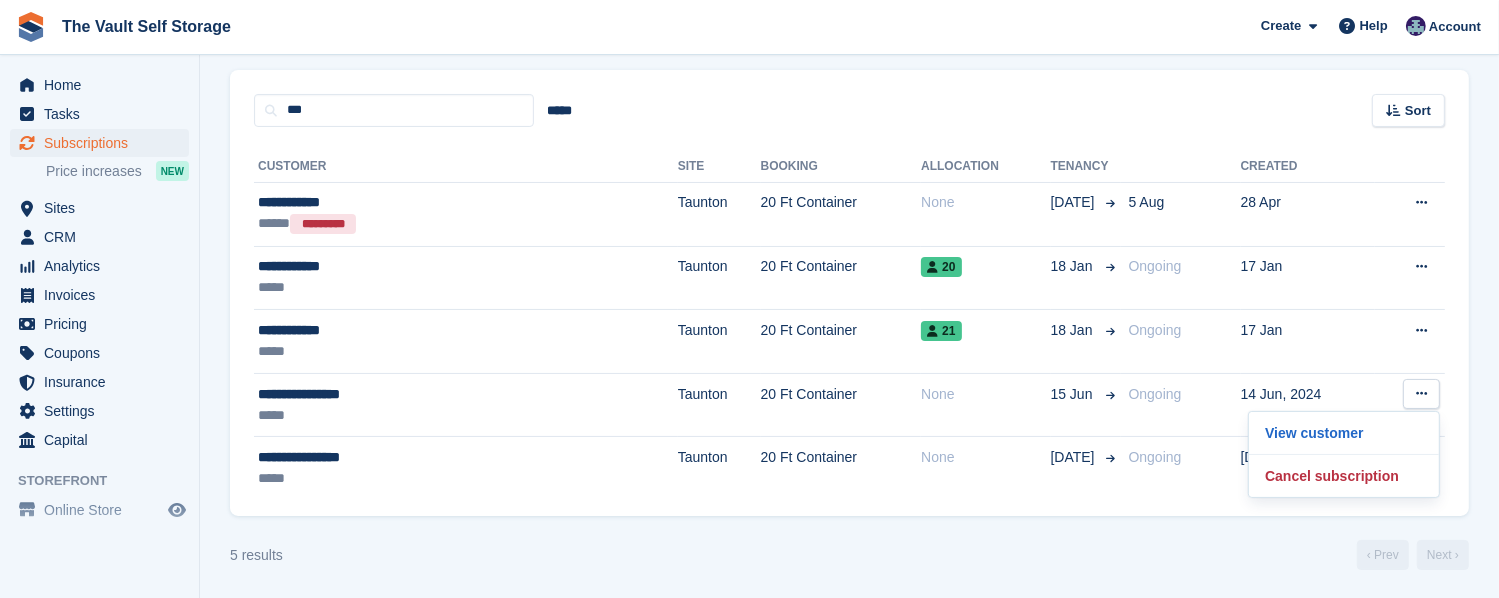 click on "[DATE]" at bounding box center (1308, 468) 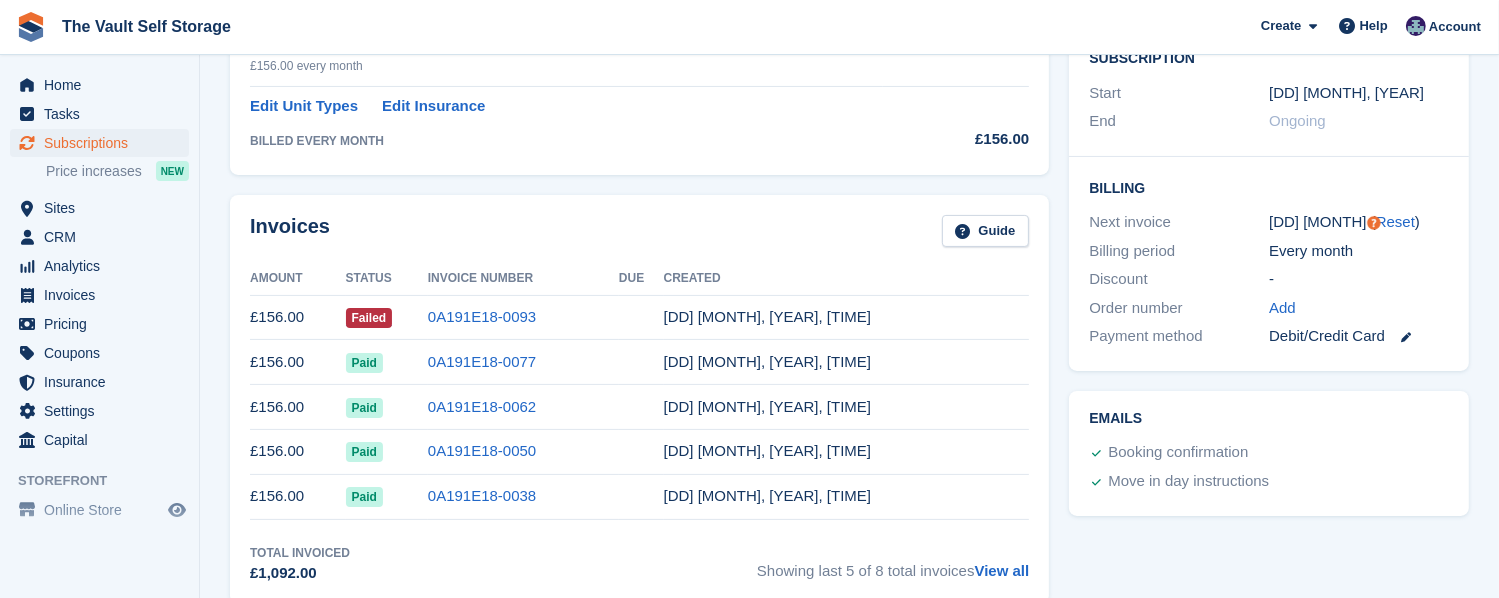 scroll, scrollTop: 0, scrollLeft: 0, axis: both 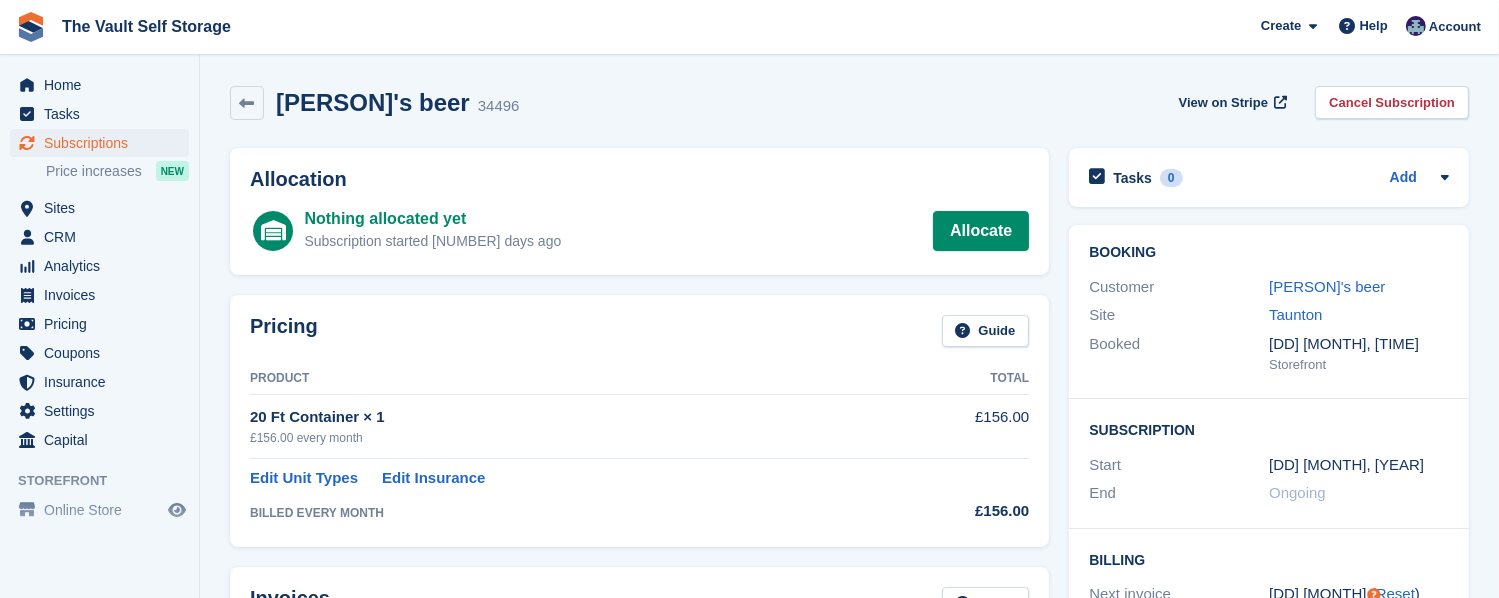 click at bounding box center (247, 103) 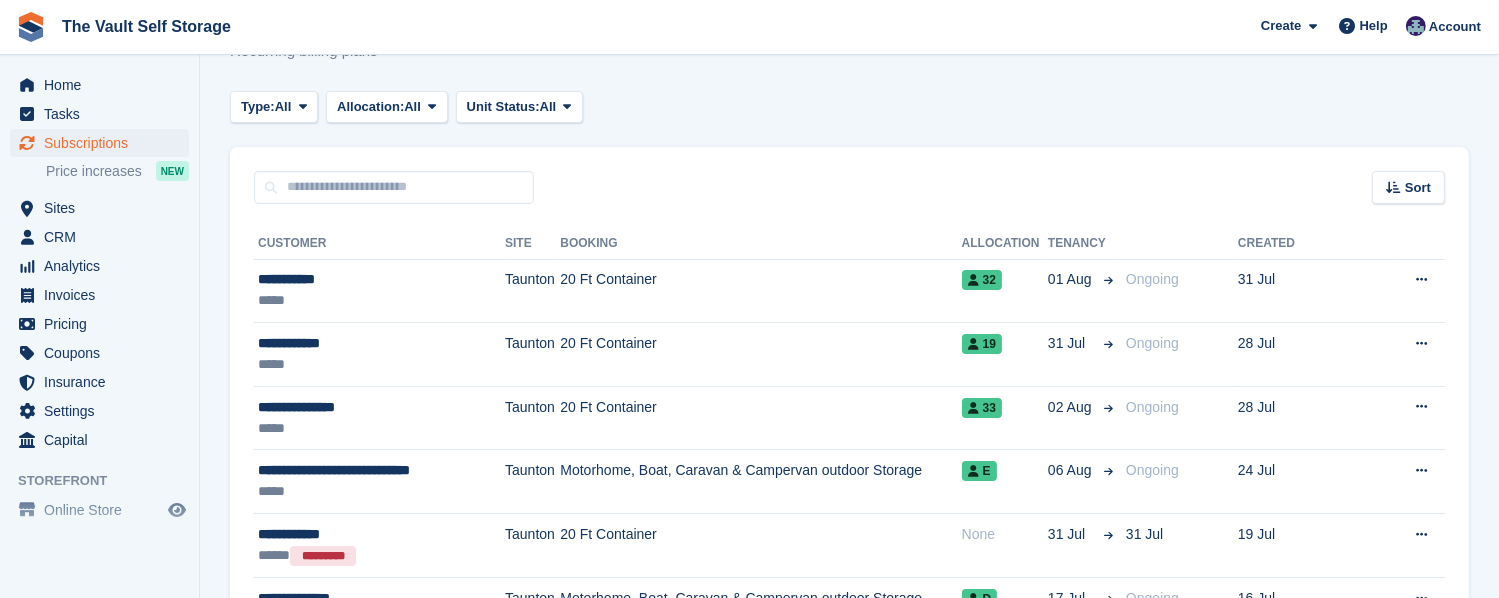 scroll, scrollTop: 0, scrollLeft: 0, axis: both 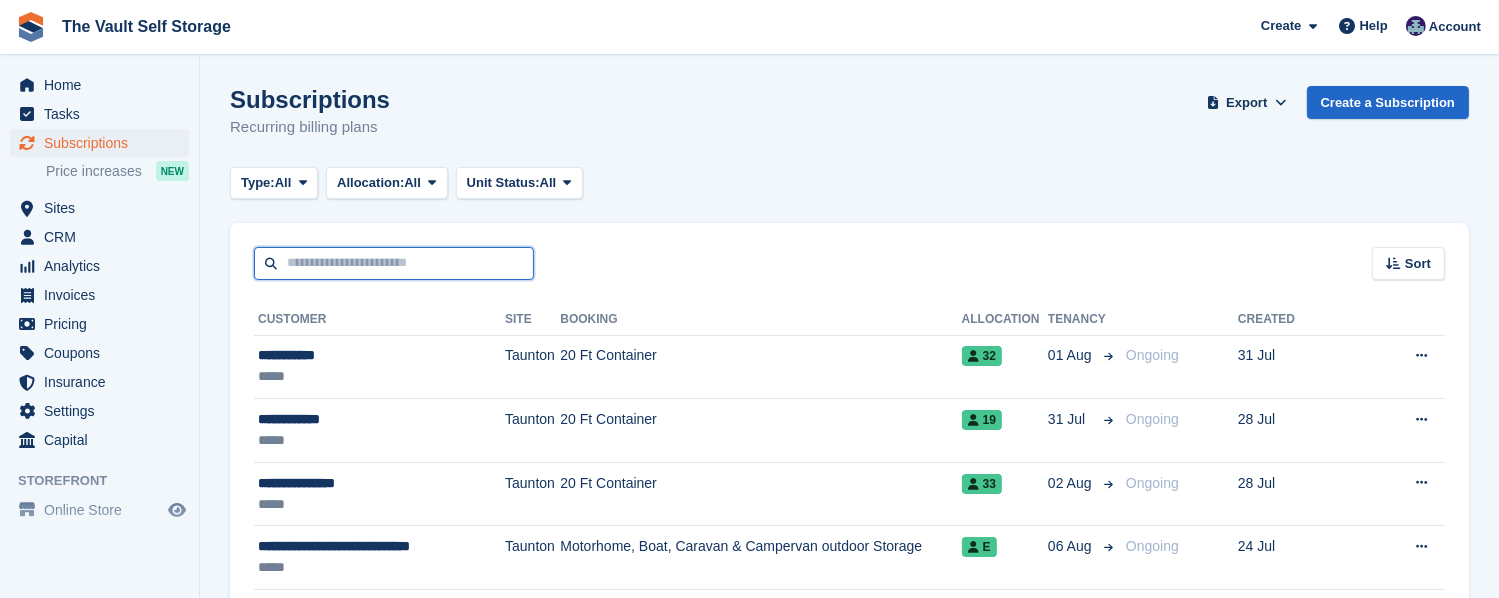 click at bounding box center (394, 263) 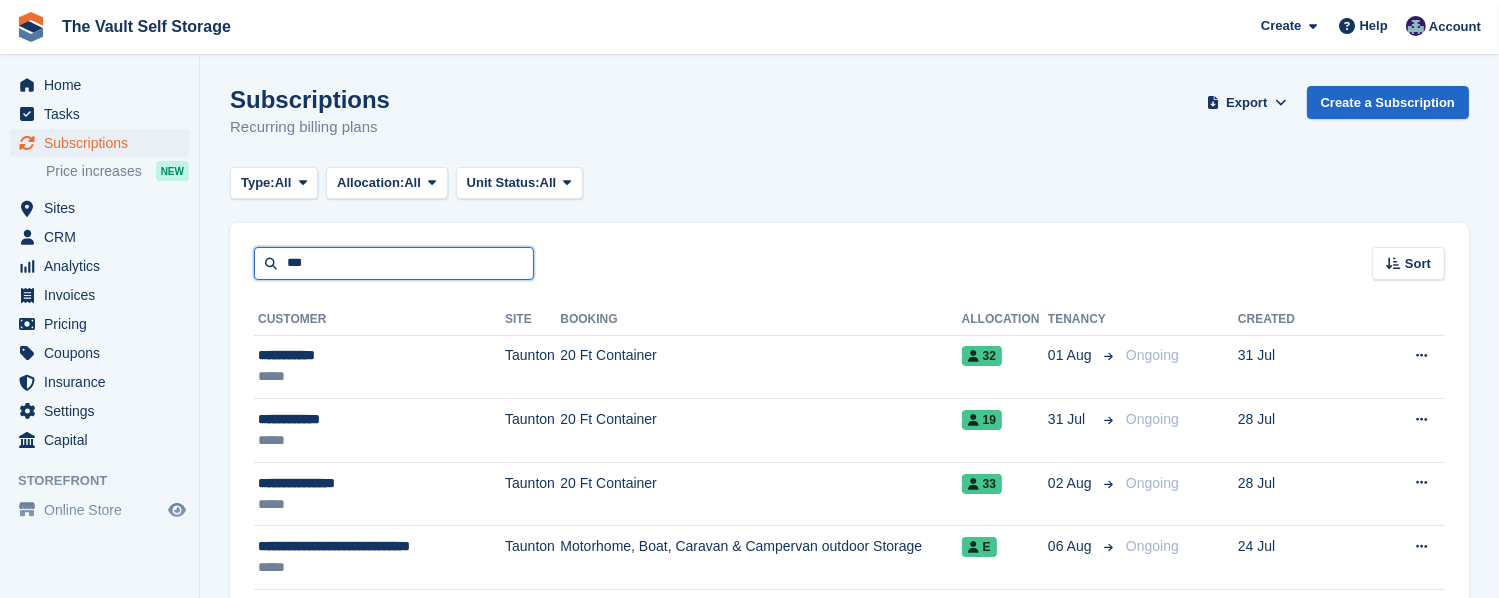 type on "***" 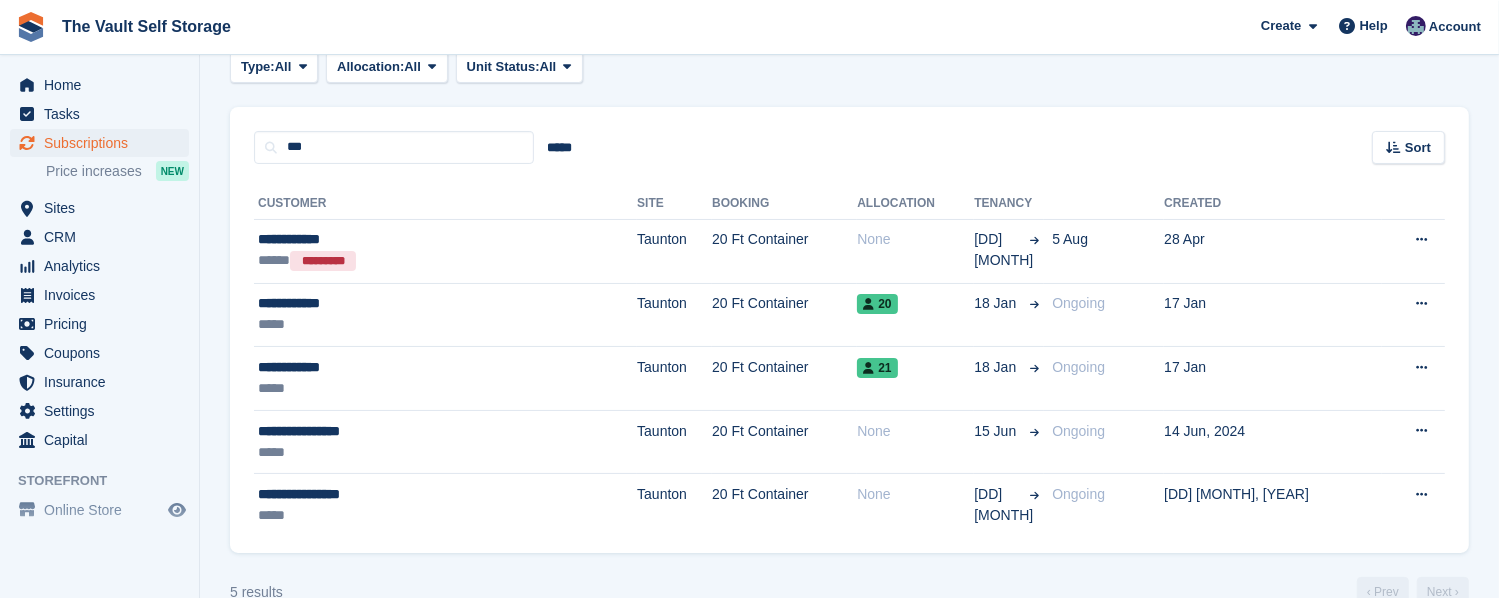 scroll, scrollTop: 153, scrollLeft: 0, axis: vertical 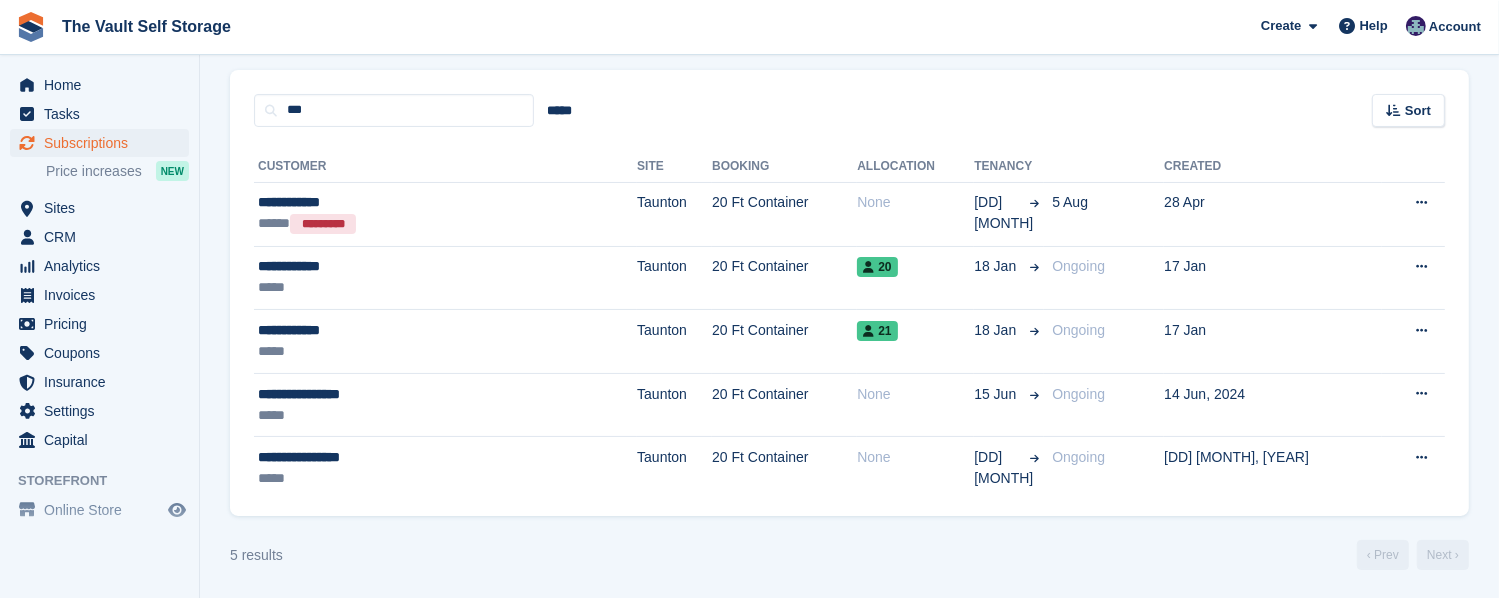 click at bounding box center (1421, 393) 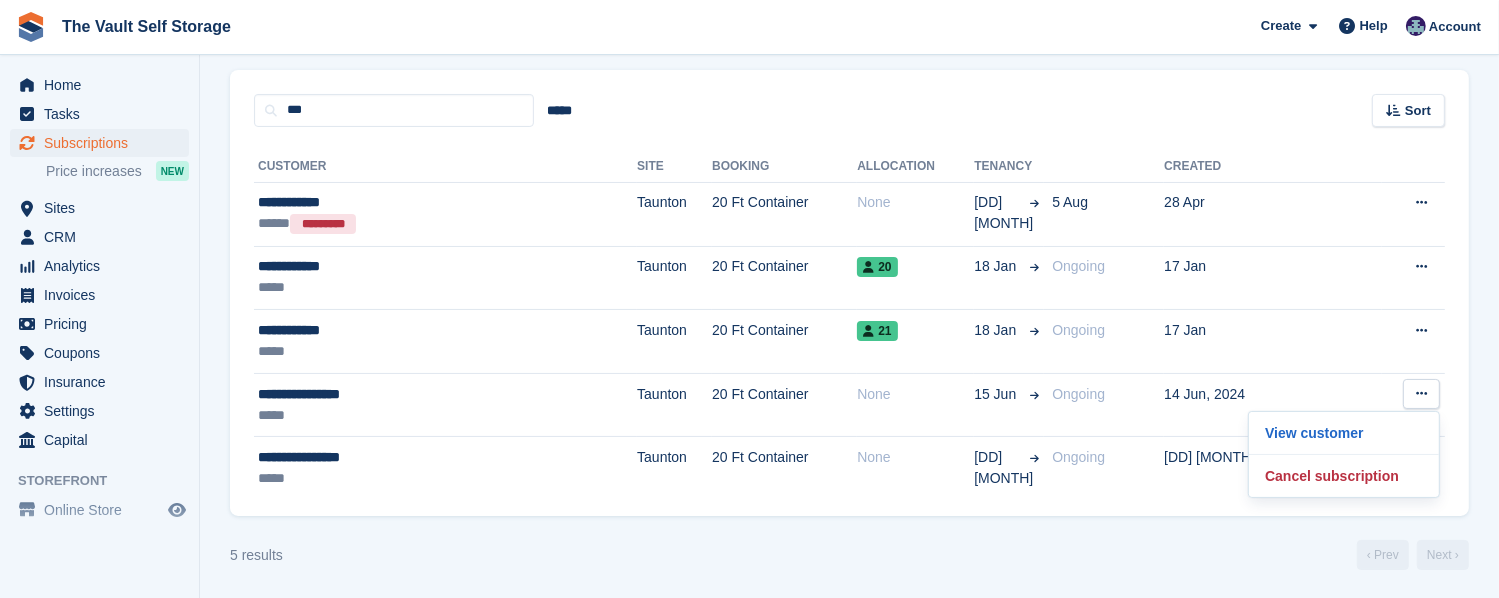 click on "Cancel subscription" at bounding box center [1344, 476] 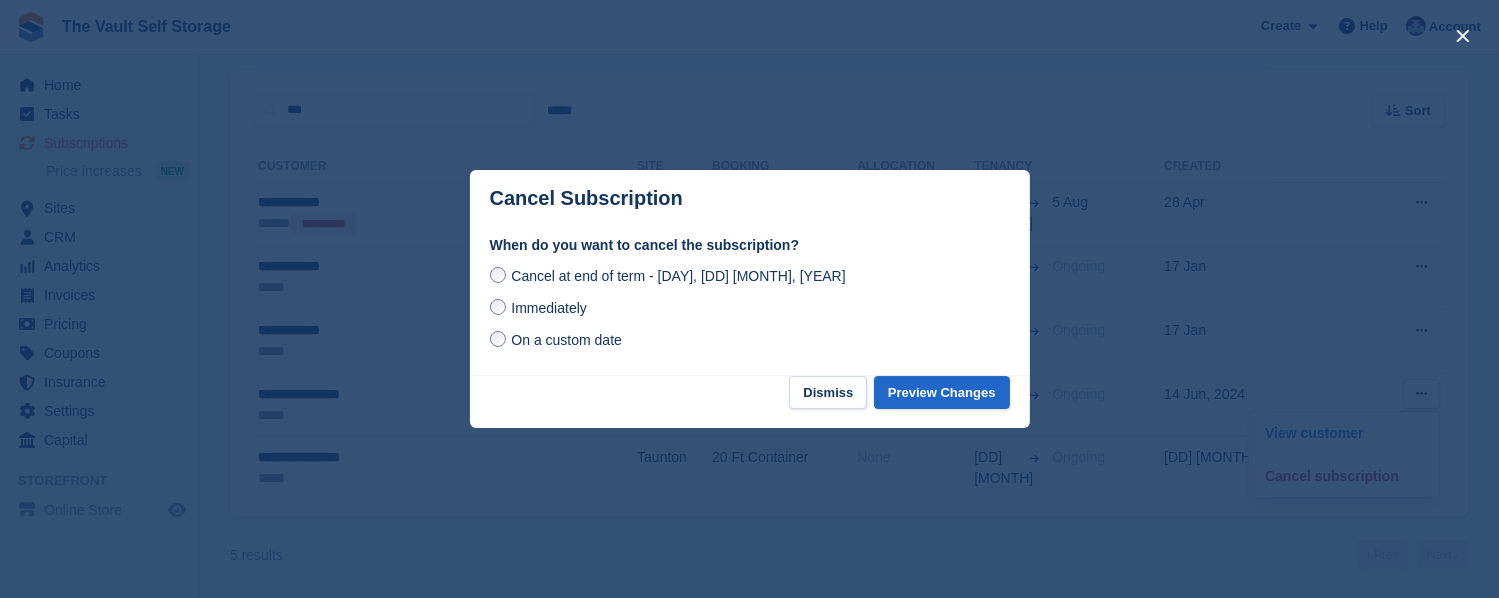click on "Immediately" at bounding box center (548, 308) 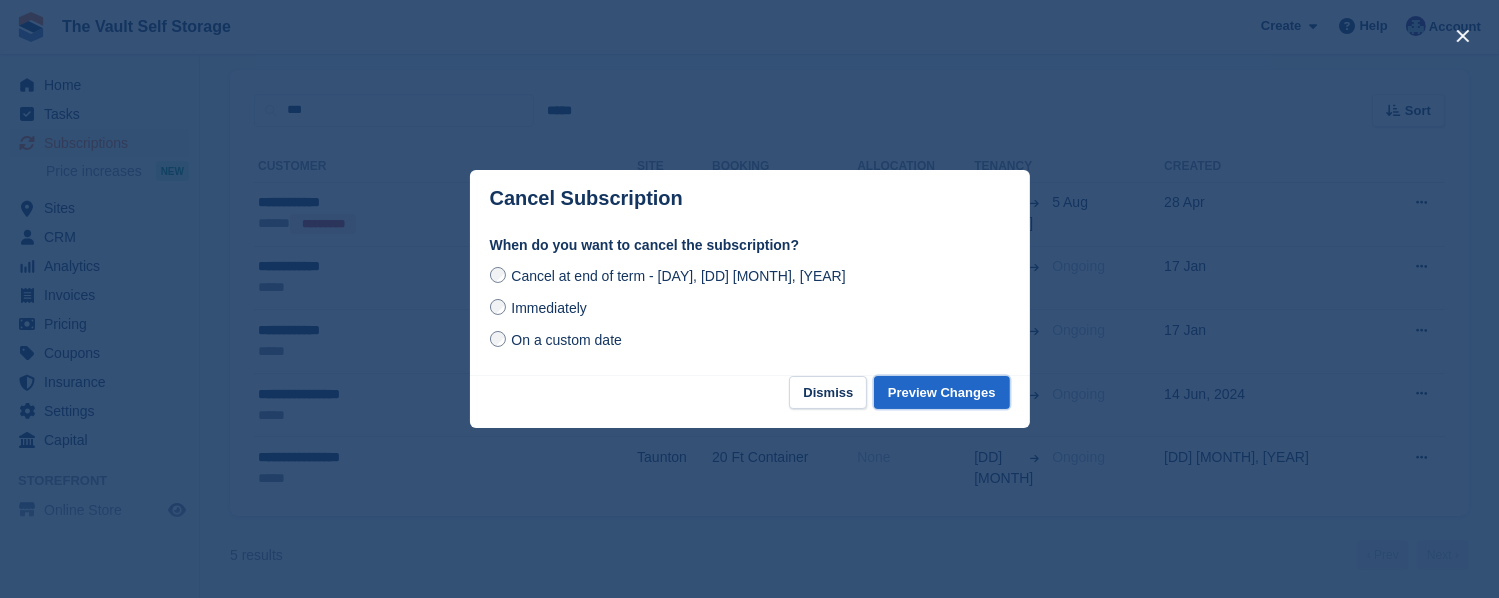 click on "Preview Changes" at bounding box center [942, 392] 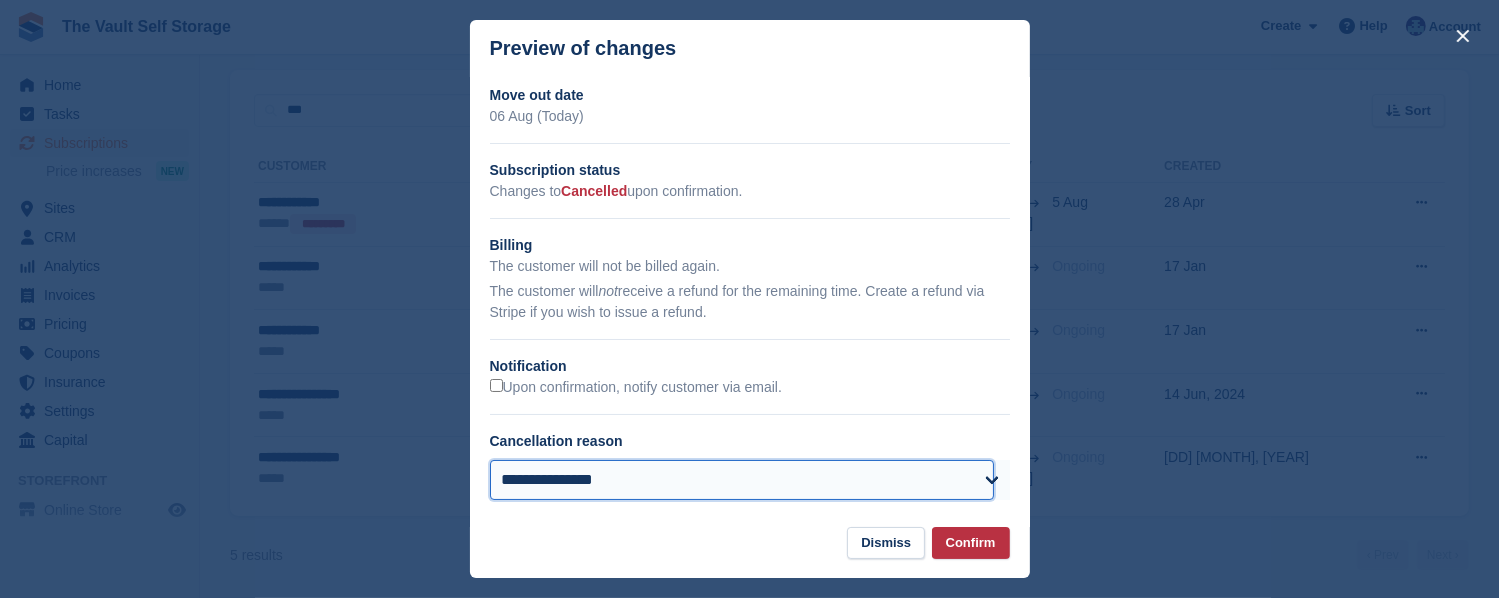 click on "**********" at bounding box center (742, 480) 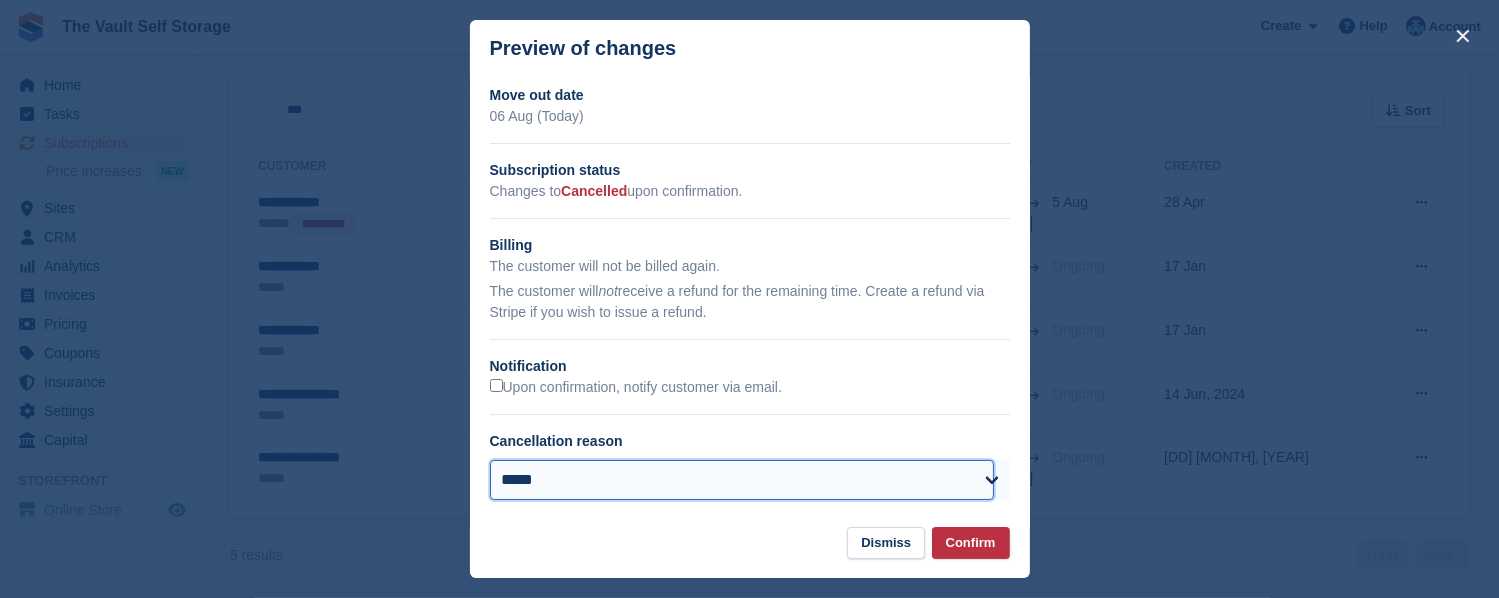 click on "**********" at bounding box center (742, 480) 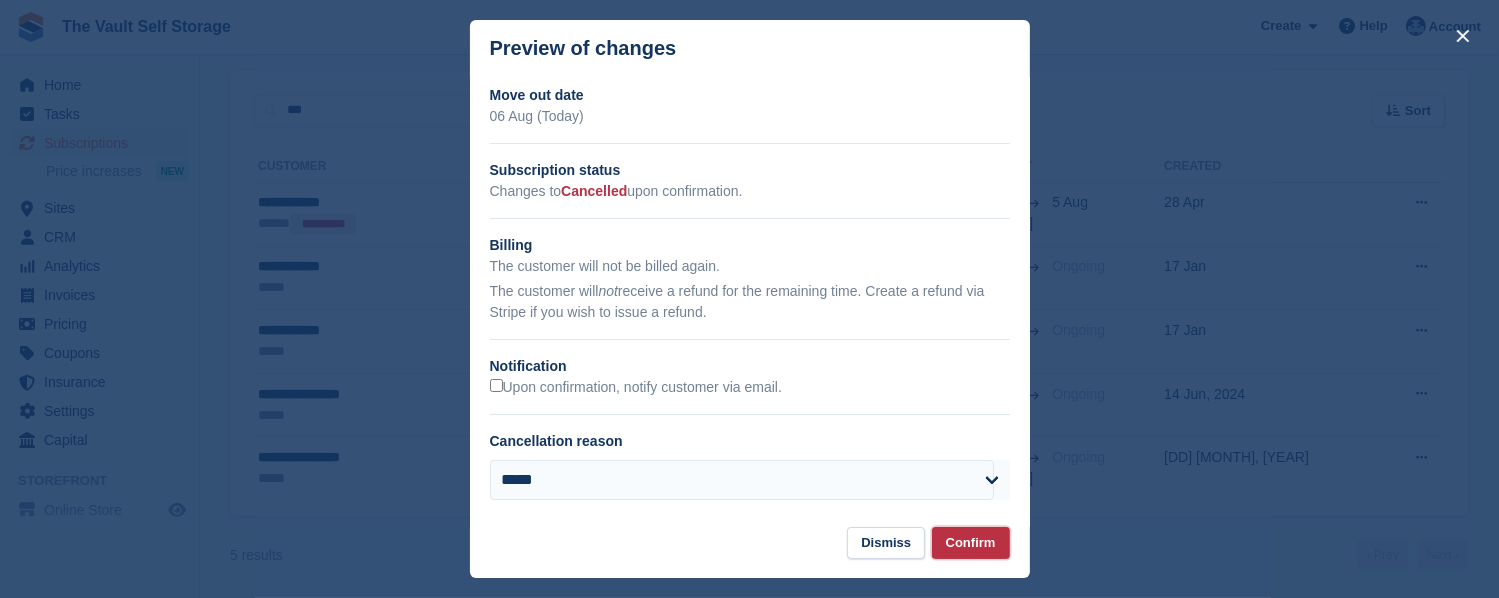 click on "Confirm" at bounding box center [971, 543] 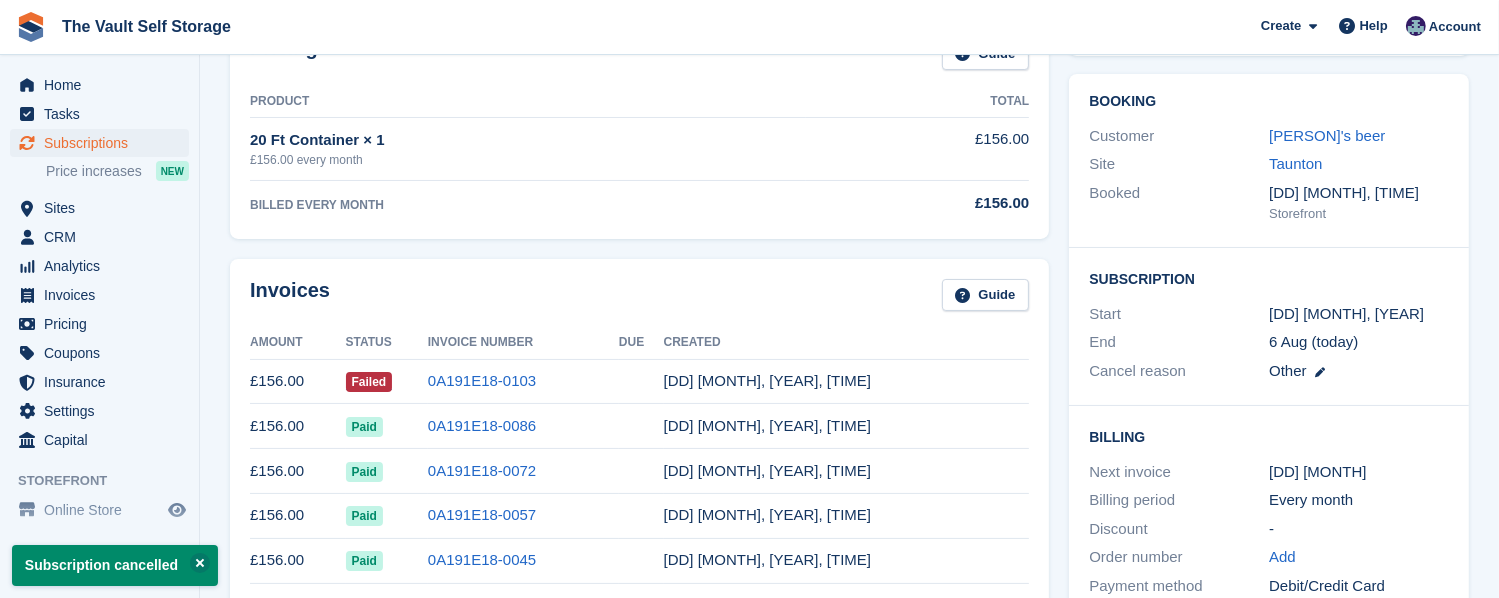 scroll, scrollTop: 0, scrollLeft: 0, axis: both 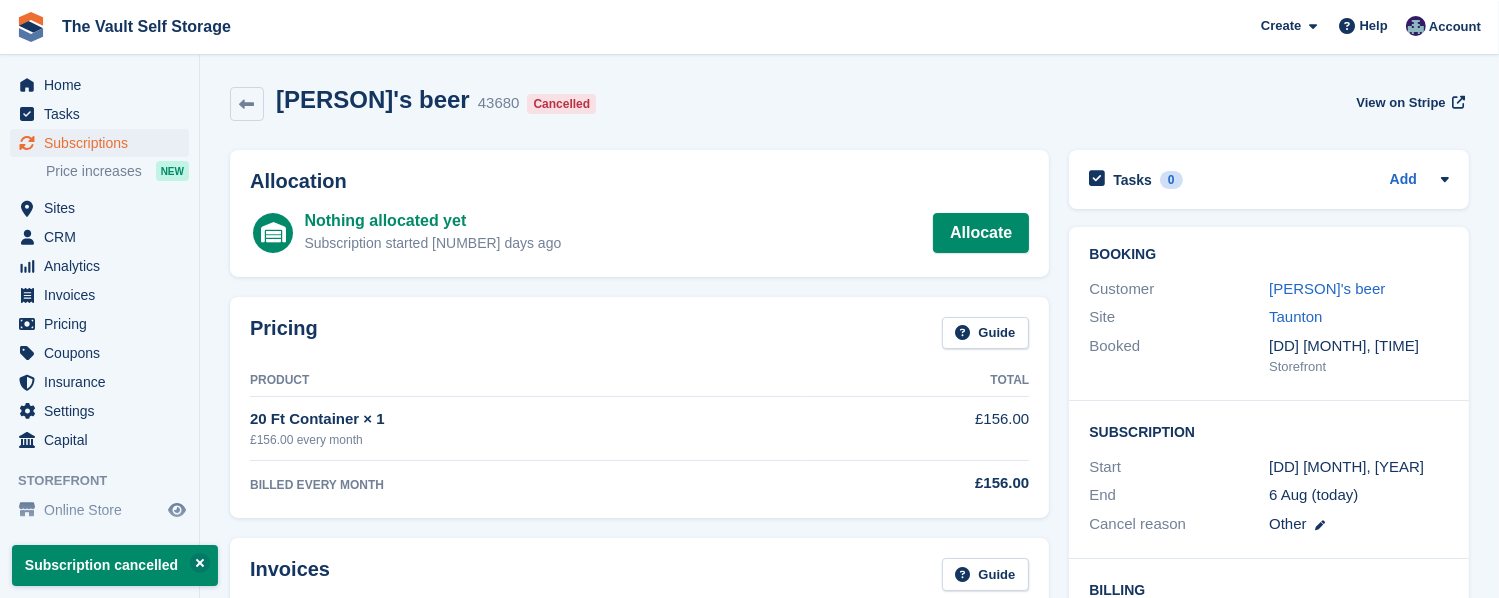 click at bounding box center (247, 104) 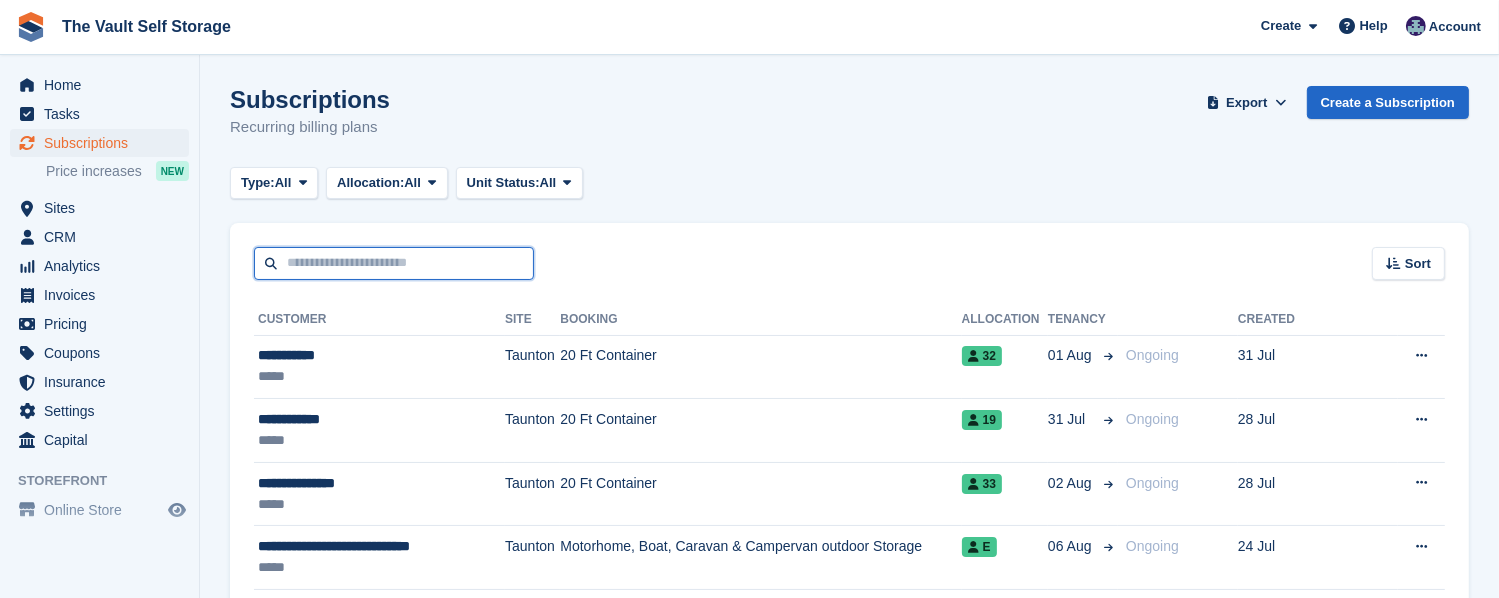 click at bounding box center (394, 263) 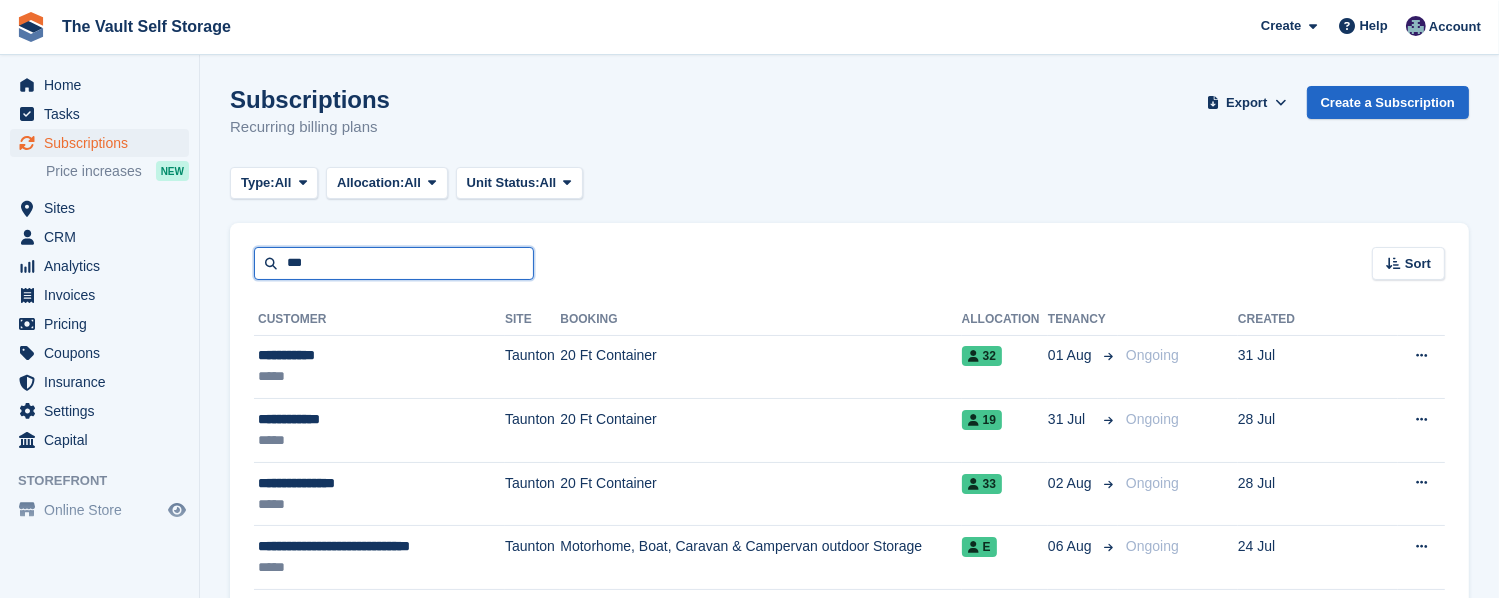 type on "***" 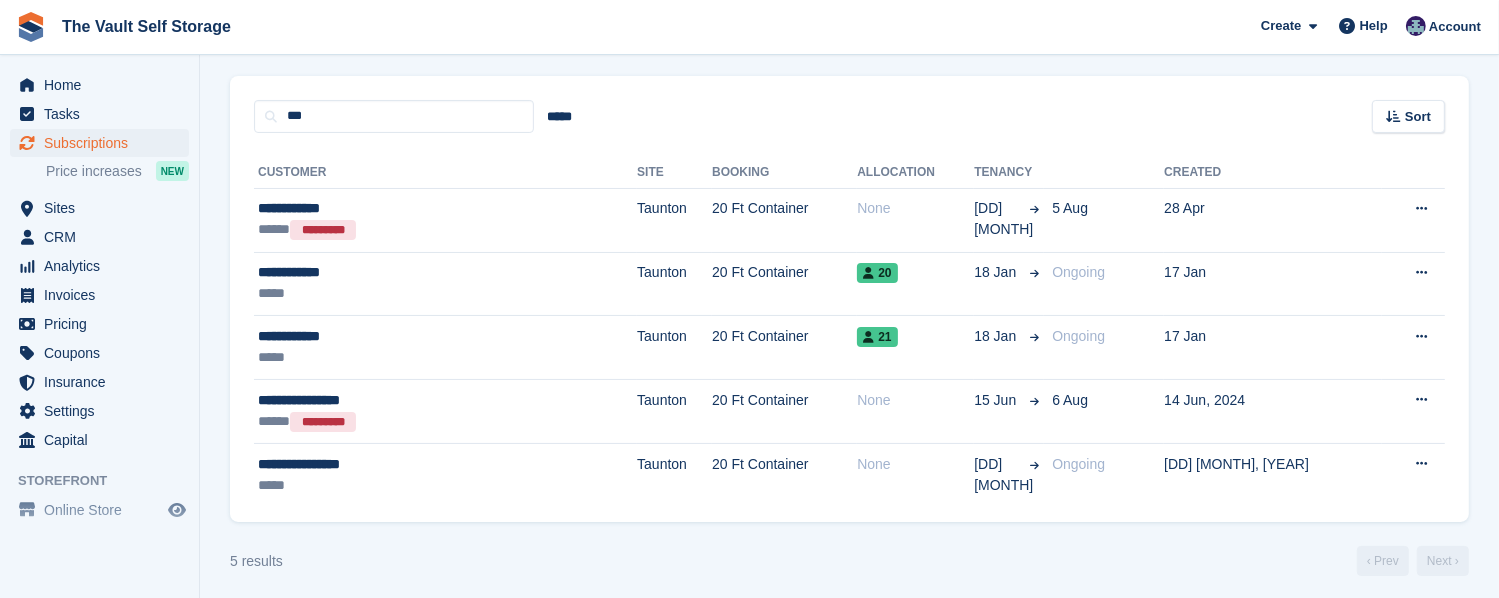 scroll, scrollTop: 154, scrollLeft: 0, axis: vertical 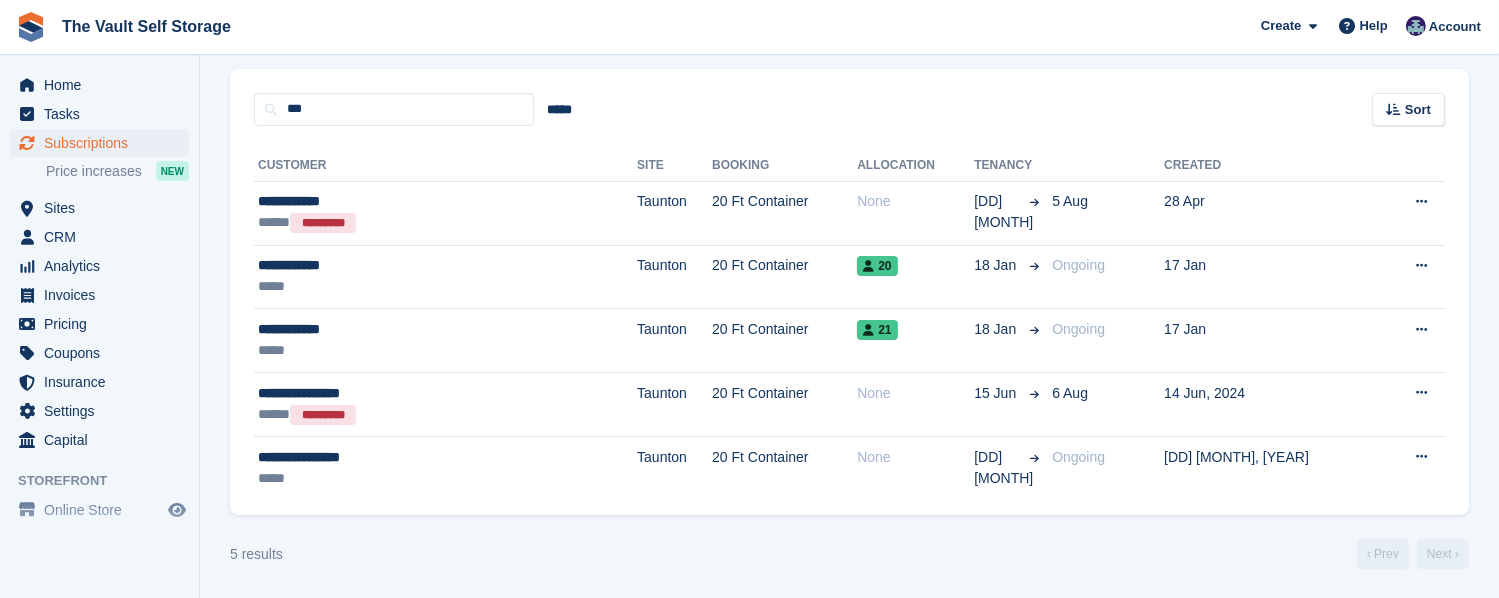 click at bounding box center (1421, 457) 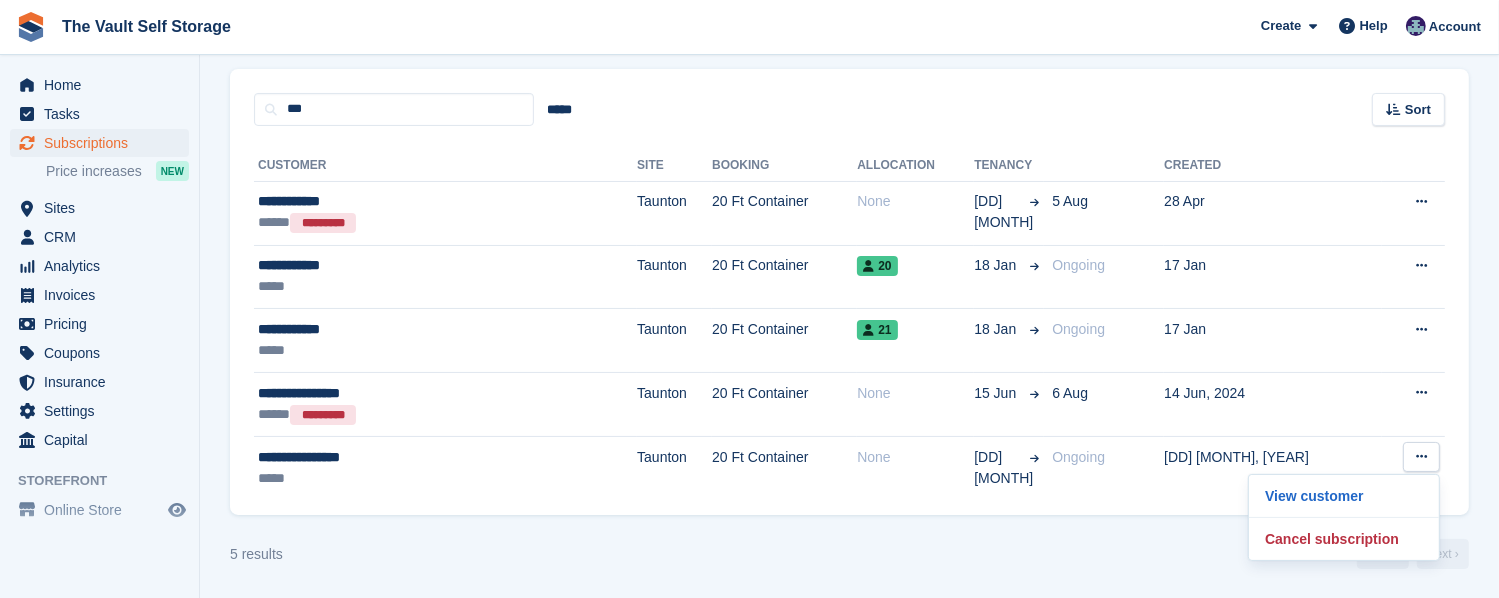 click on "Cancel subscription" at bounding box center (1344, 539) 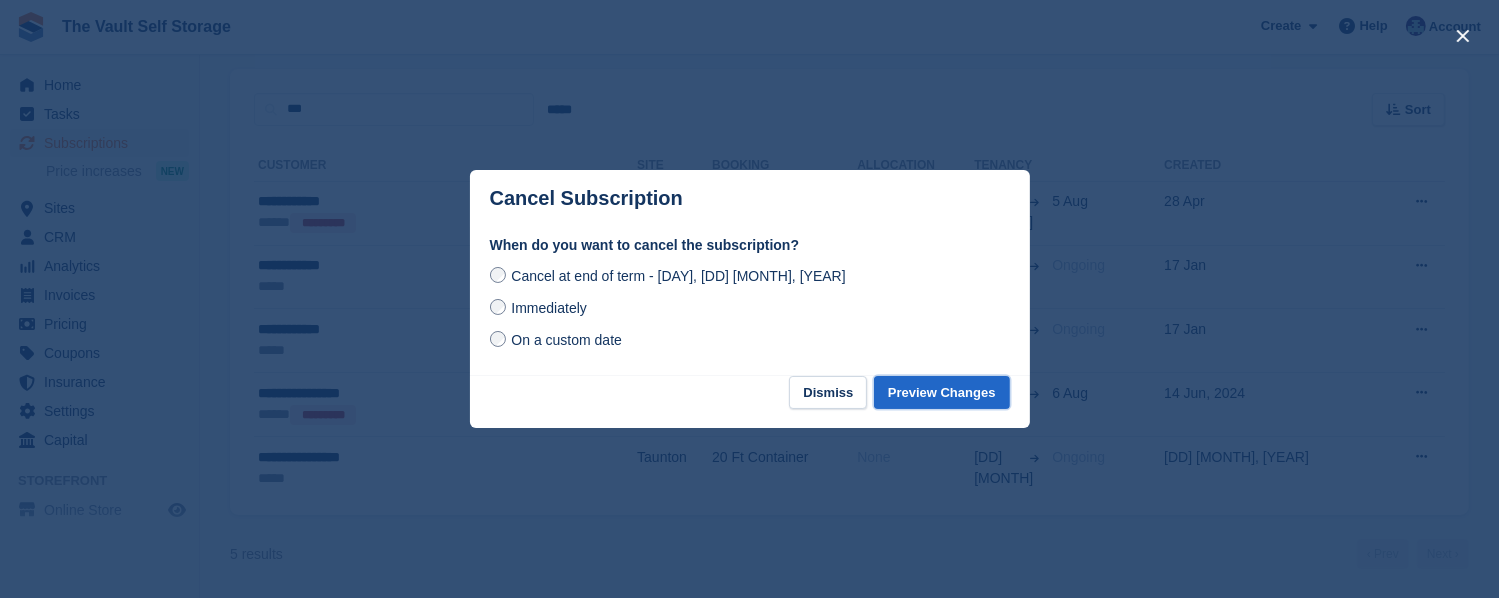 click on "Preview Changes" at bounding box center [942, 392] 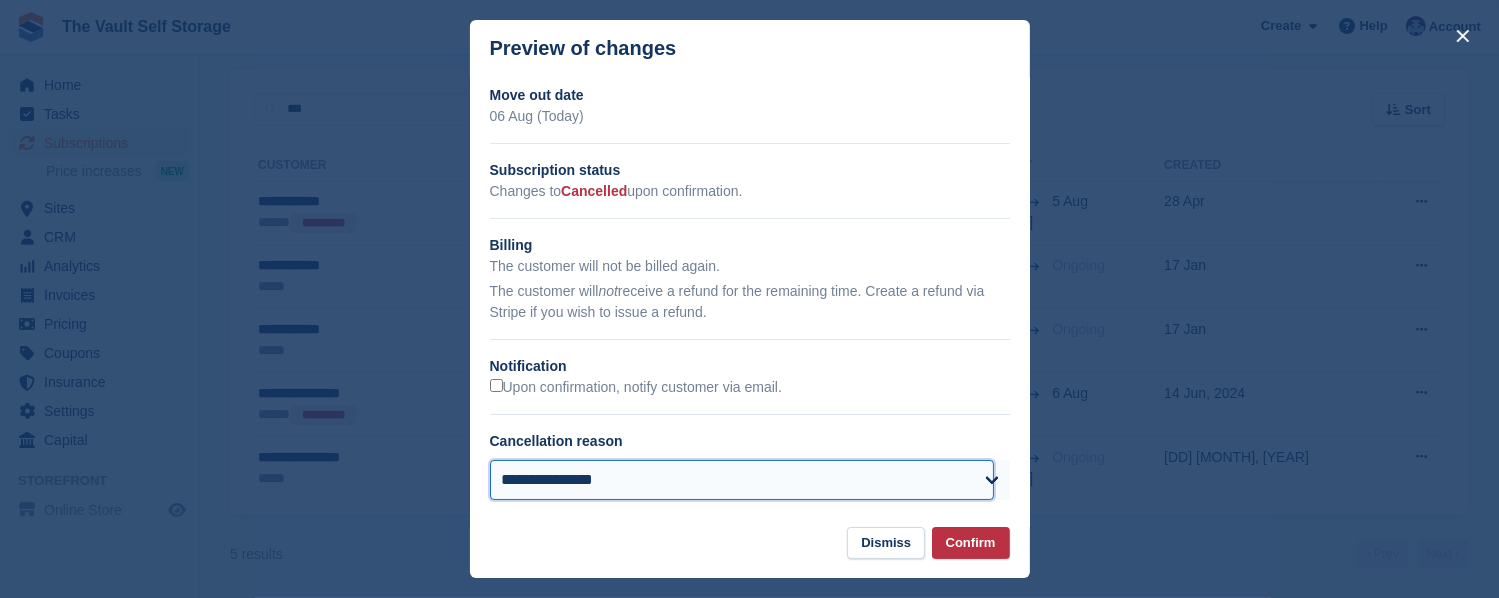 click on "**********" at bounding box center [742, 480] 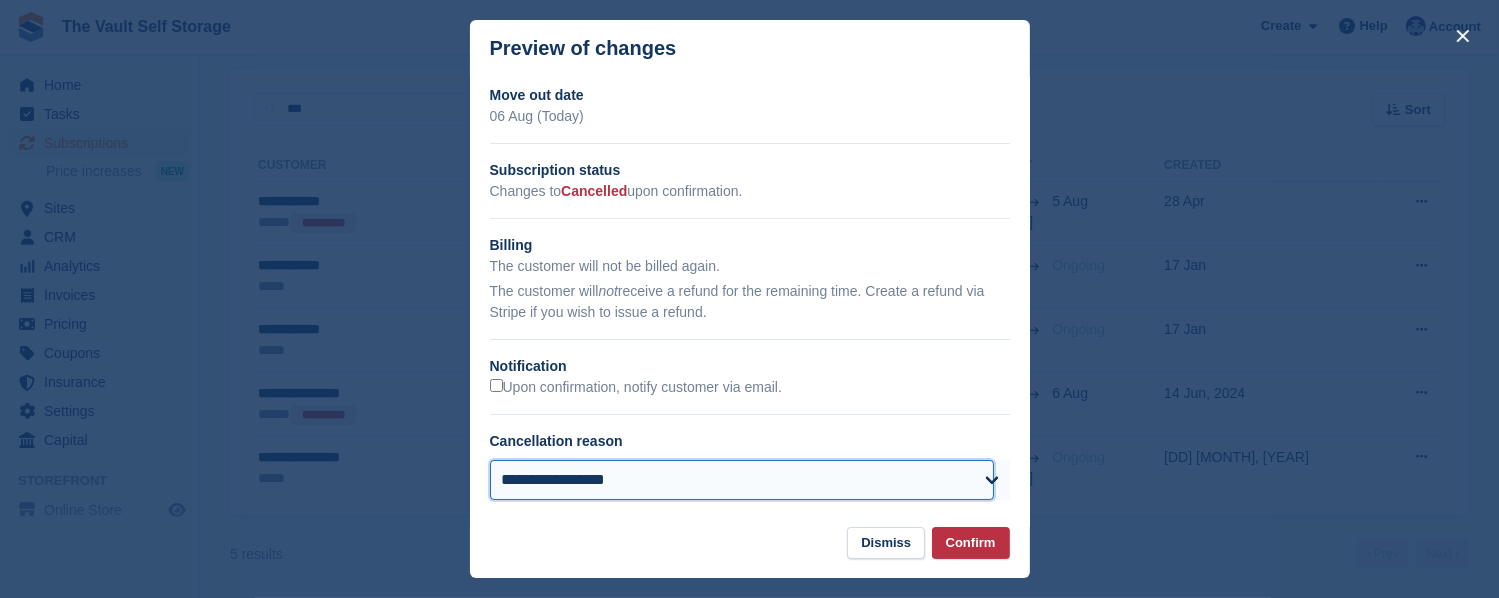 click on "**********" at bounding box center [742, 480] 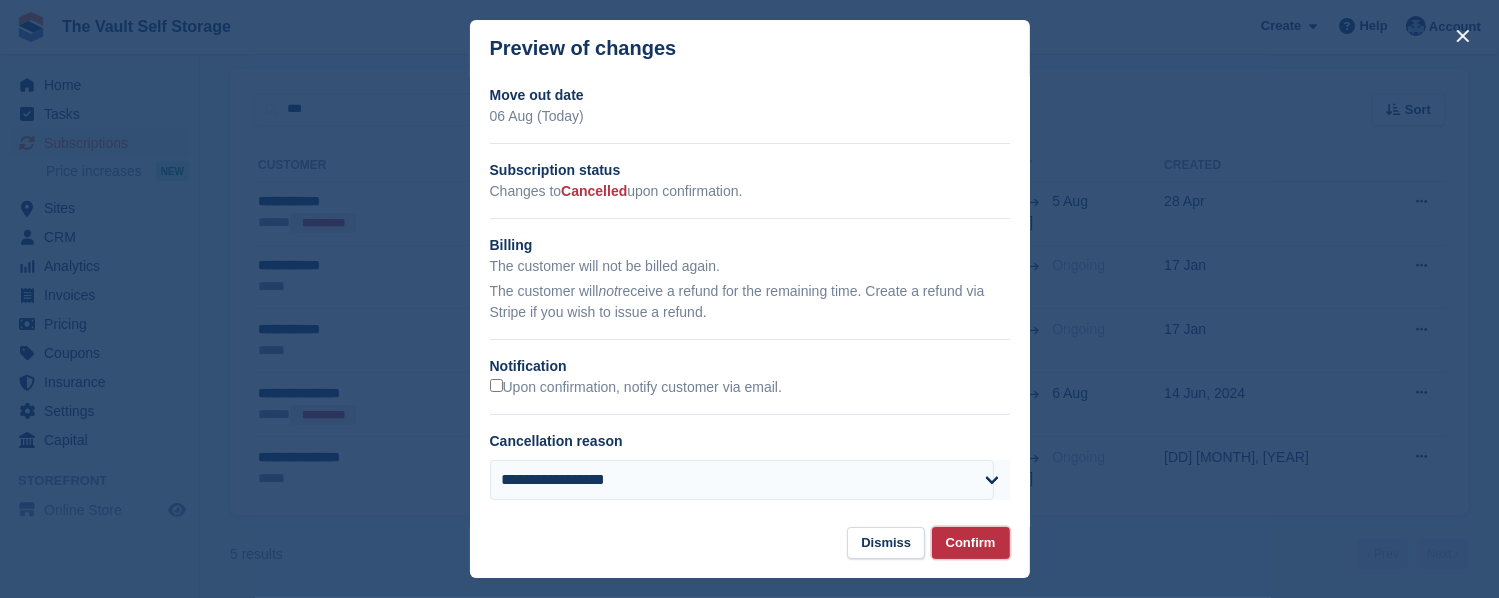 click on "Confirm" at bounding box center [971, 543] 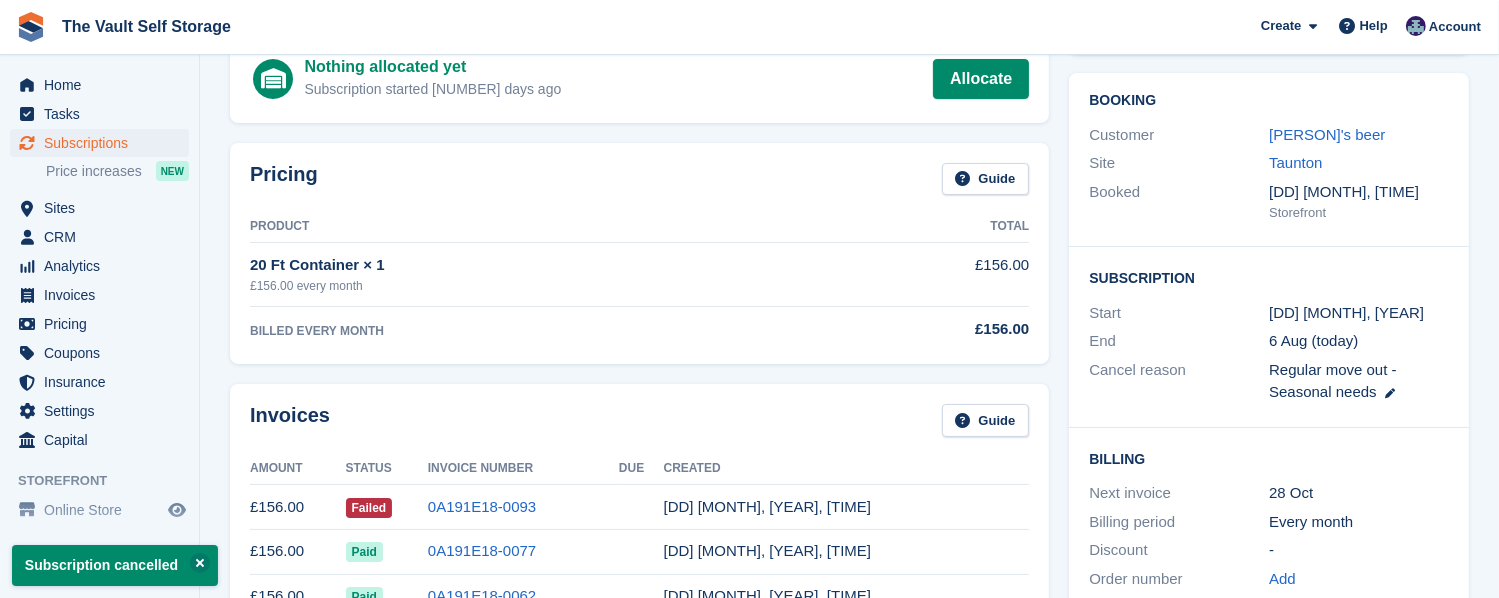 scroll, scrollTop: 0, scrollLeft: 0, axis: both 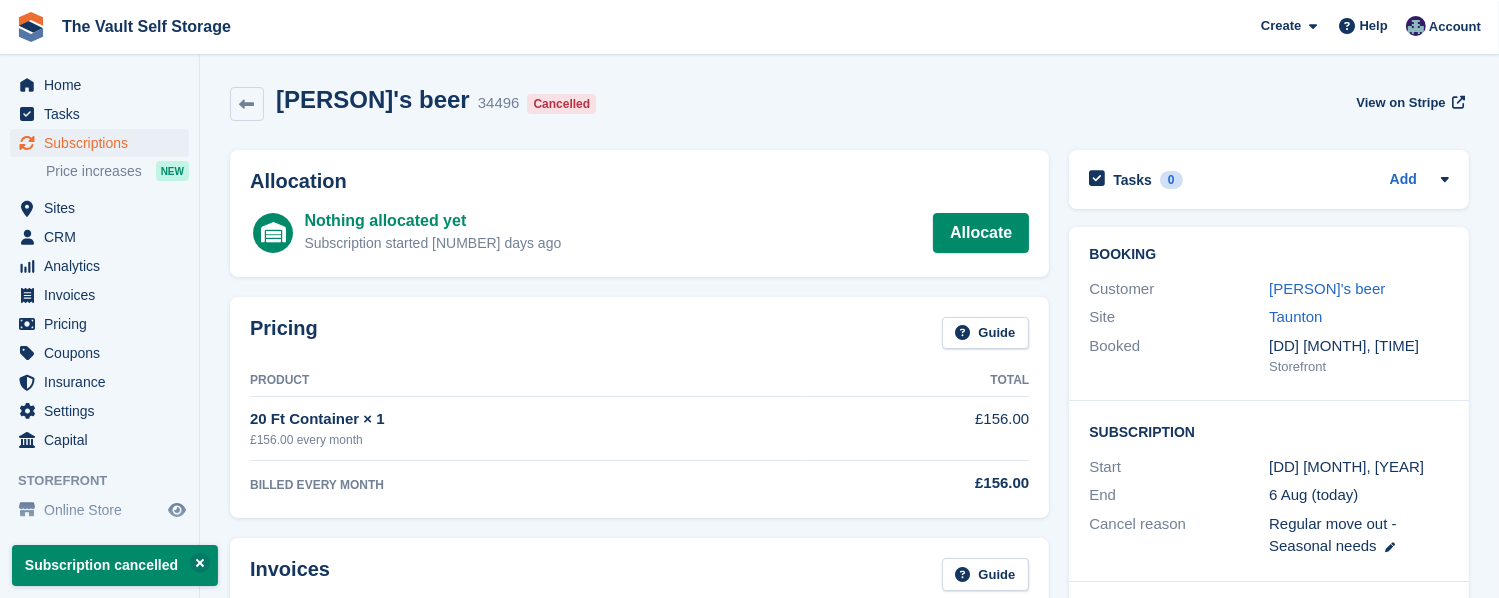 click at bounding box center (247, 104) 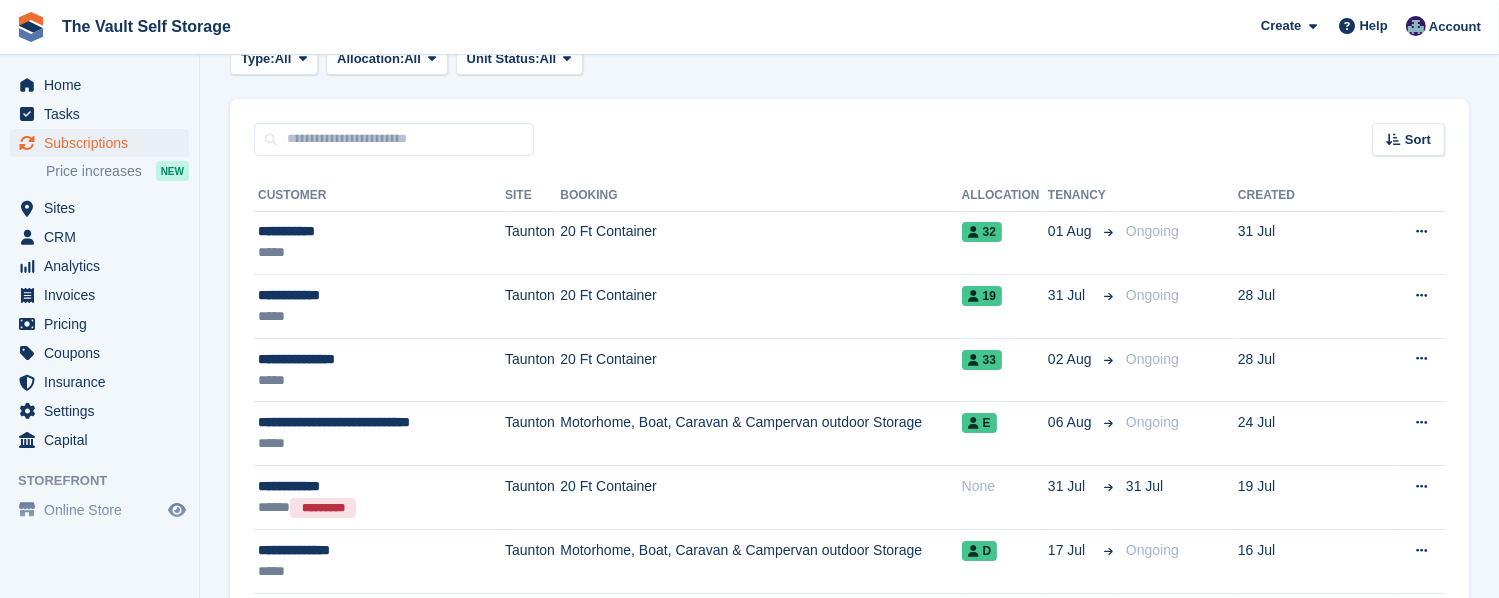 scroll, scrollTop: 0, scrollLeft: 0, axis: both 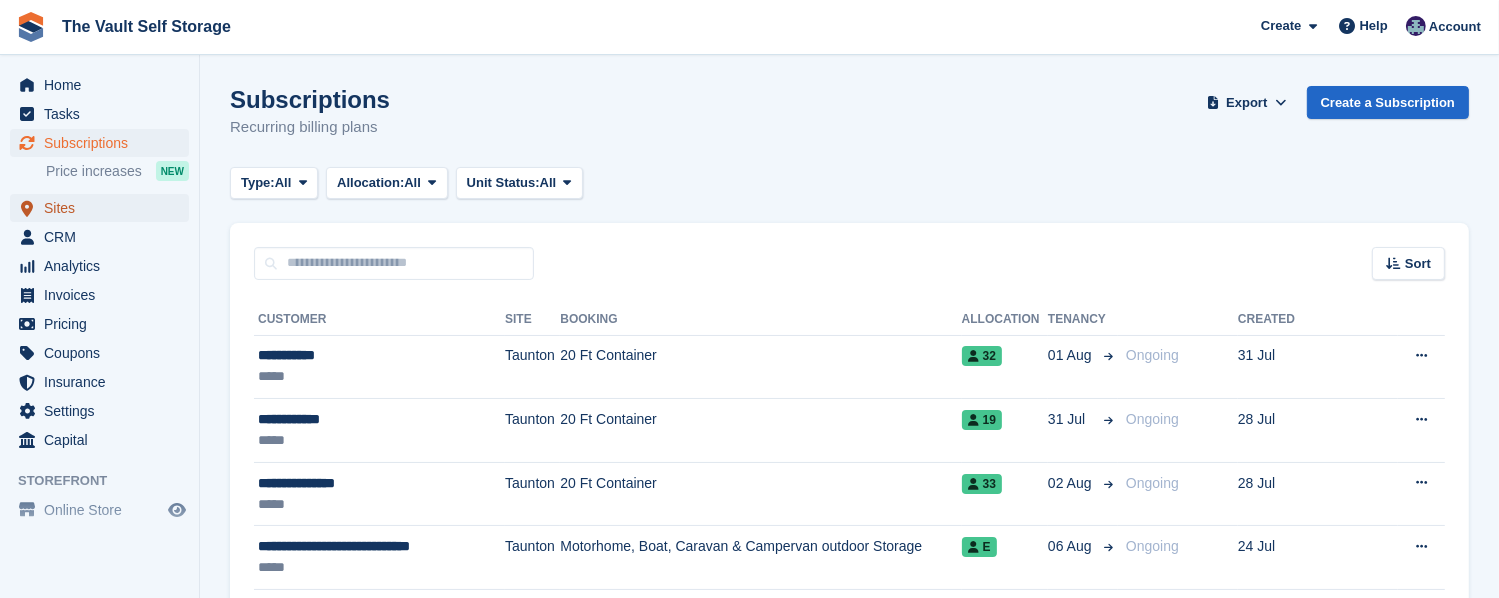 click on "Sites" at bounding box center [104, 208] 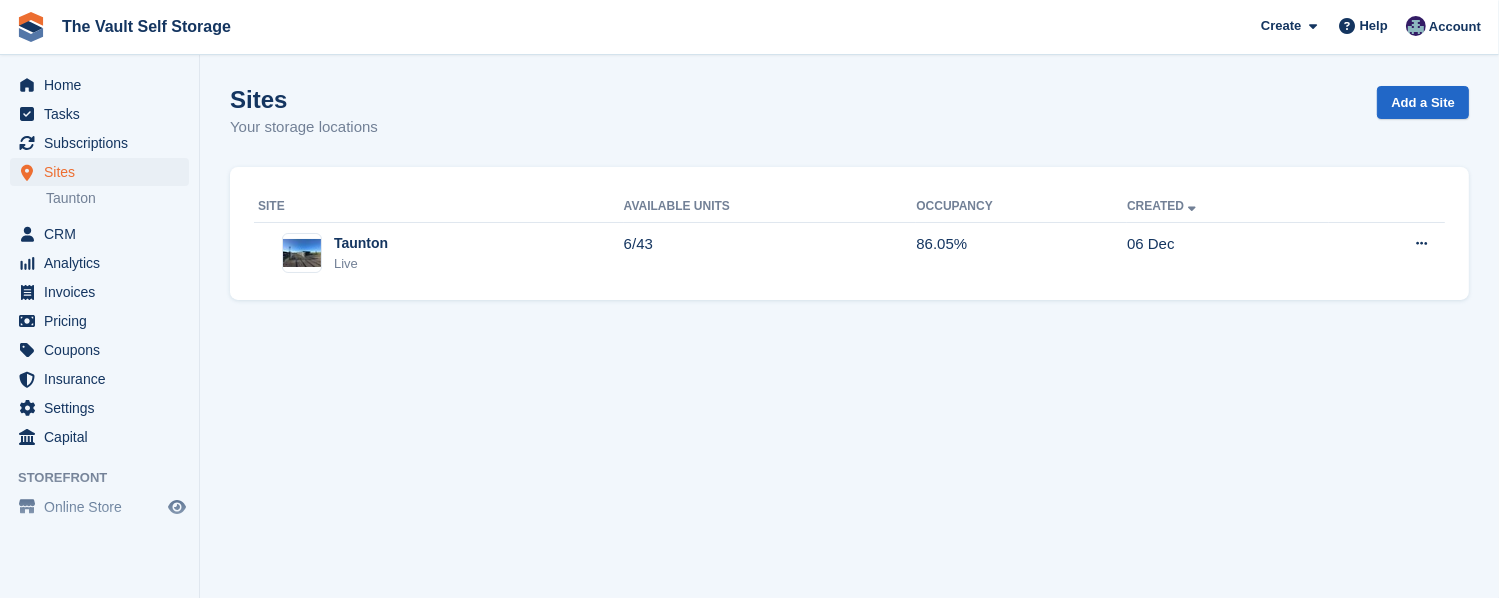 click on "6/43" at bounding box center [770, 253] 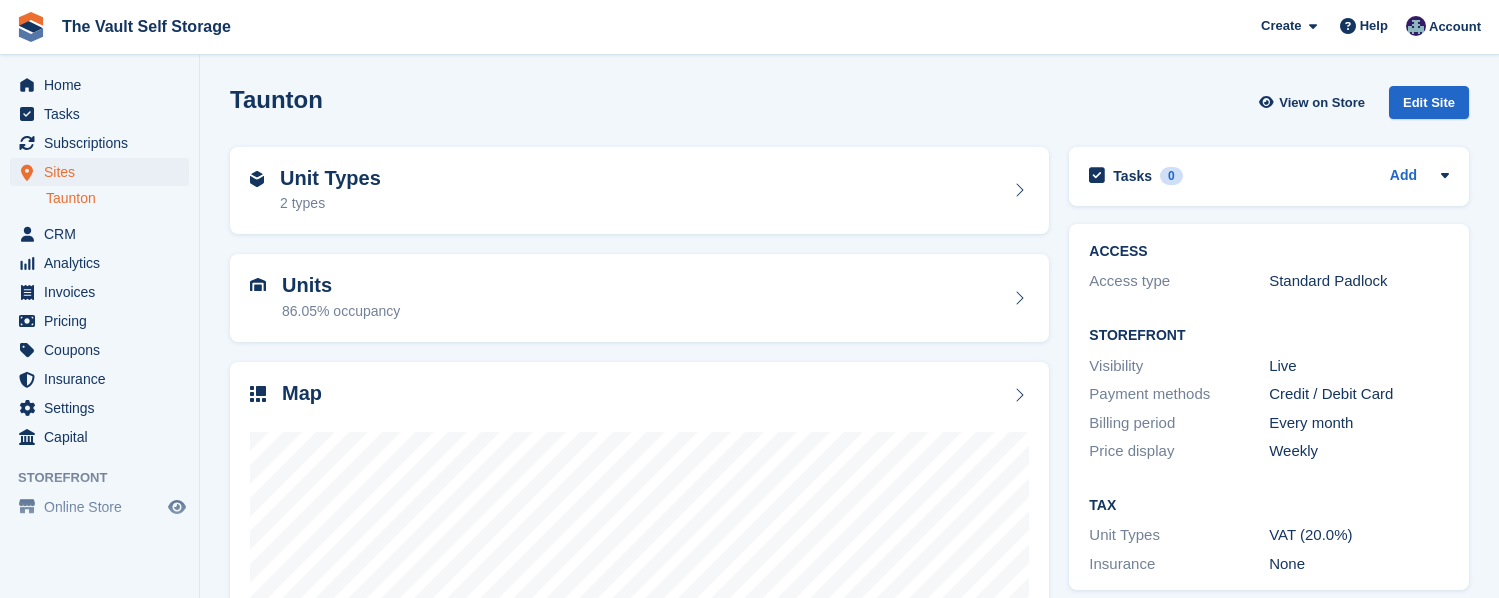 scroll, scrollTop: 0, scrollLeft: 0, axis: both 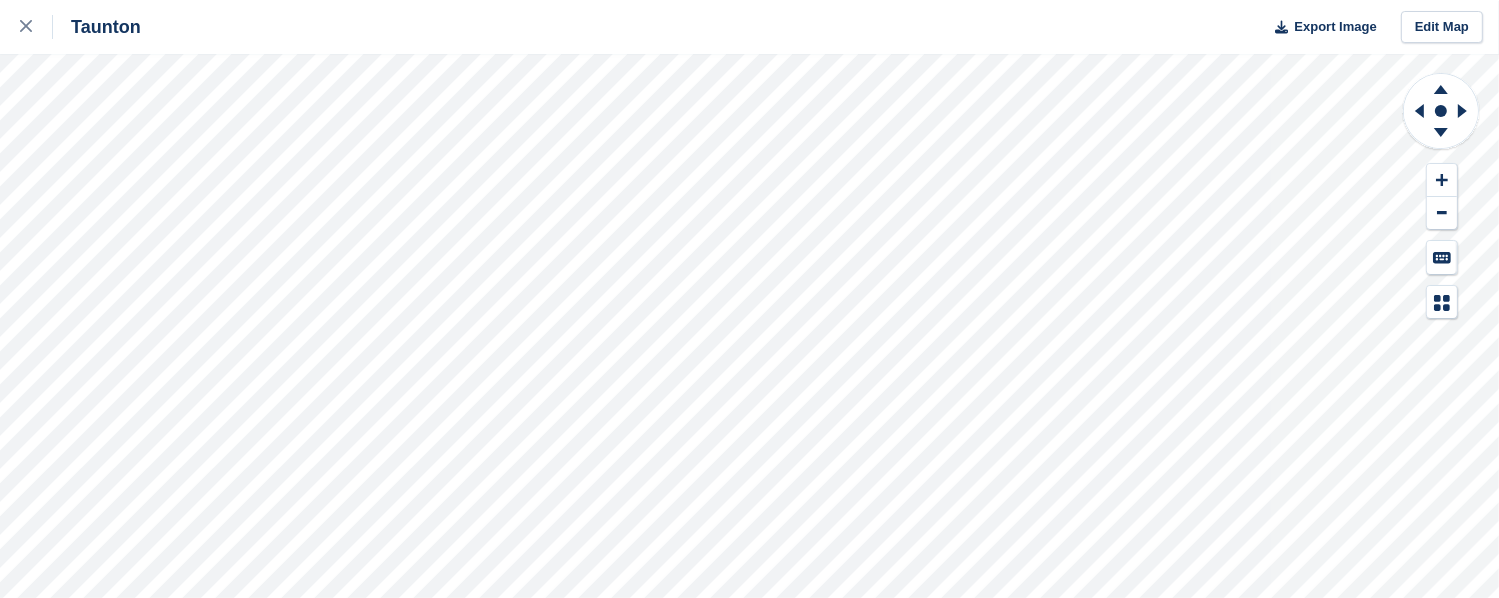 click at bounding box center [36, 27] 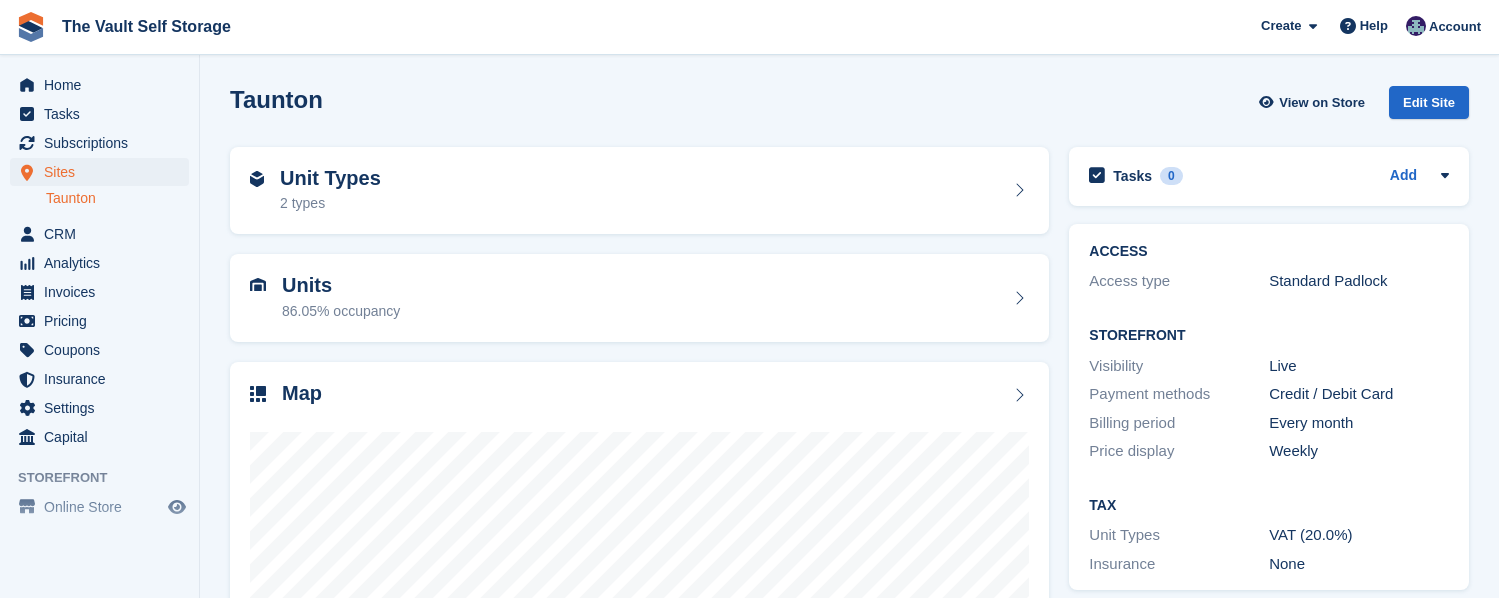 scroll, scrollTop: 0, scrollLeft: 0, axis: both 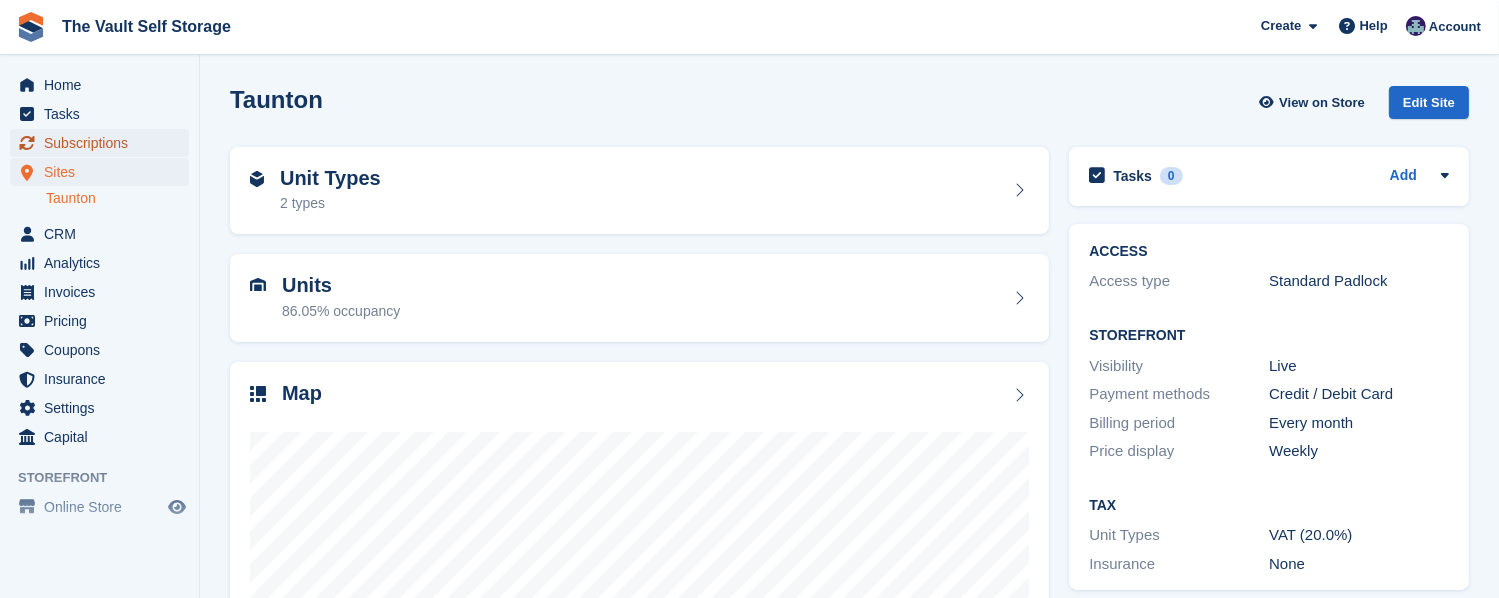 click on "Subscriptions" at bounding box center [104, 143] 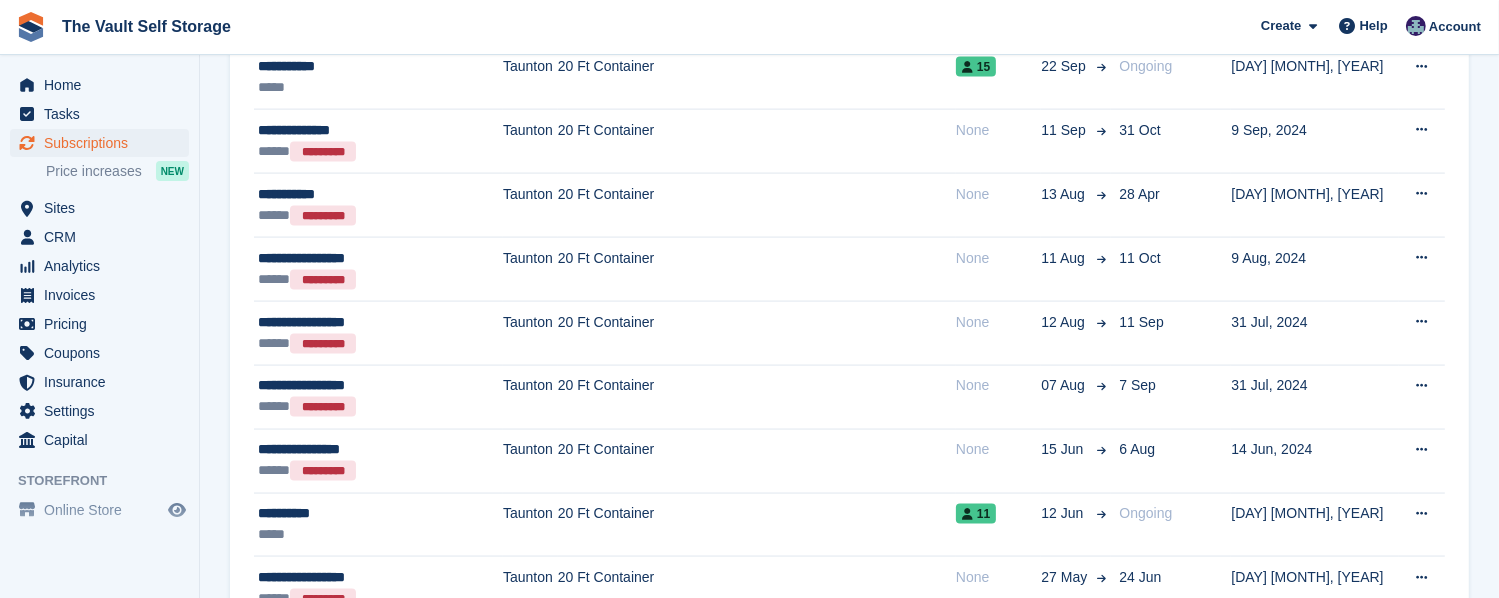 scroll, scrollTop: 3000, scrollLeft: 0, axis: vertical 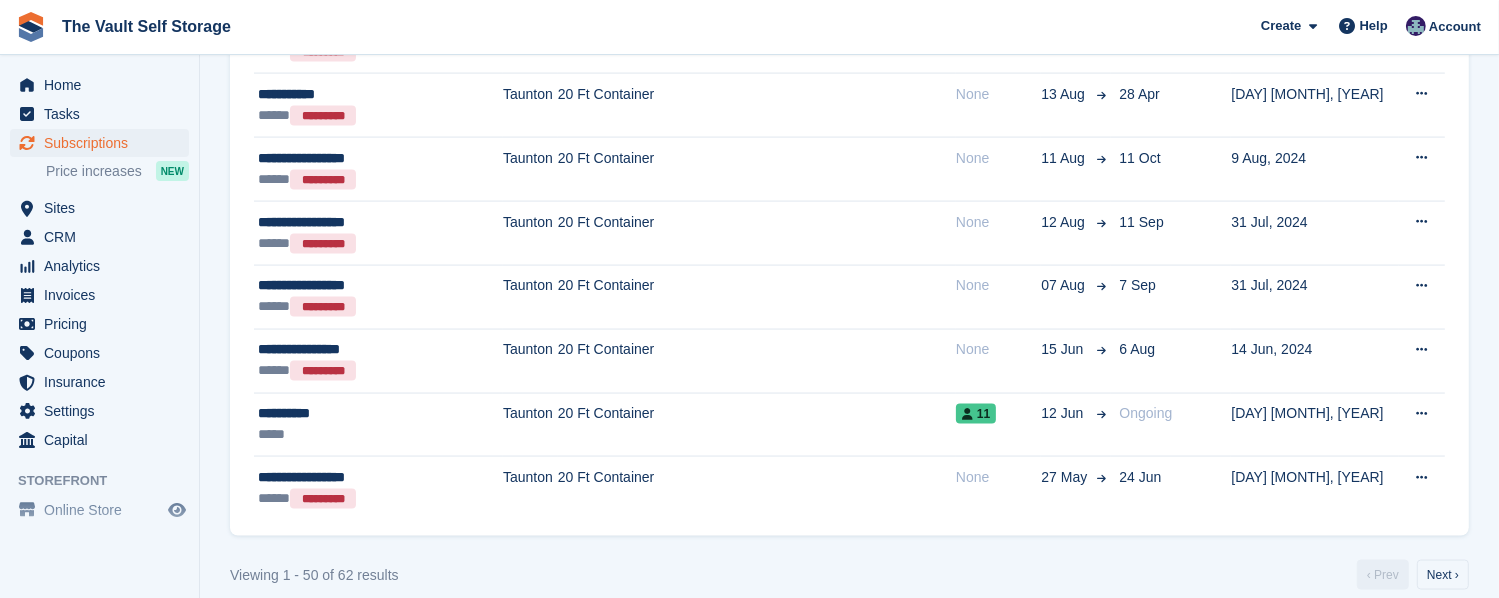 click on "**********" at bounding box center [369, 349] 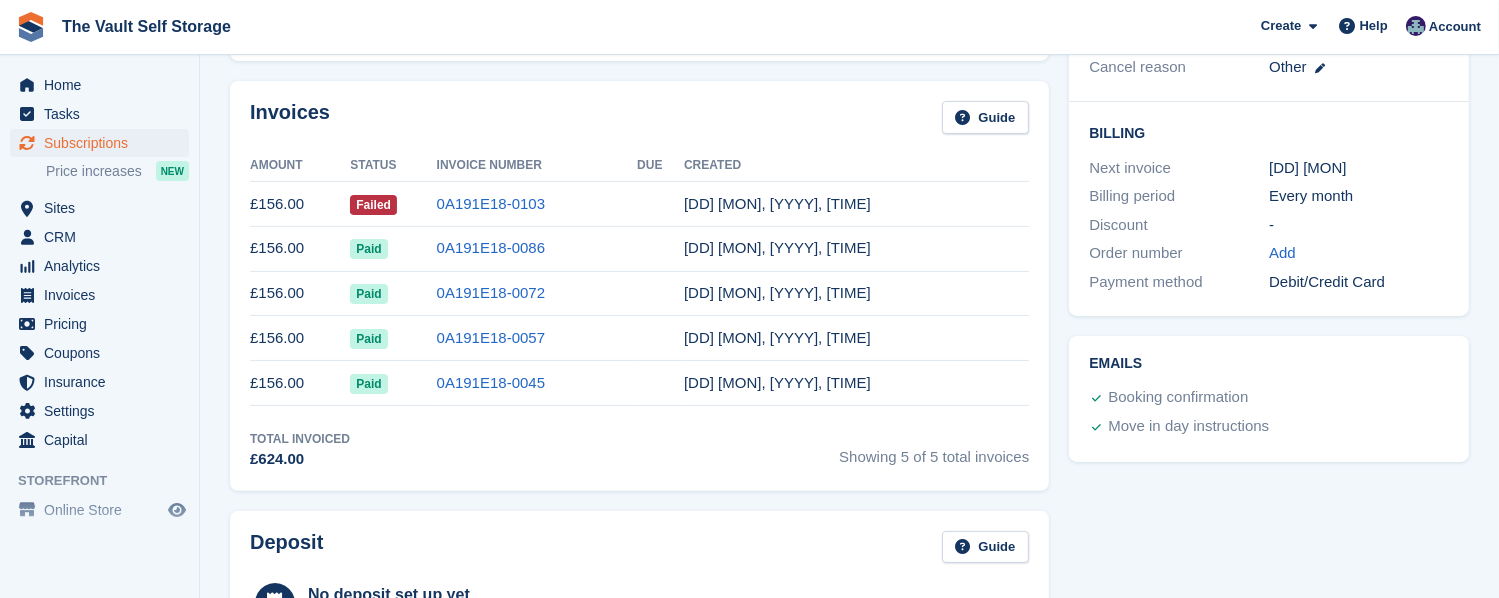 scroll, scrollTop: 500, scrollLeft: 0, axis: vertical 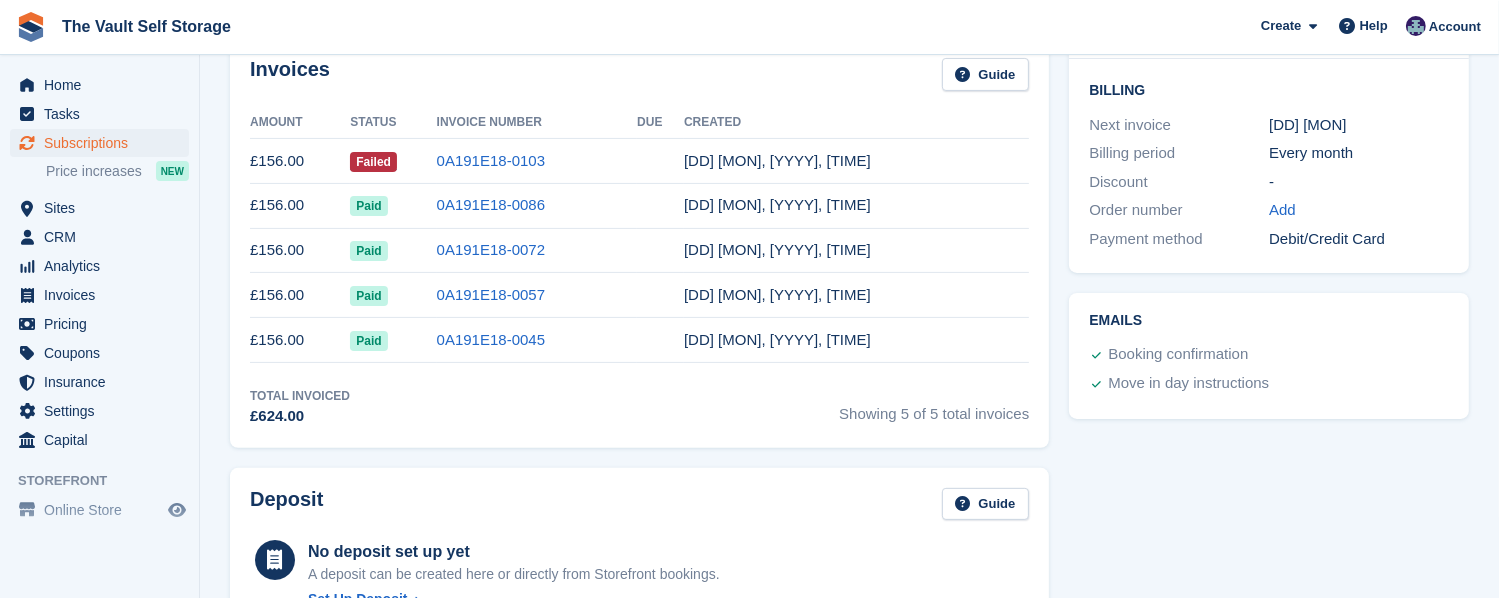 click on "0A191E18-0103" at bounding box center [491, 160] 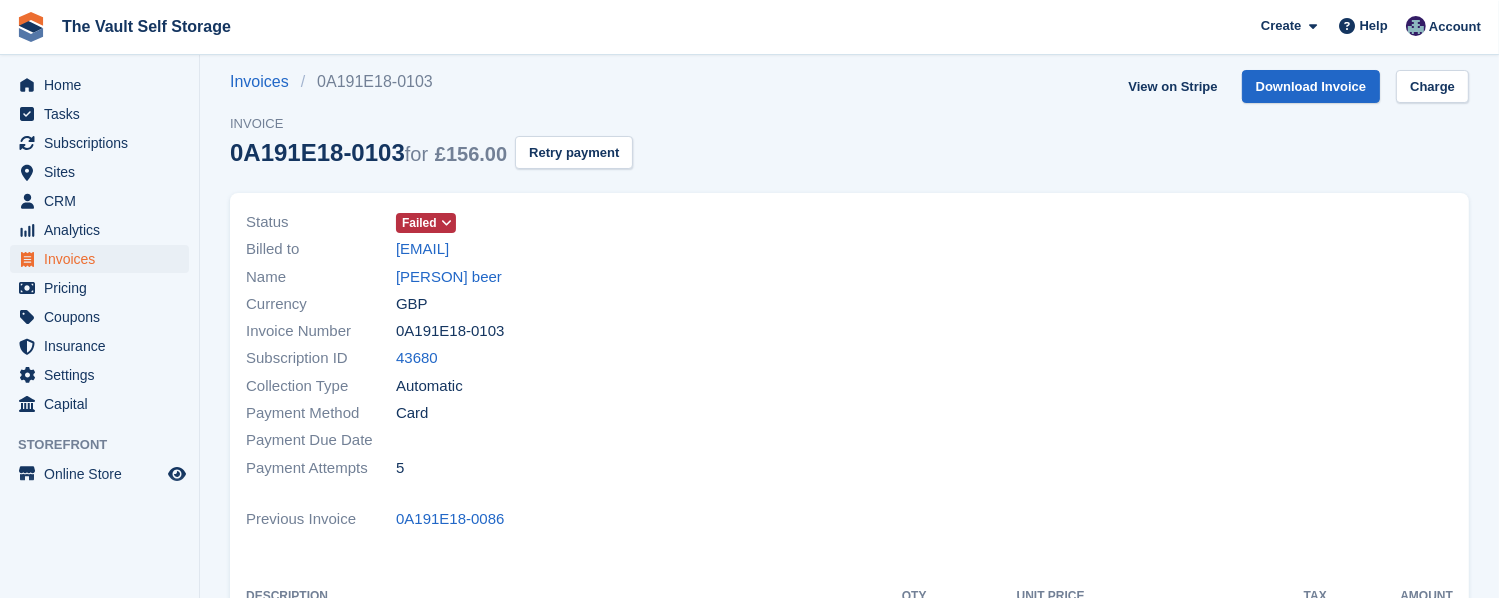 scroll, scrollTop: 0, scrollLeft: 0, axis: both 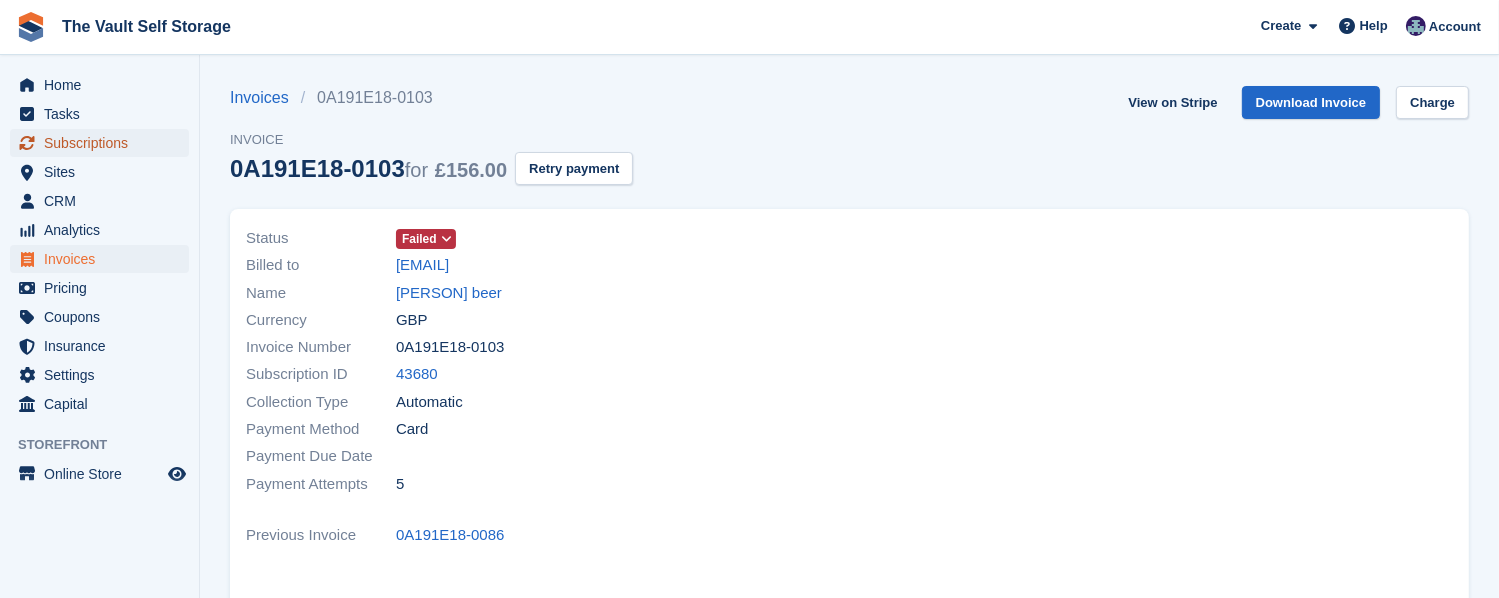 click at bounding box center (27, 143) 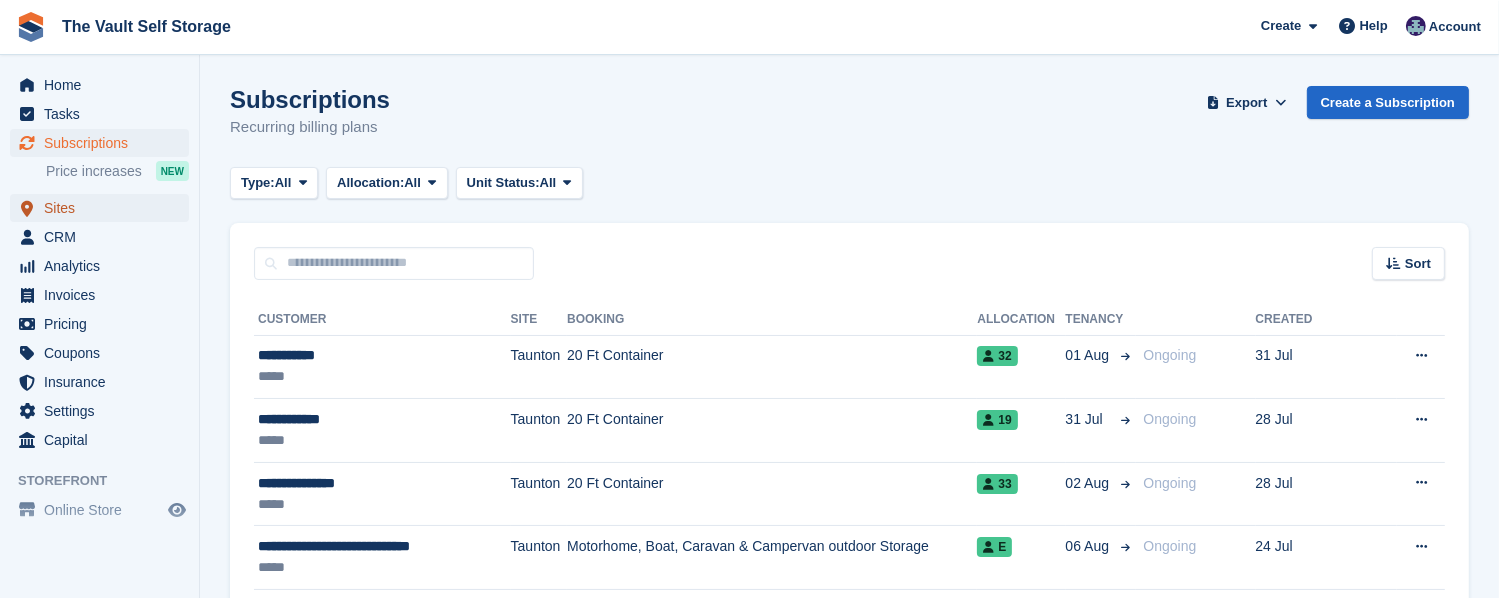 click on "Sites" at bounding box center (104, 208) 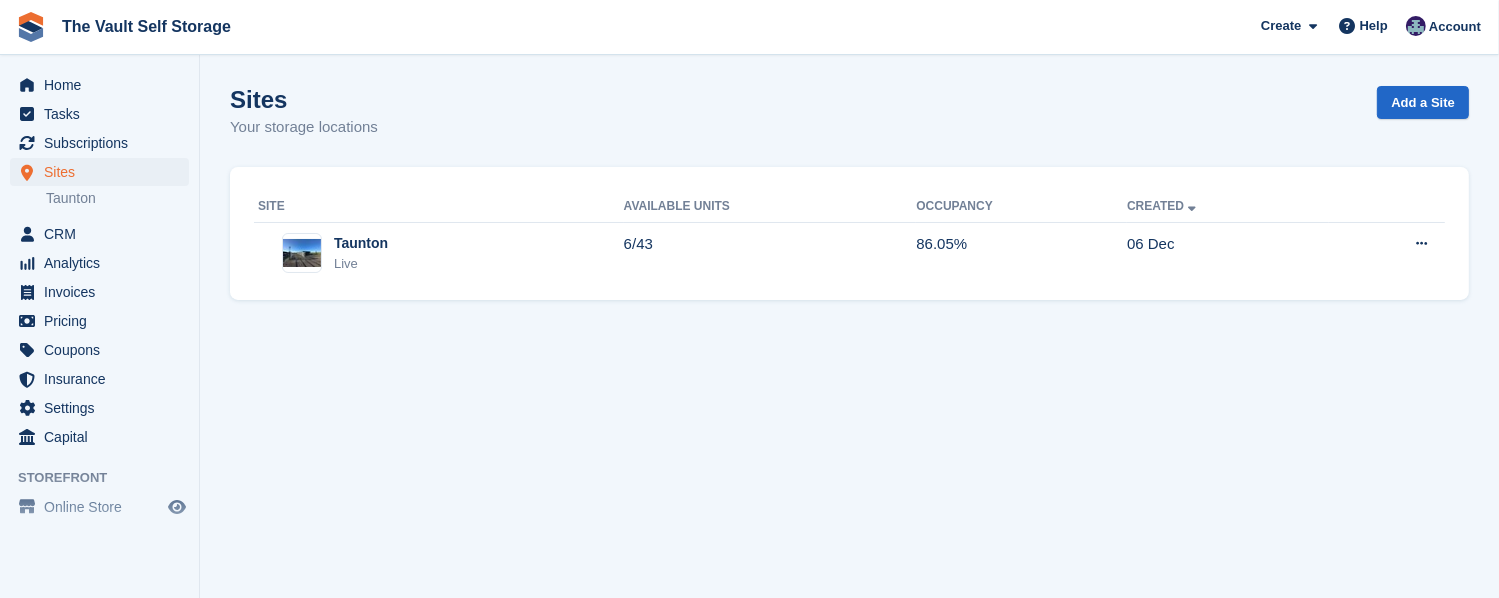 click on "[CITY]
Live" at bounding box center [441, 253] 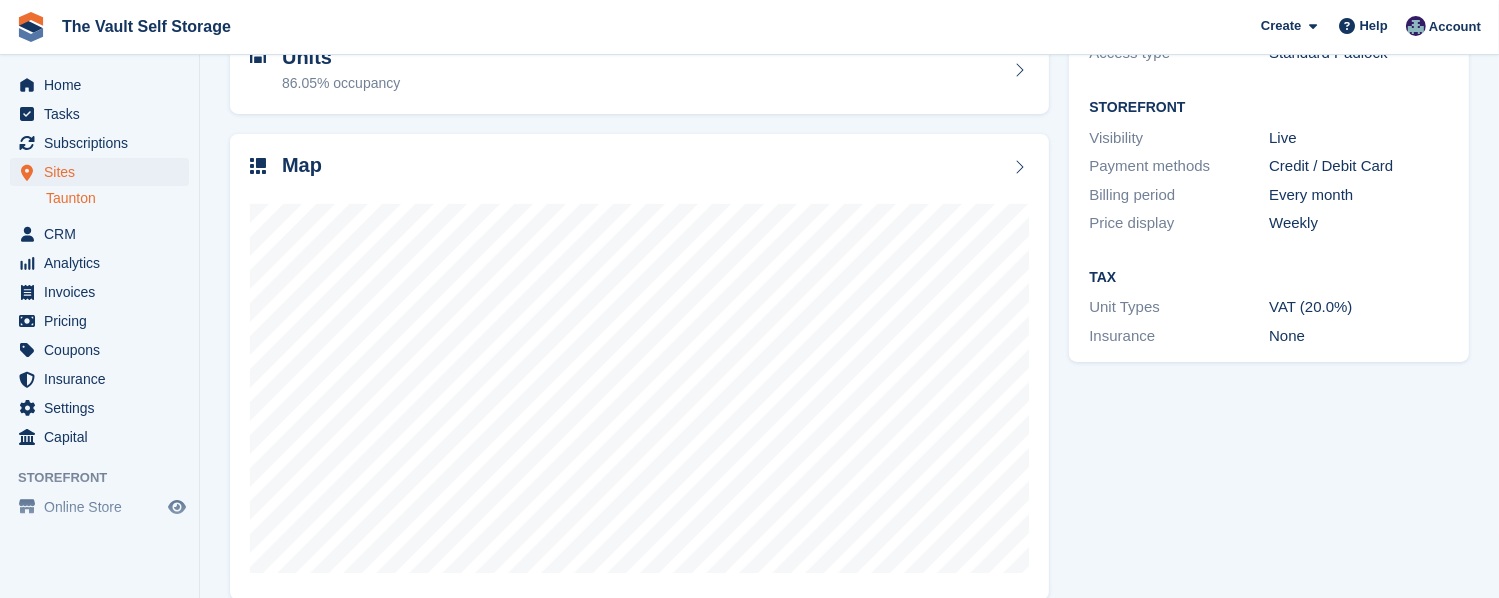 scroll, scrollTop: 254, scrollLeft: 0, axis: vertical 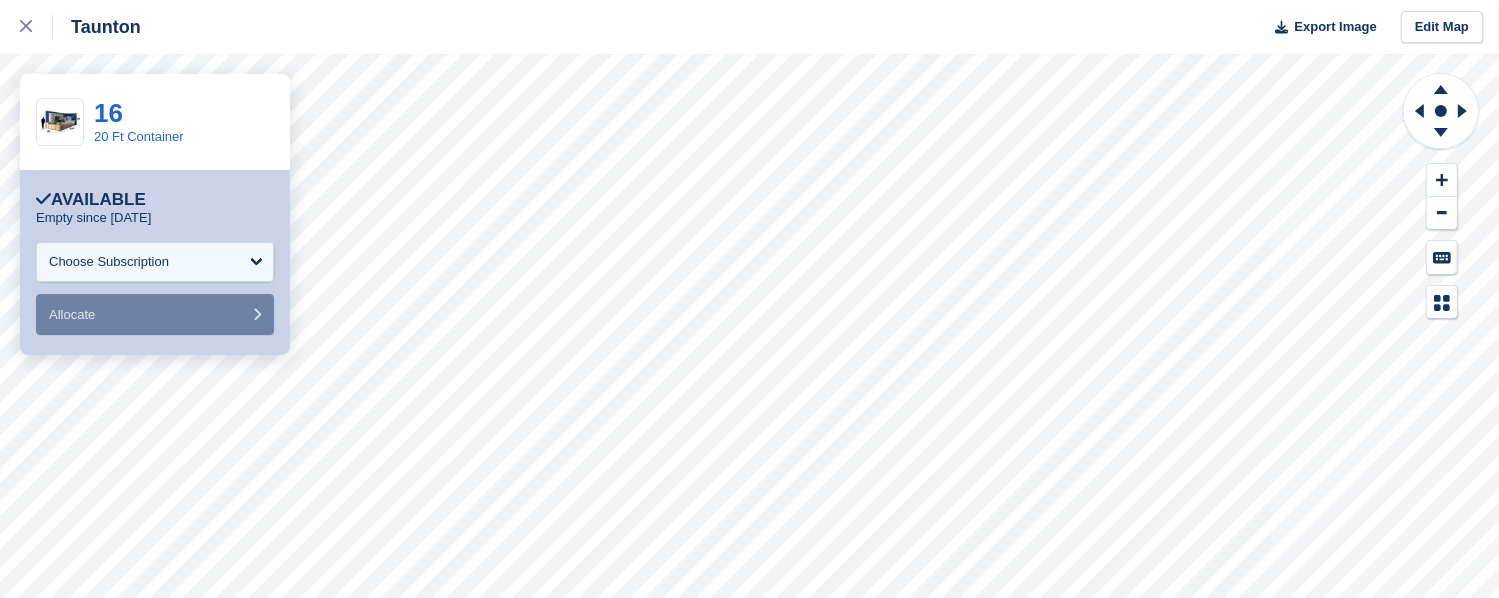 click 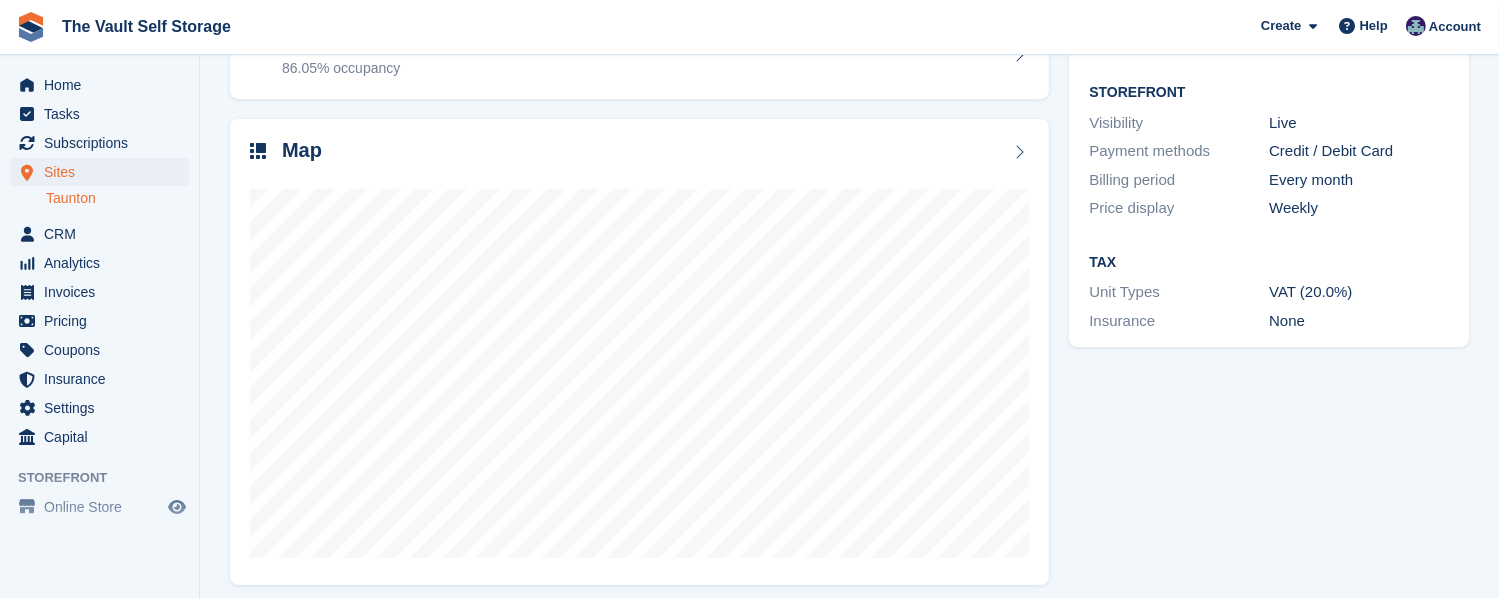 scroll, scrollTop: 254, scrollLeft: 0, axis: vertical 